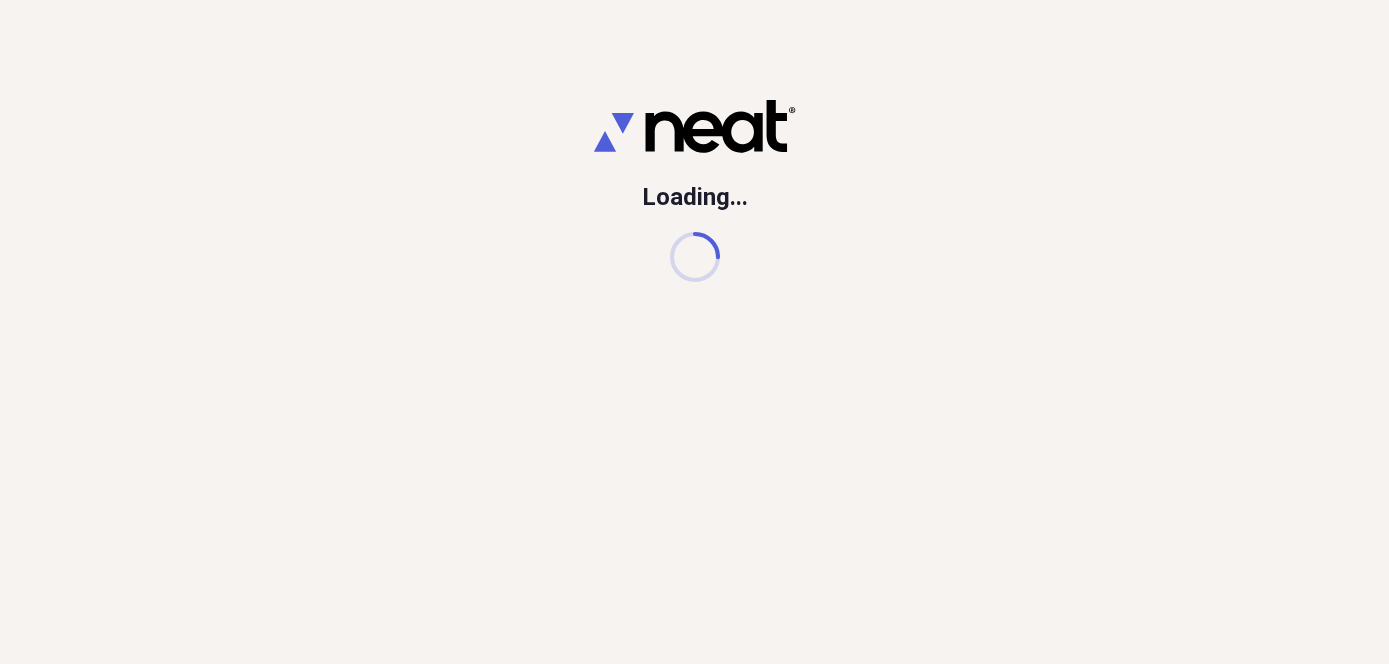 scroll, scrollTop: 0, scrollLeft: 0, axis: both 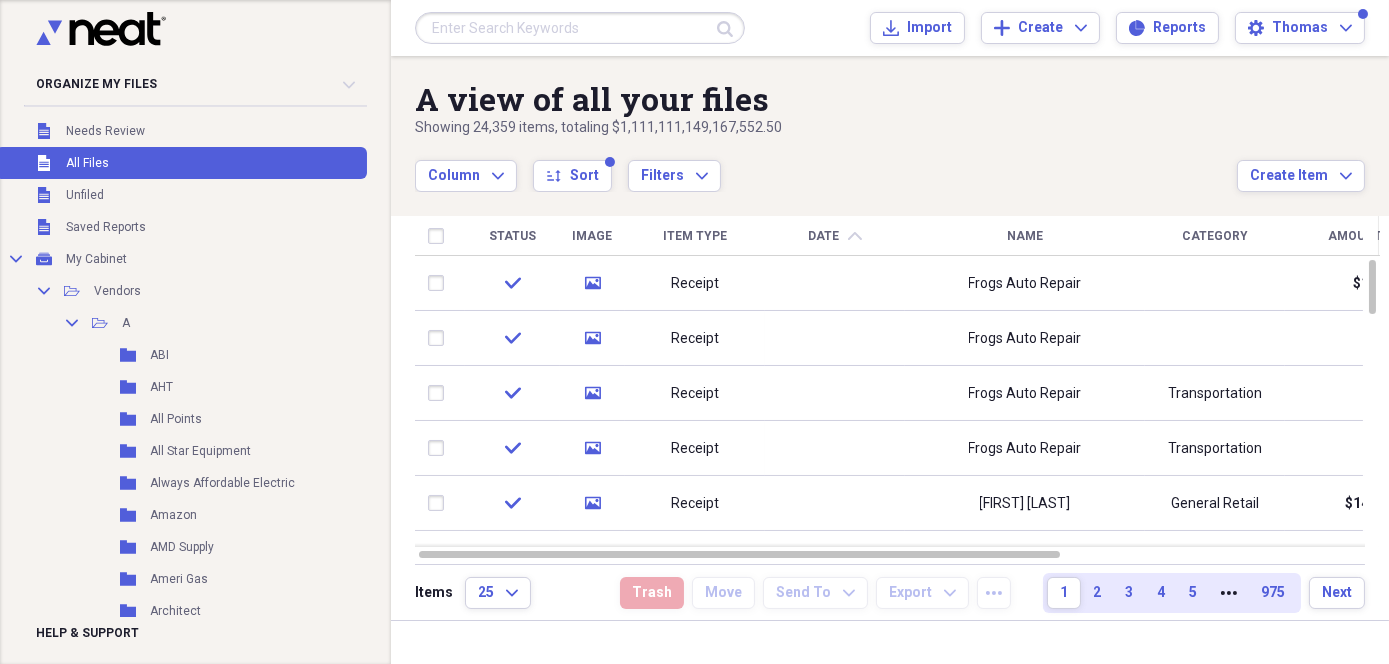 click at bounding box center (580, 28) 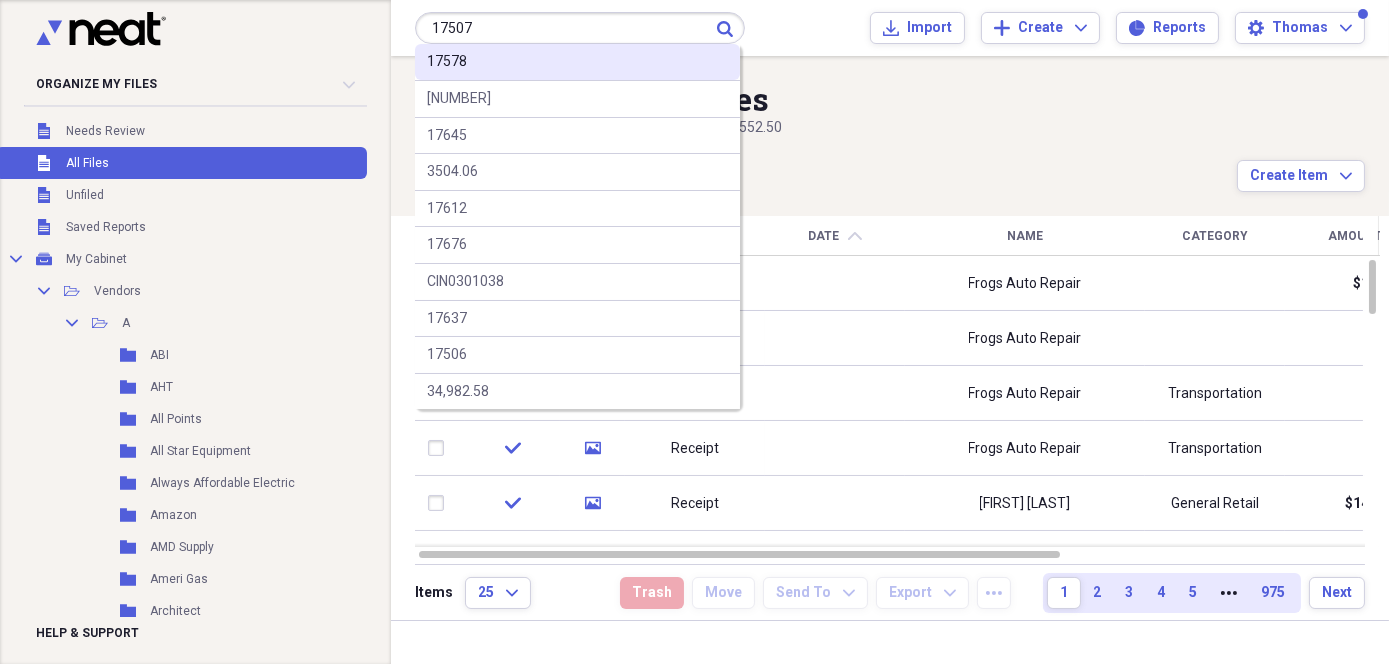 type on "17507" 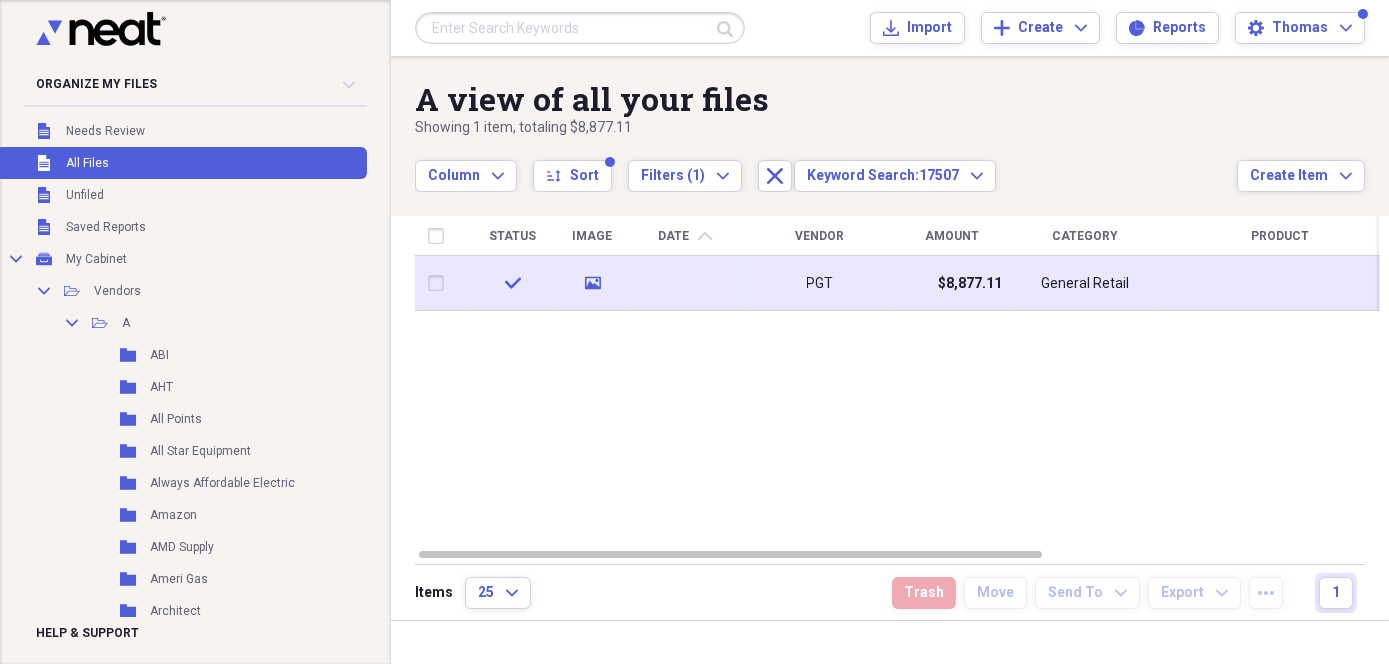 click on "$8,877.11" at bounding box center (952, 283) 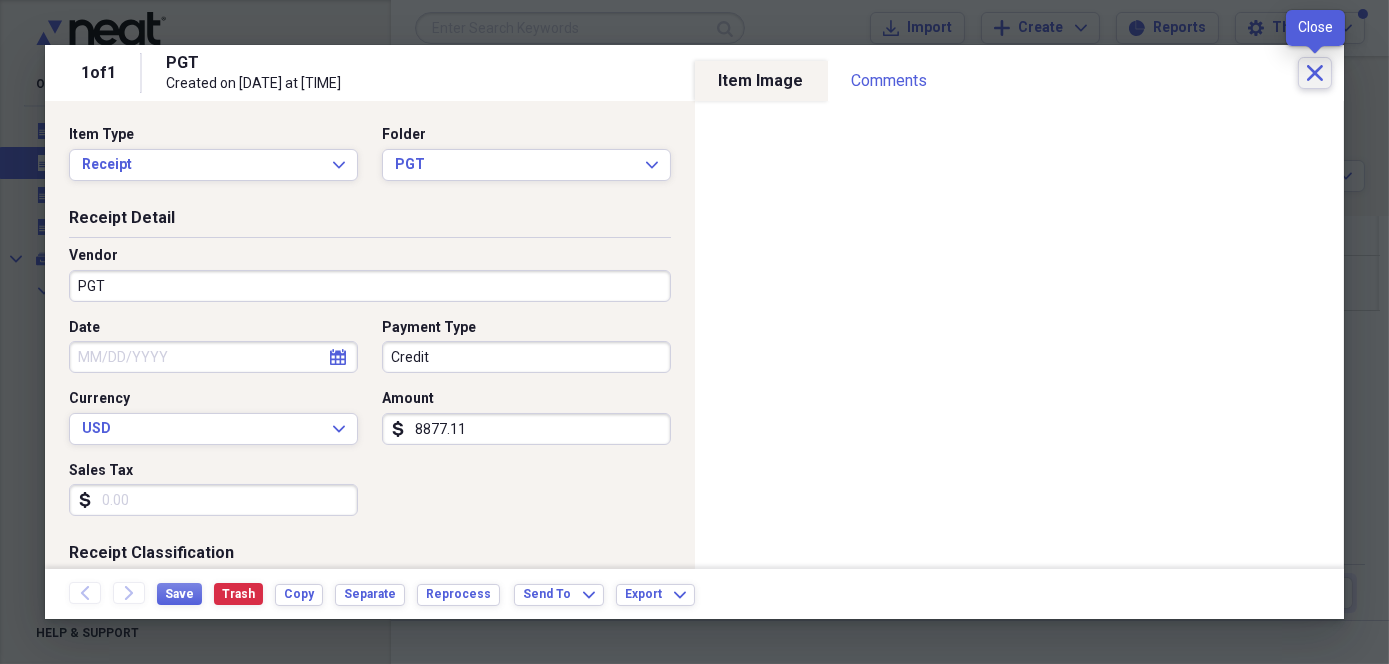 drag, startPoint x: 1314, startPoint y: 75, endPoint x: 1292, endPoint y: 2, distance: 76.243034 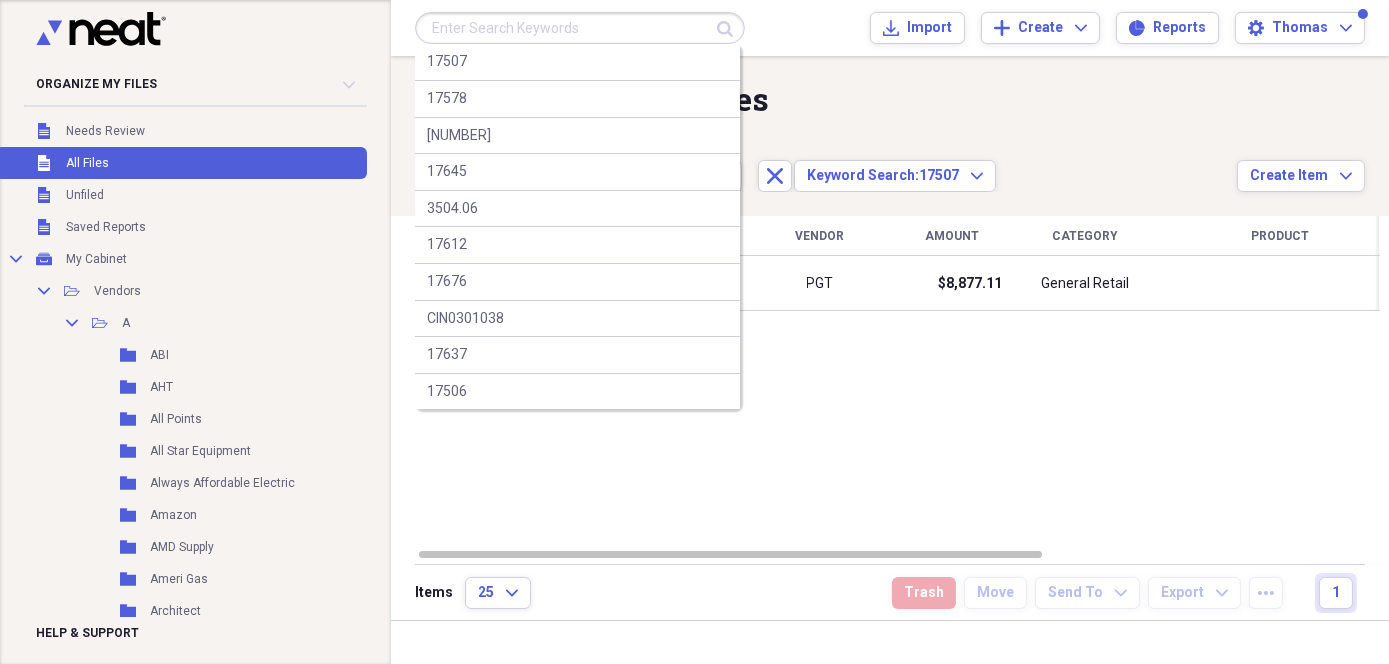 click at bounding box center (580, 28) 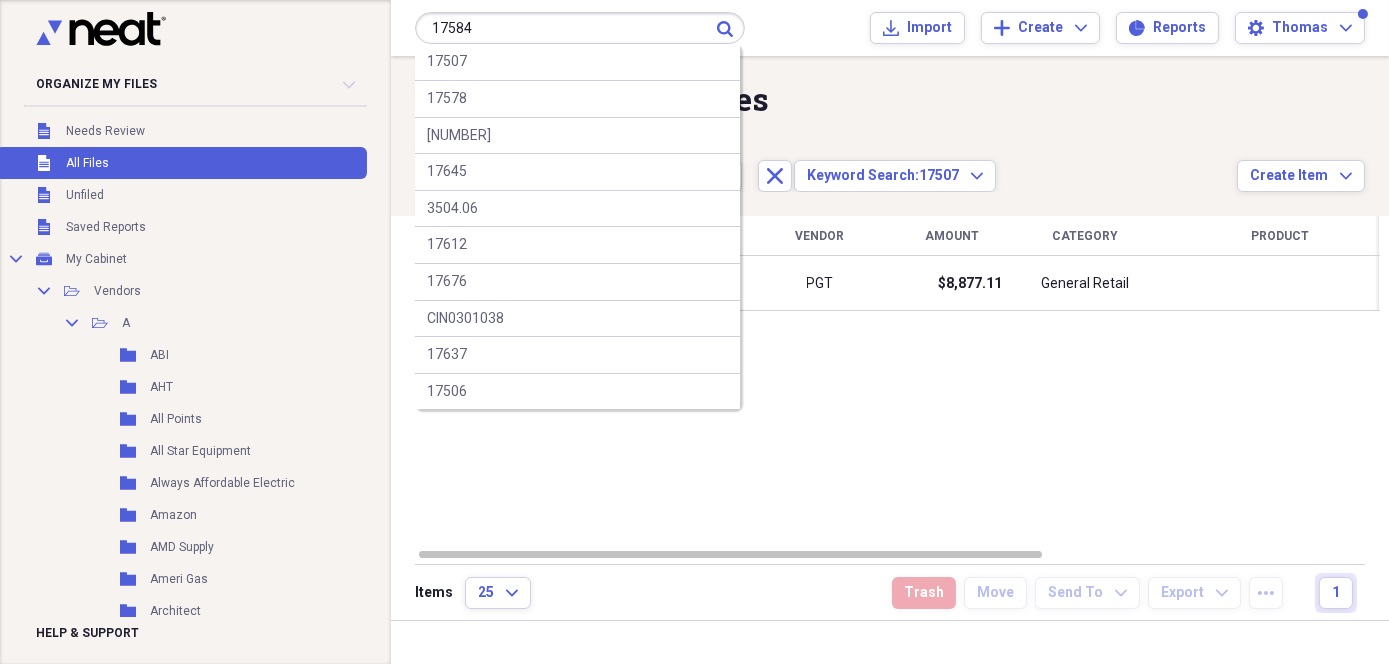 type on "17584" 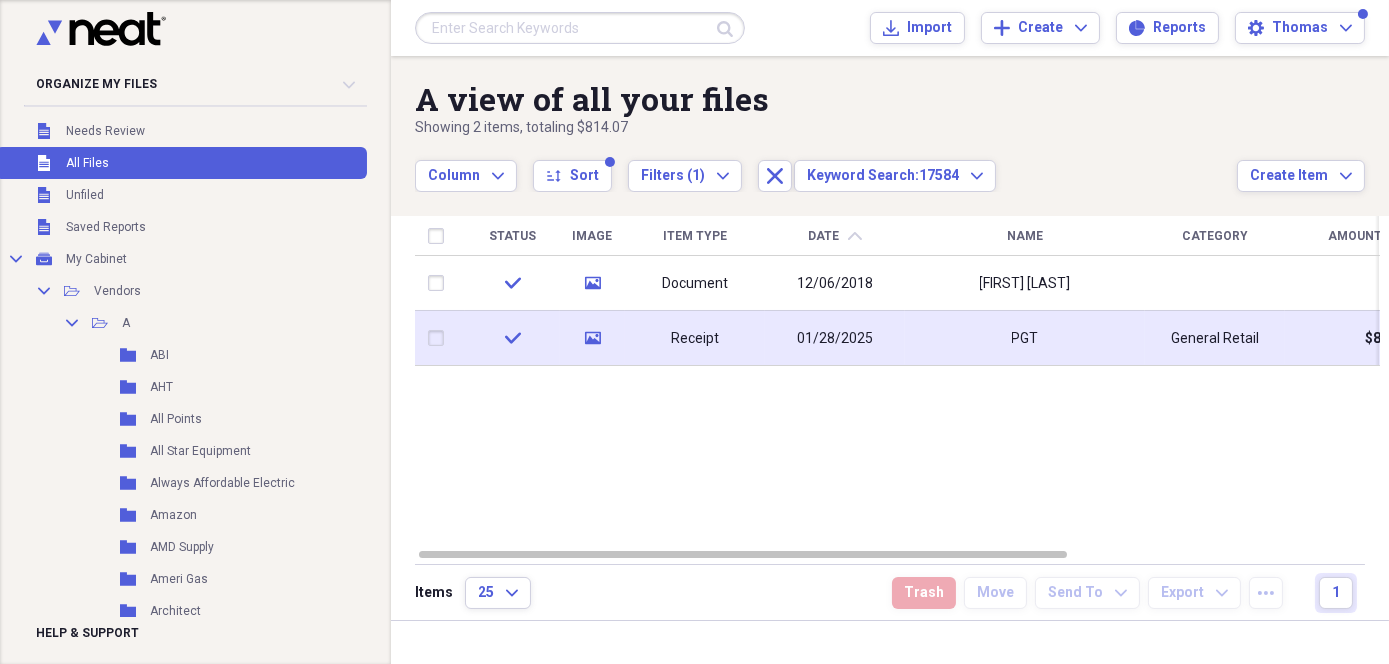 click on "PGT" at bounding box center [1025, 338] 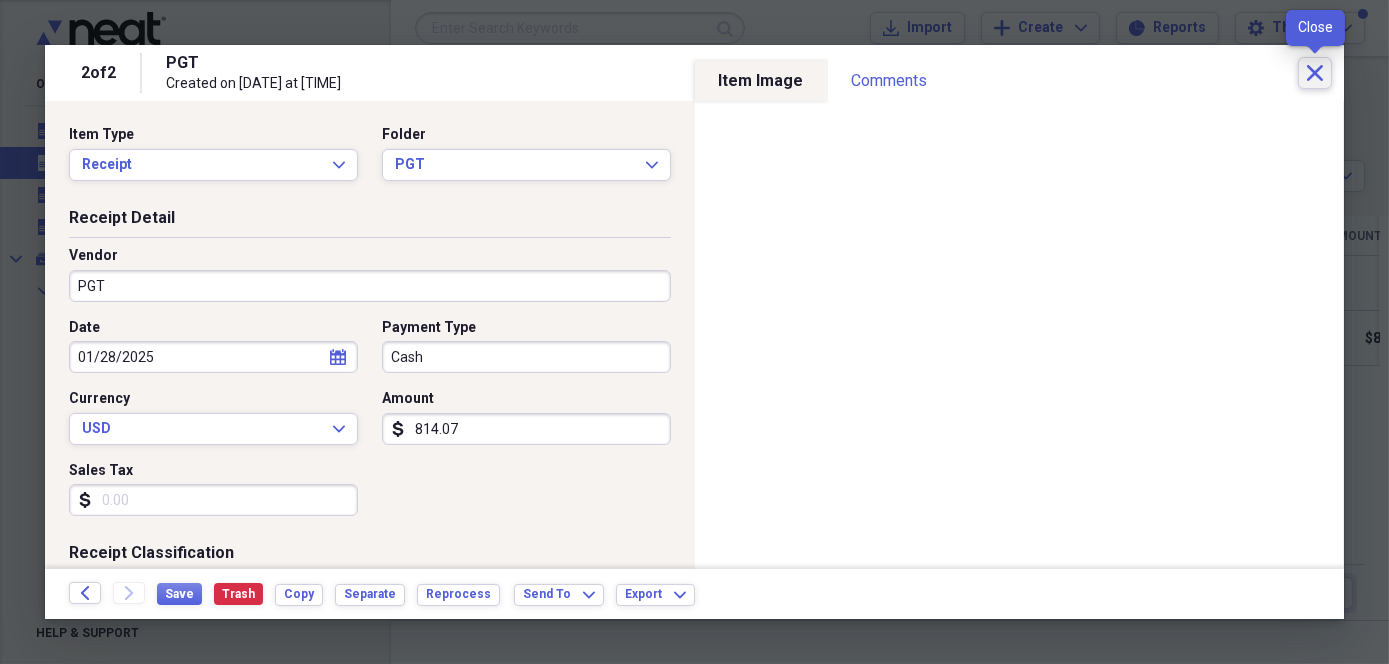 click on "Close" at bounding box center [1315, 73] 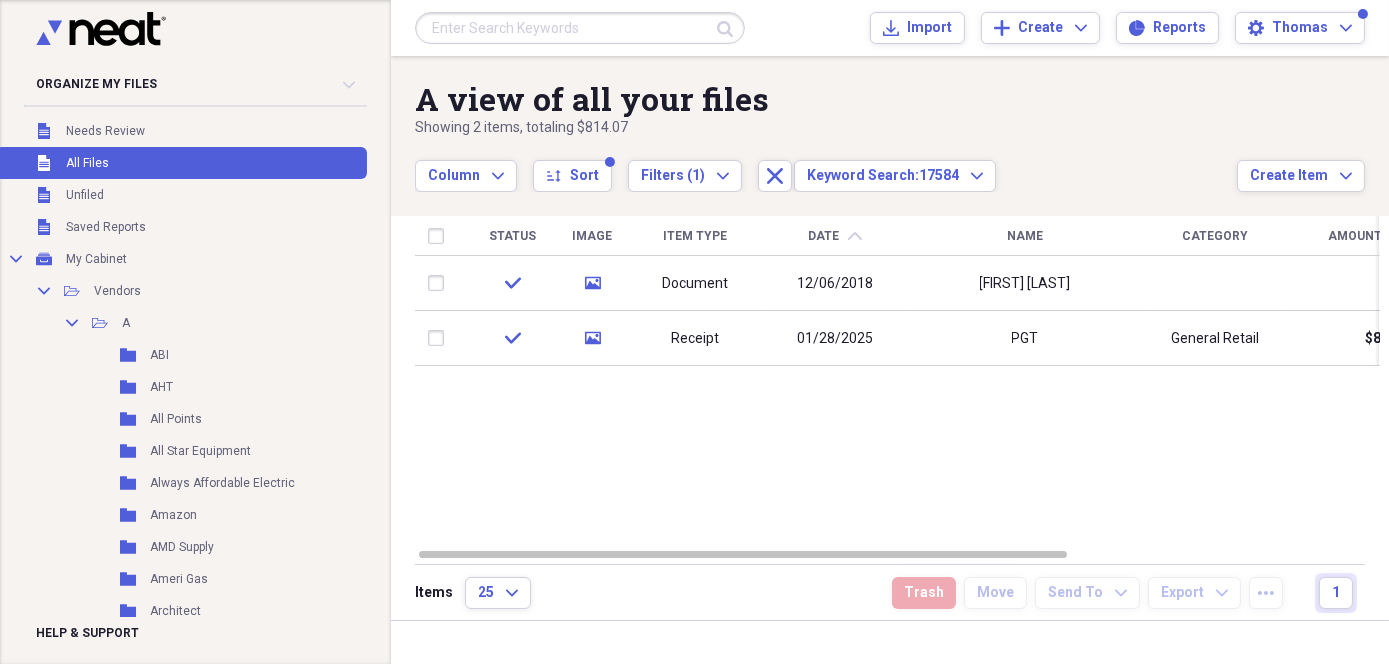 click at bounding box center (580, 28) 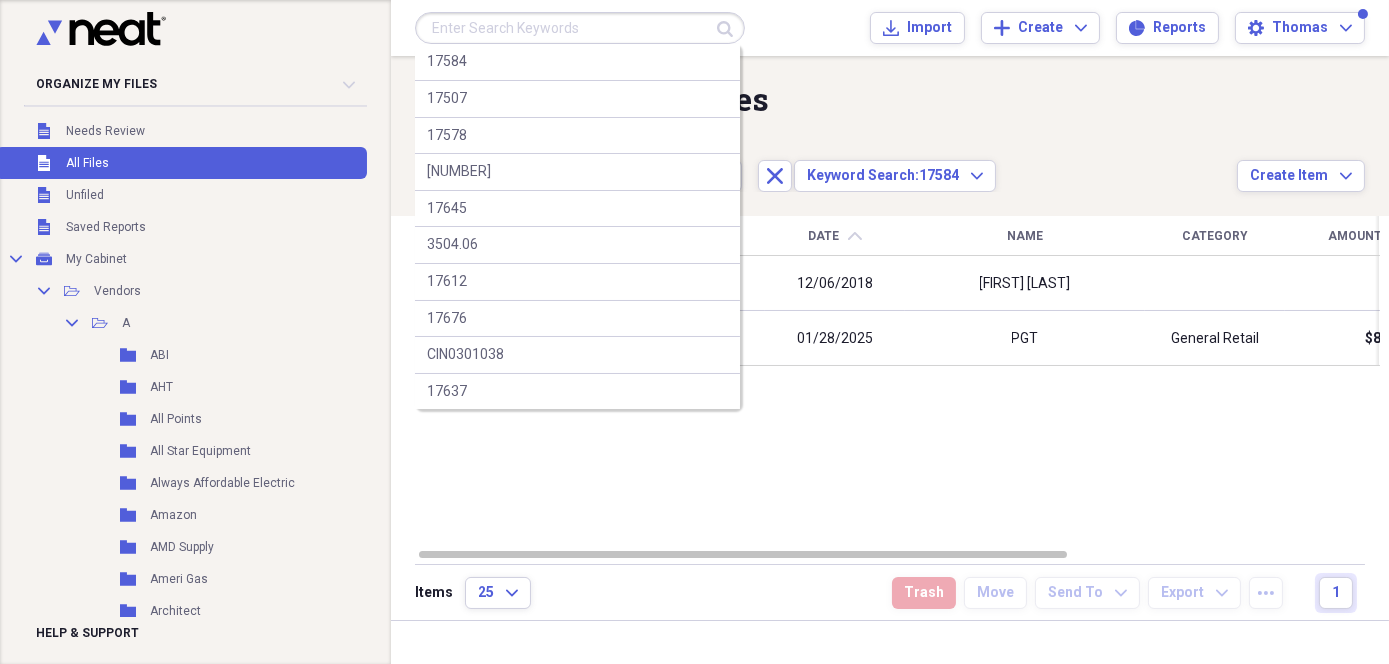 paste on "[NUMBER]" 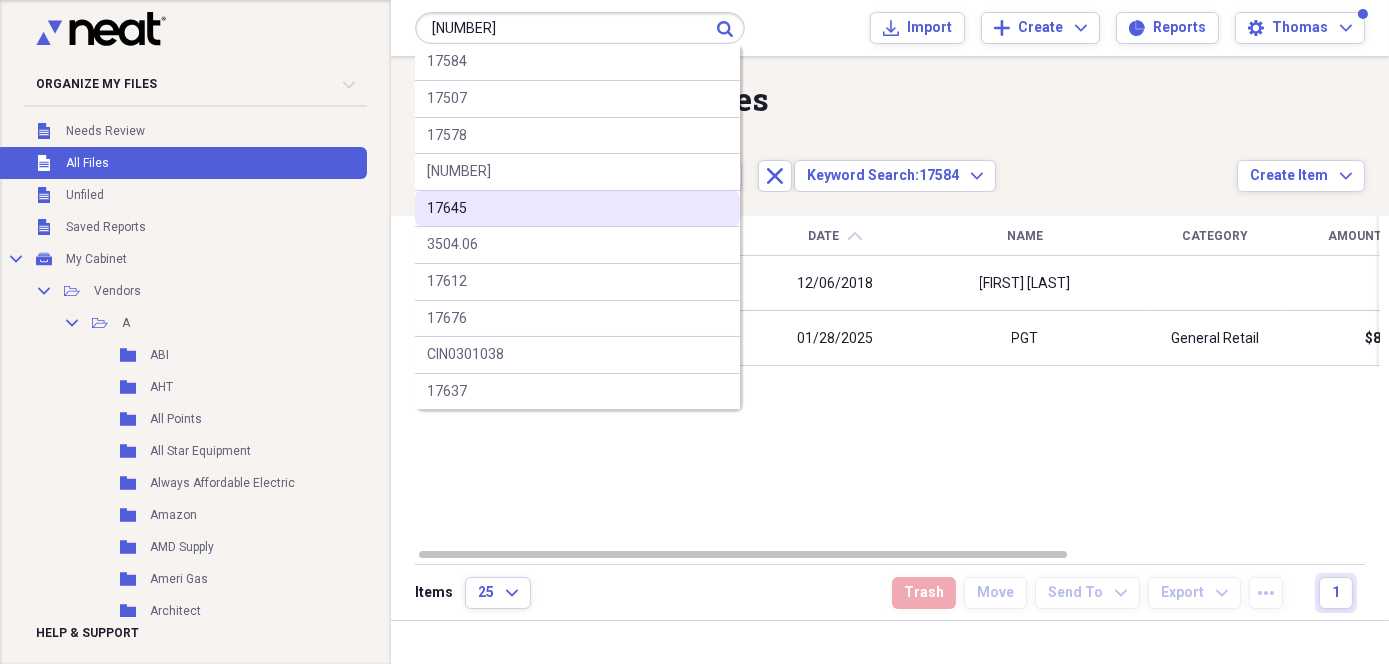 type on "[NUMBER]" 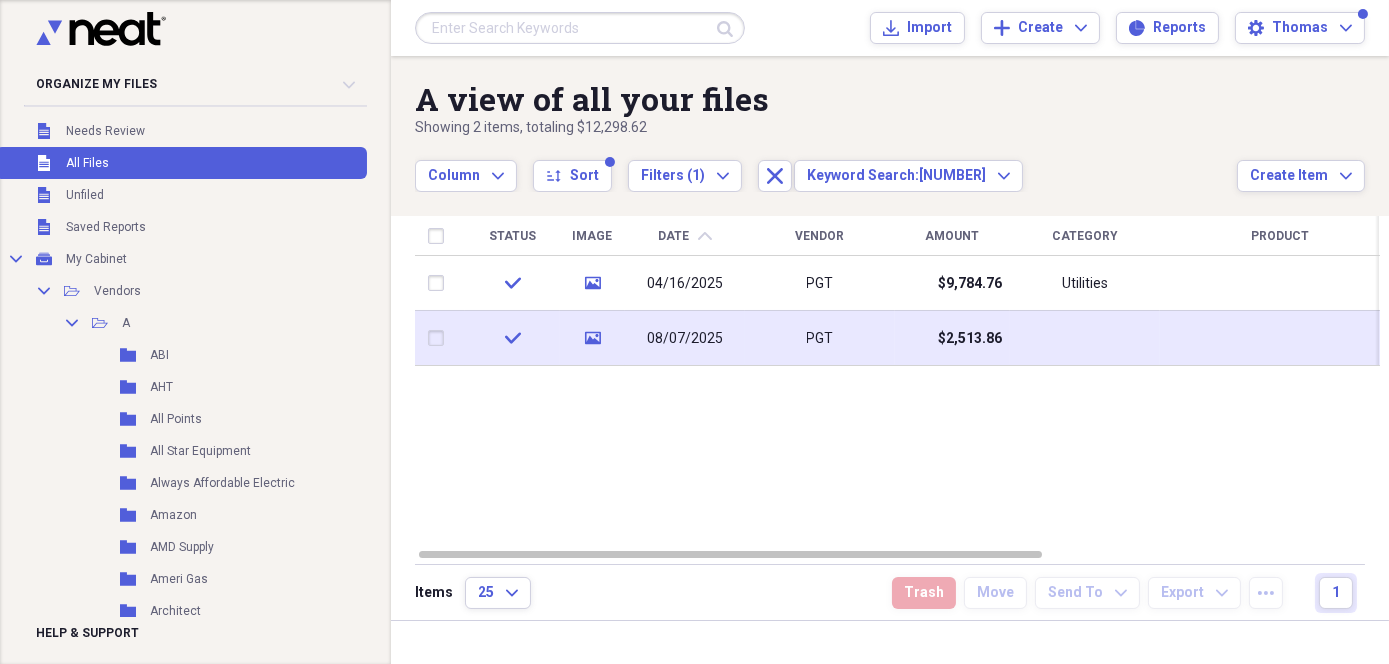 click on "PGT" at bounding box center [820, 338] 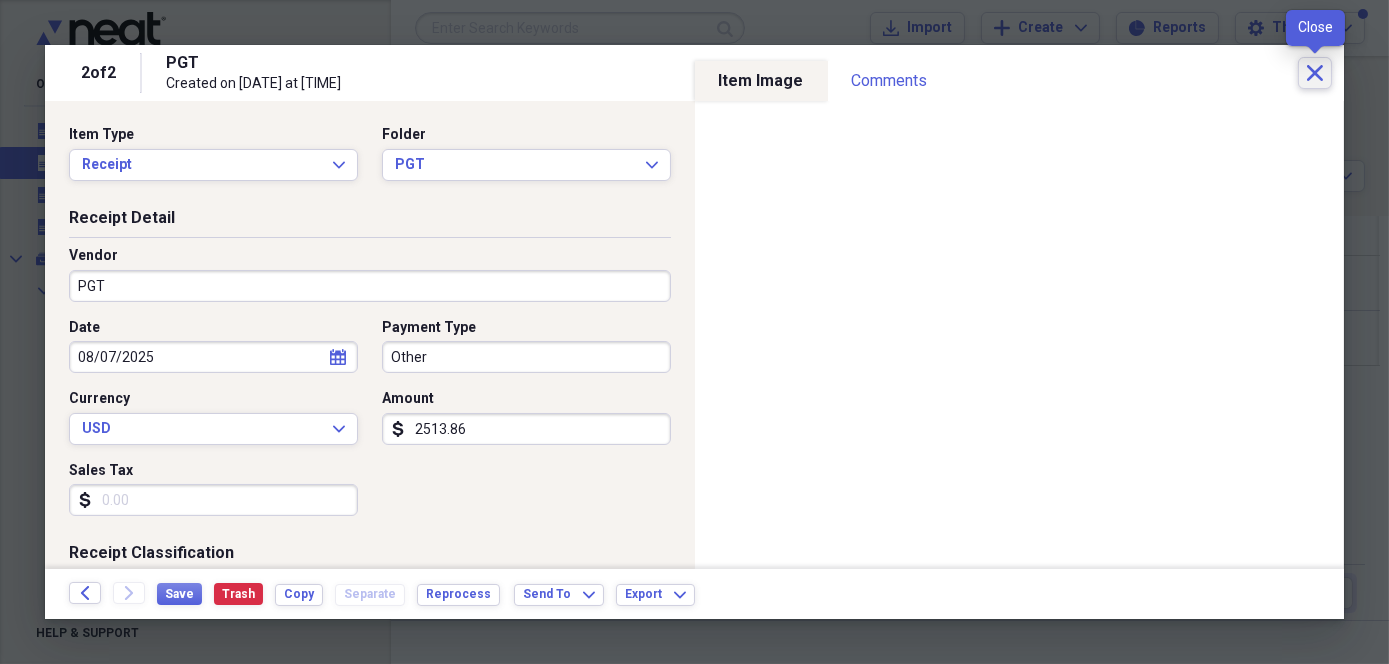 click on "Close" at bounding box center (1315, 73) 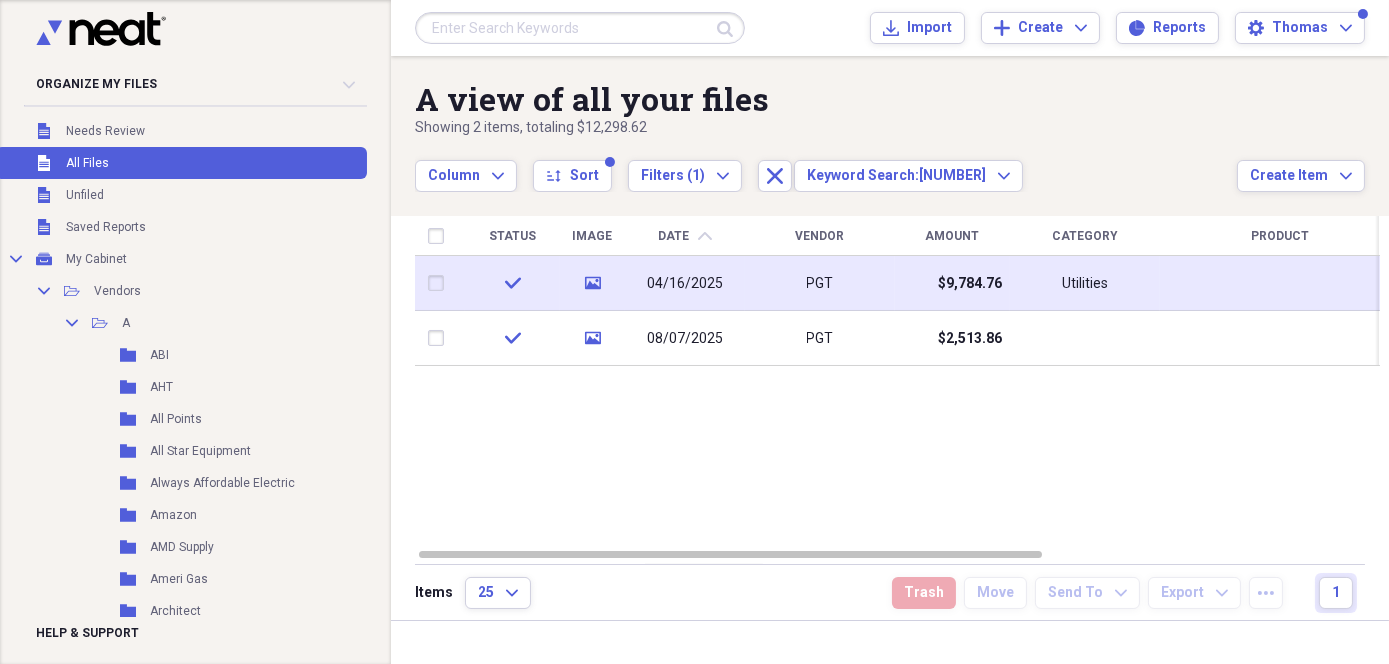 click on "04/16/2025" at bounding box center (685, 283) 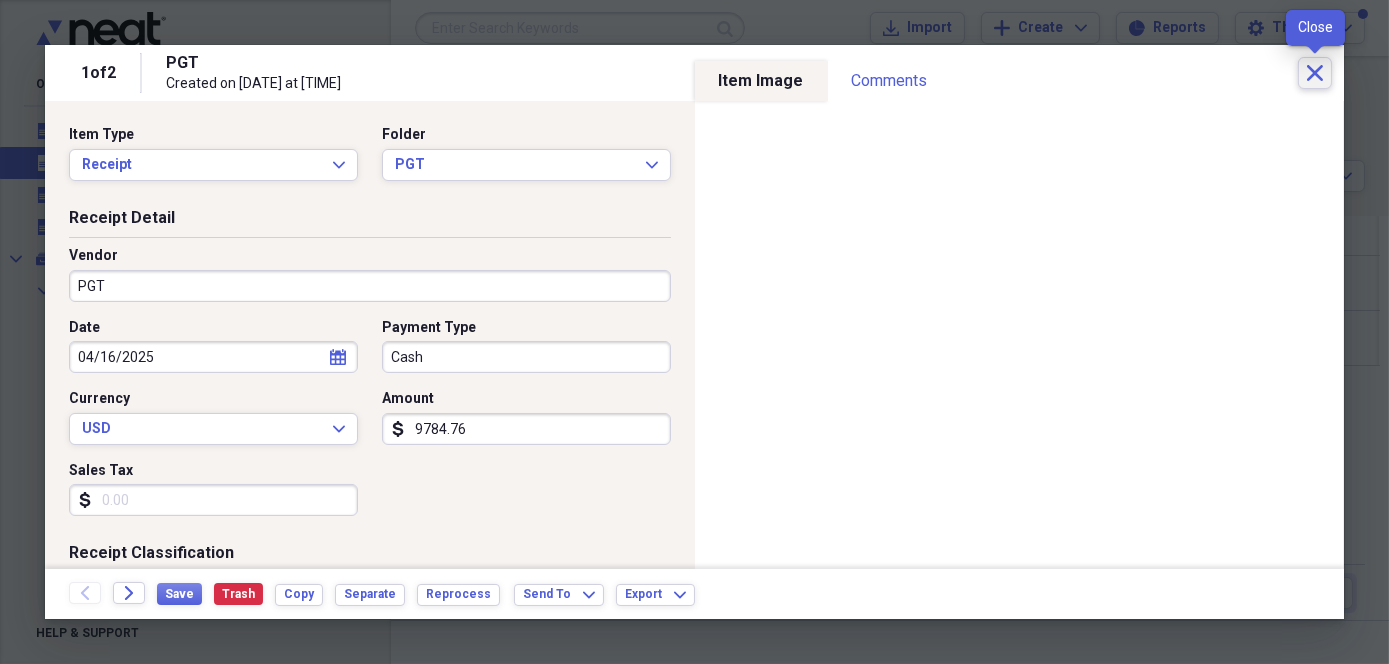 click on "Close" 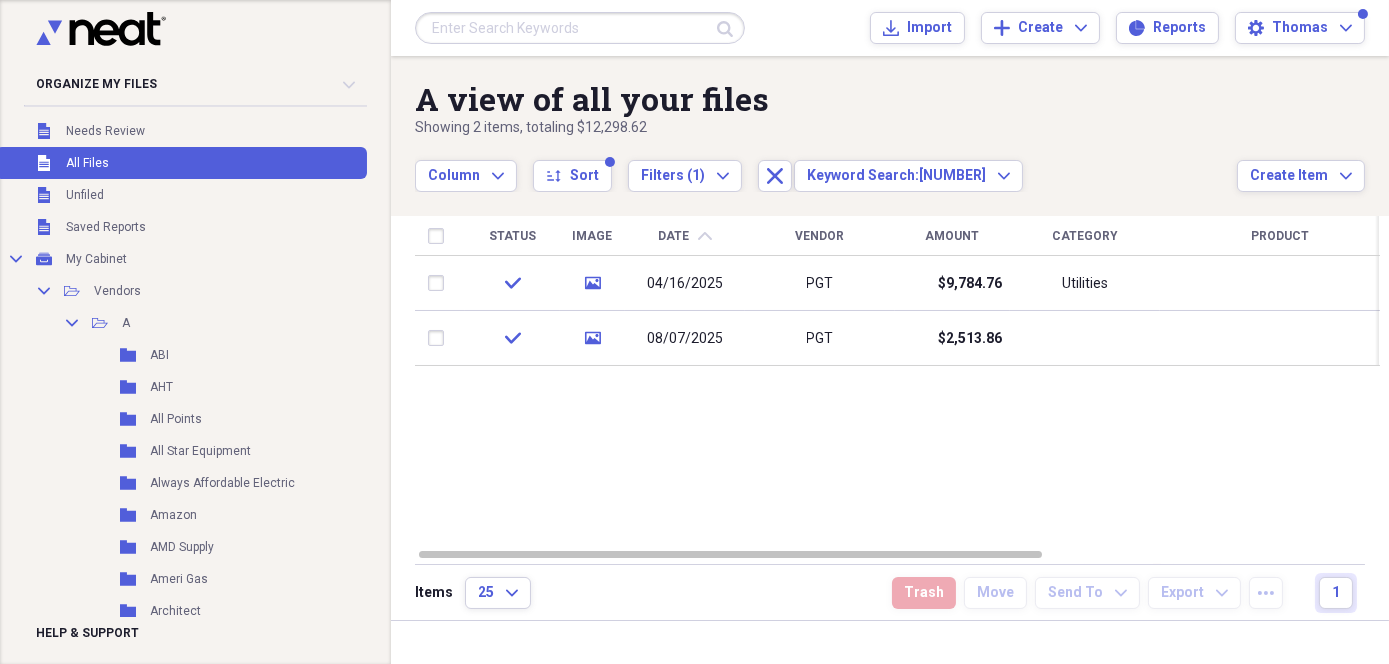 click at bounding box center [580, 28] 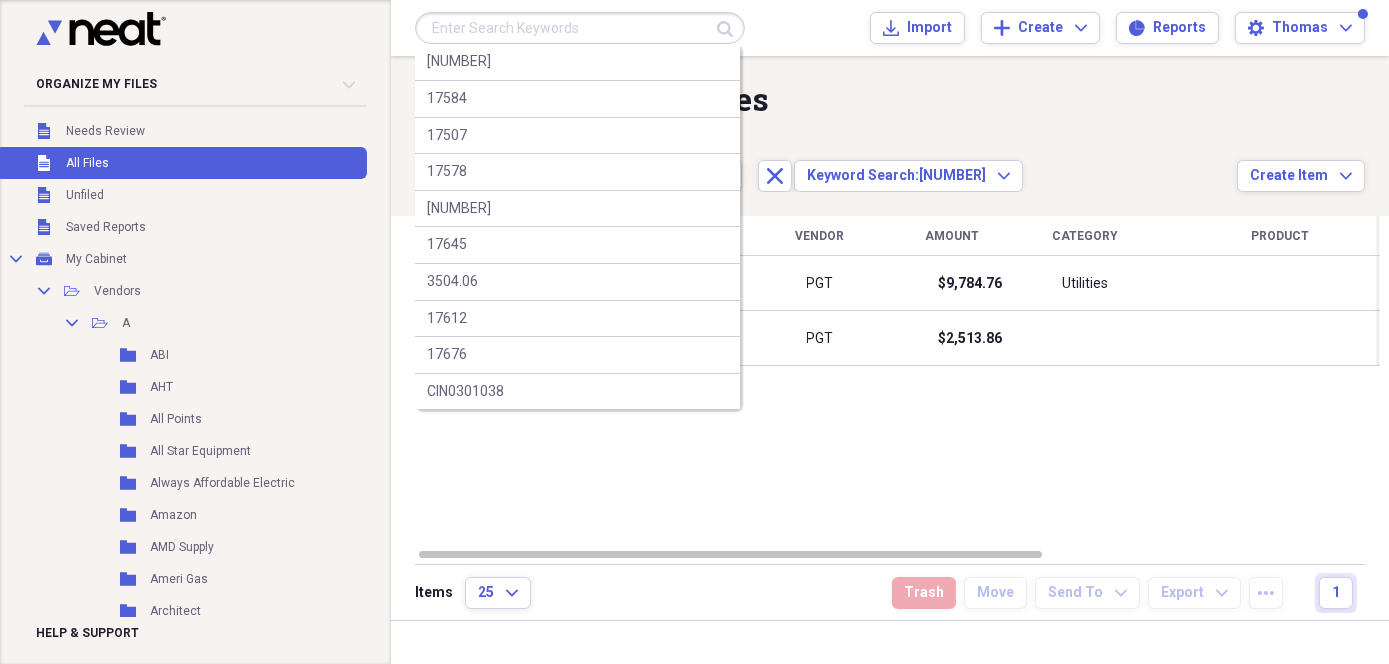 paste on "[NUMBER]" 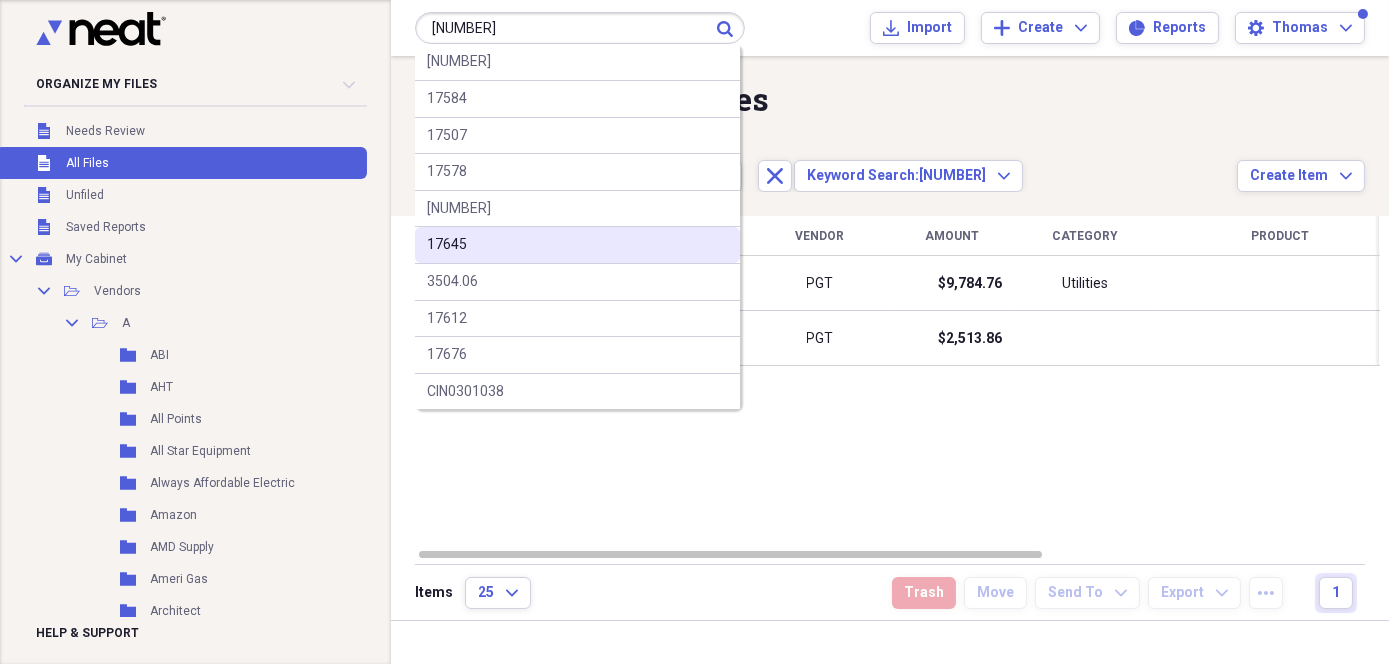 type on "[NUMBER]" 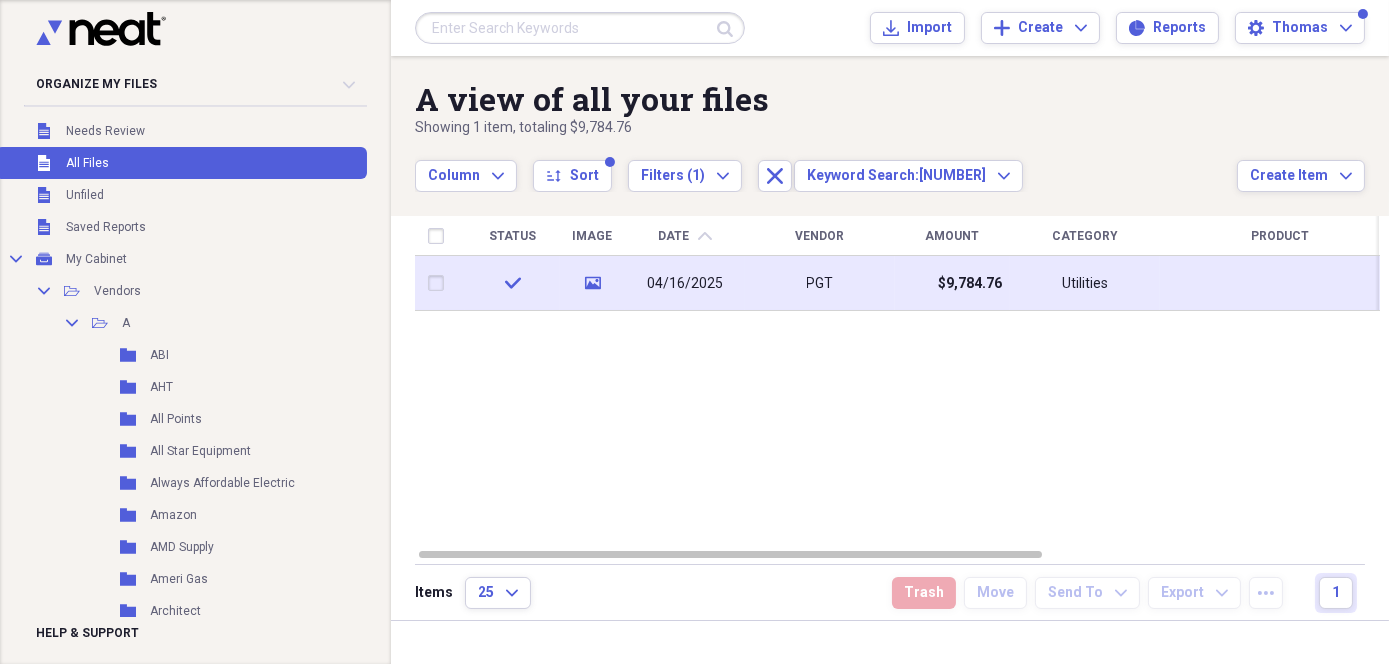 click on "PGT" at bounding box center (820, 283) 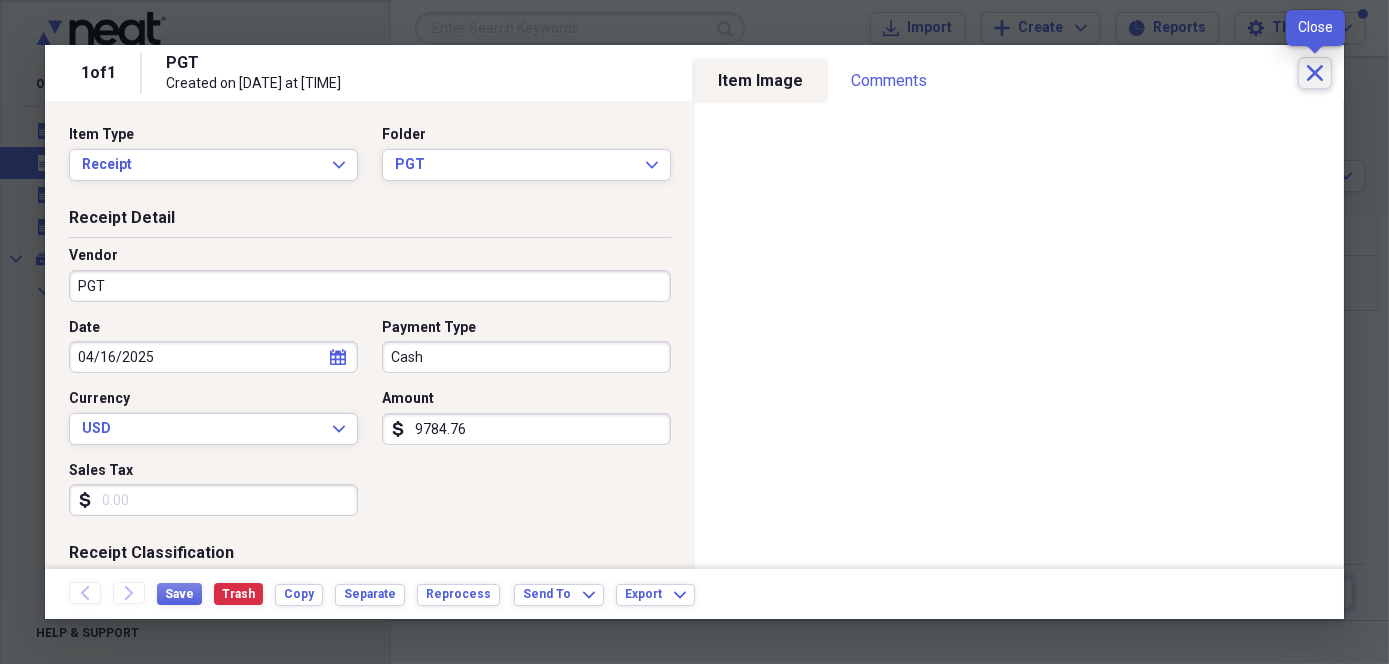 click on "Close" at bounding box center [1315, 73] 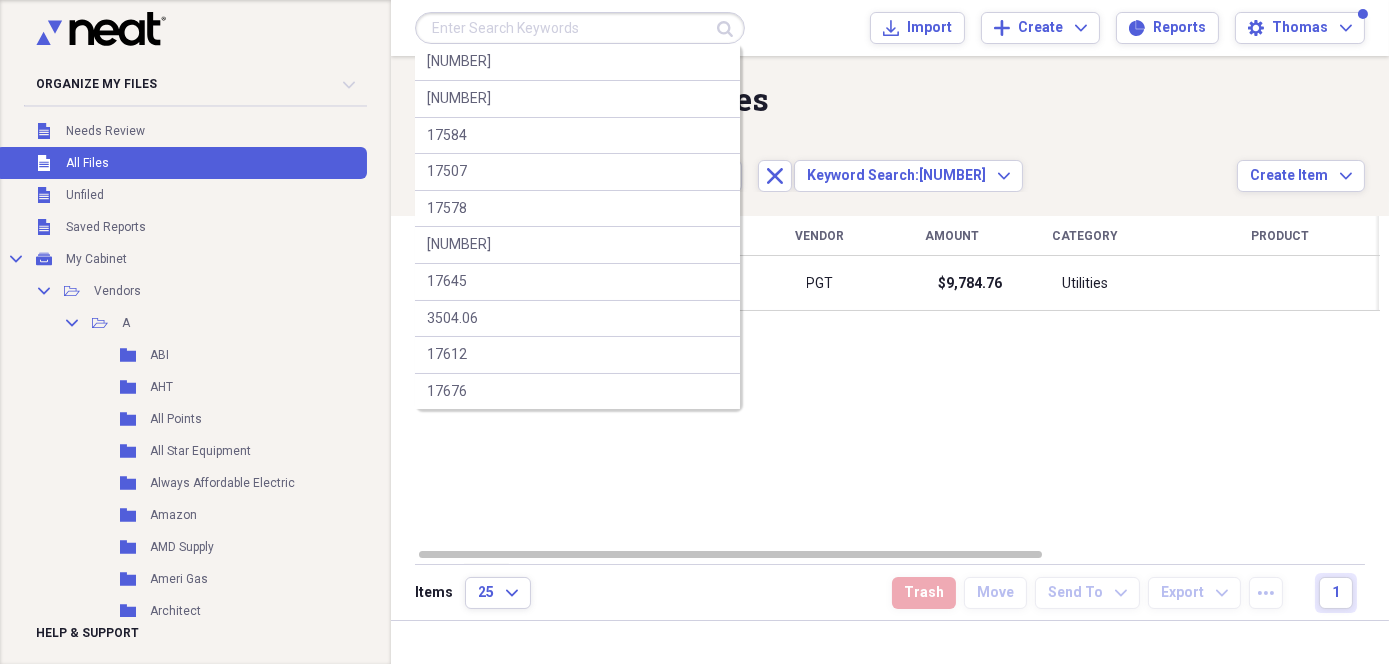 click at bounding box center (580, 28) 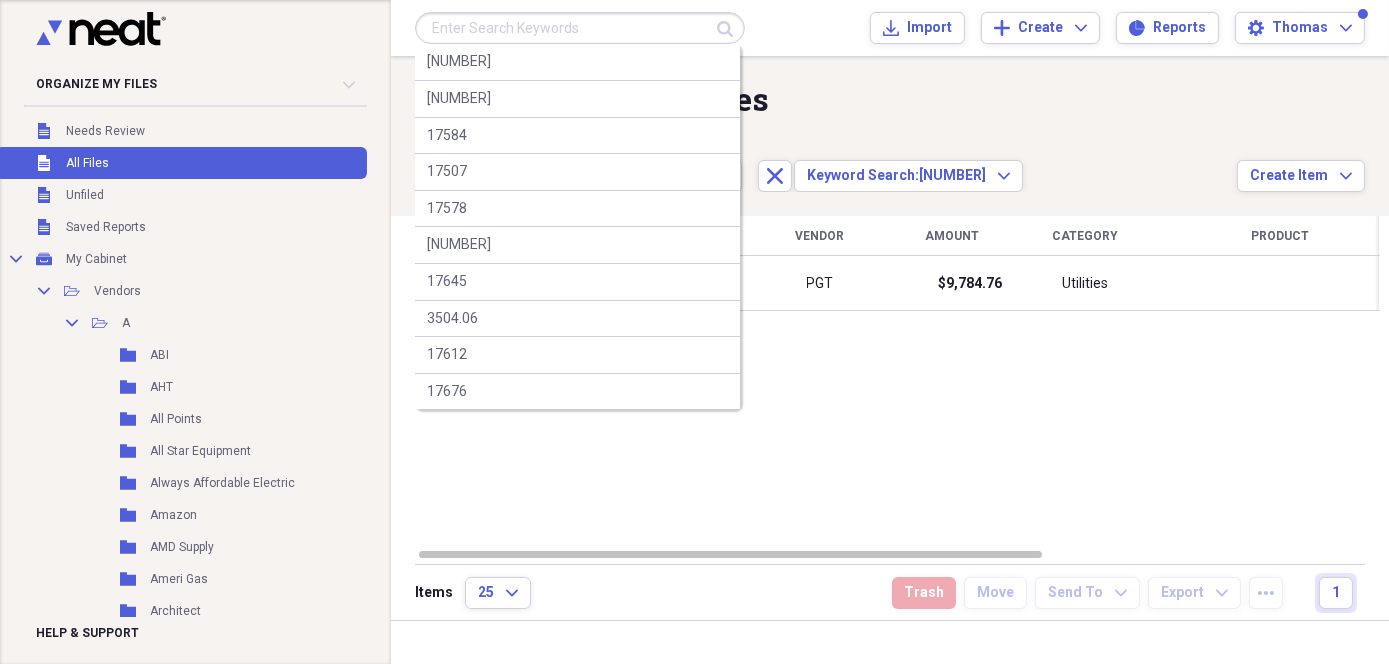 paste on "[NUMBER]" 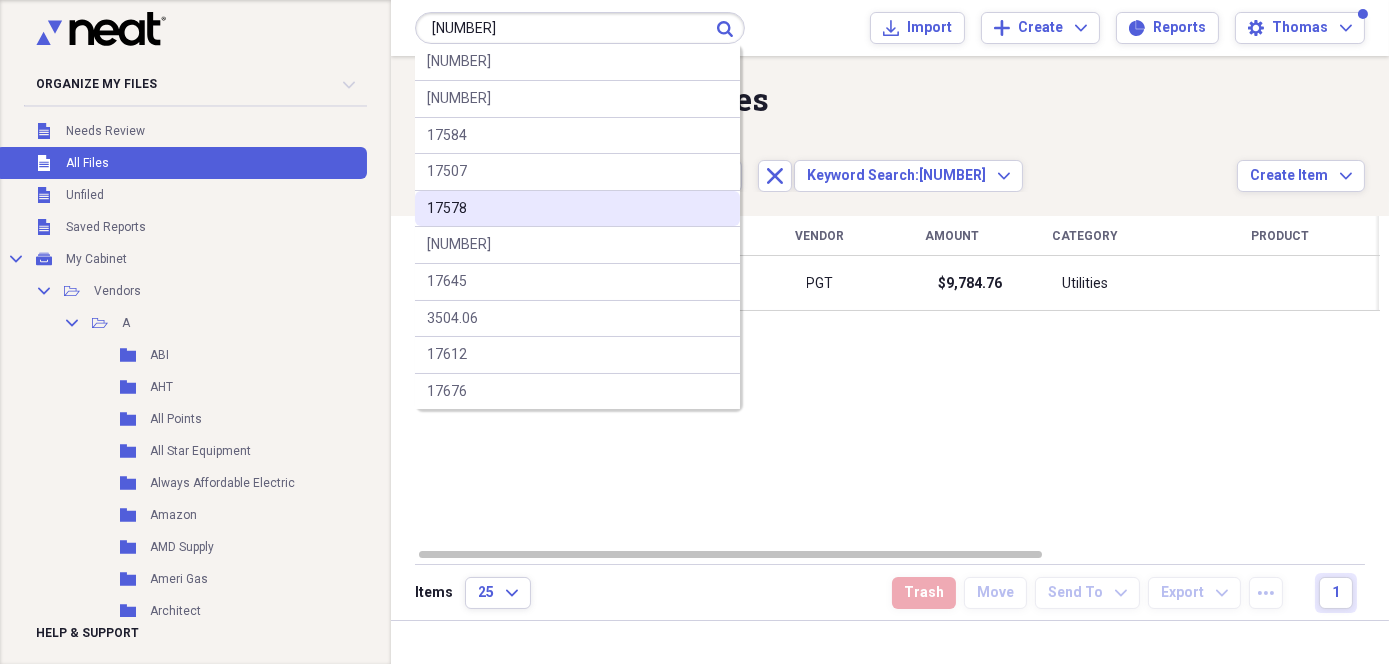 type on "[NUMBER]" 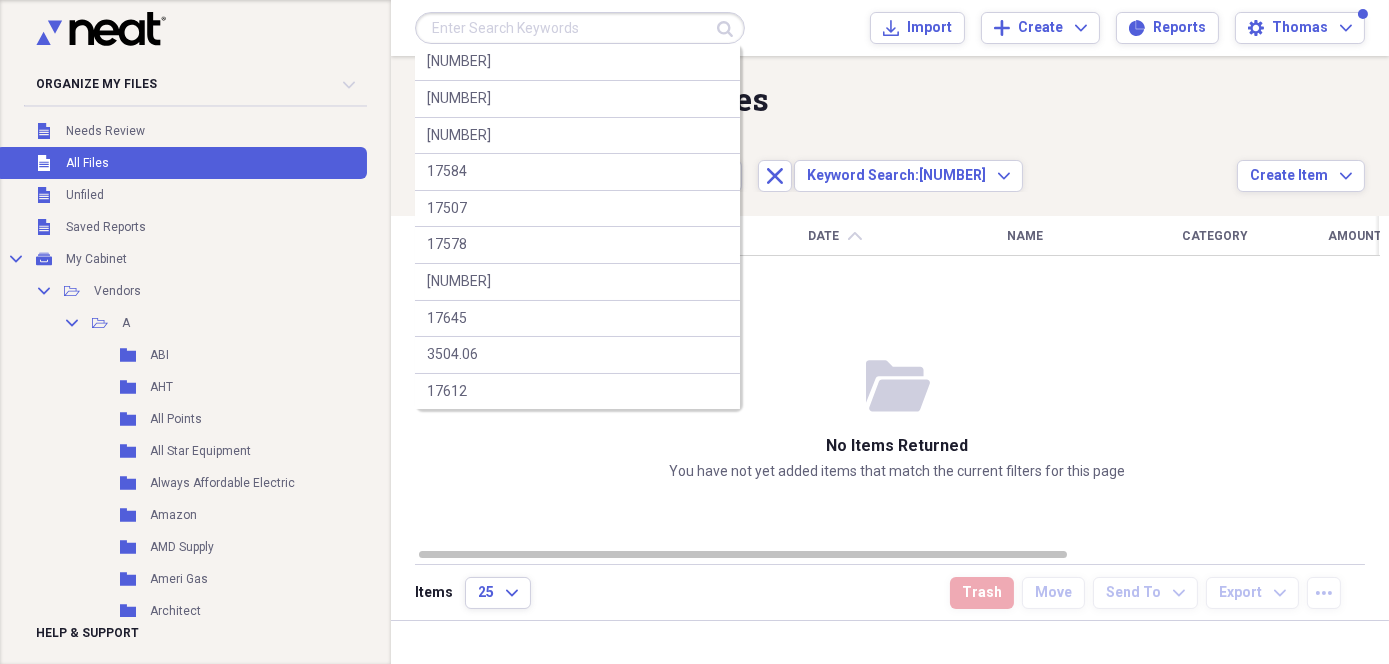 click at bounding box center (580, 28) 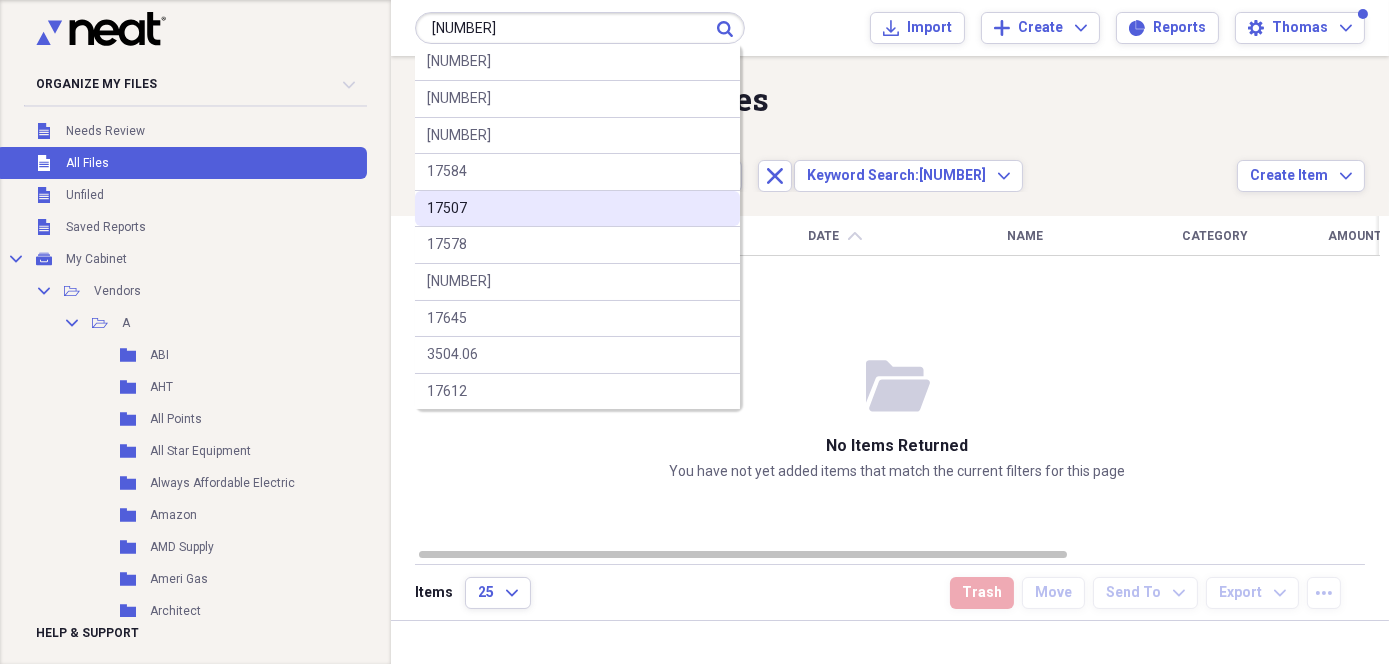 type on "[NUMBER]" 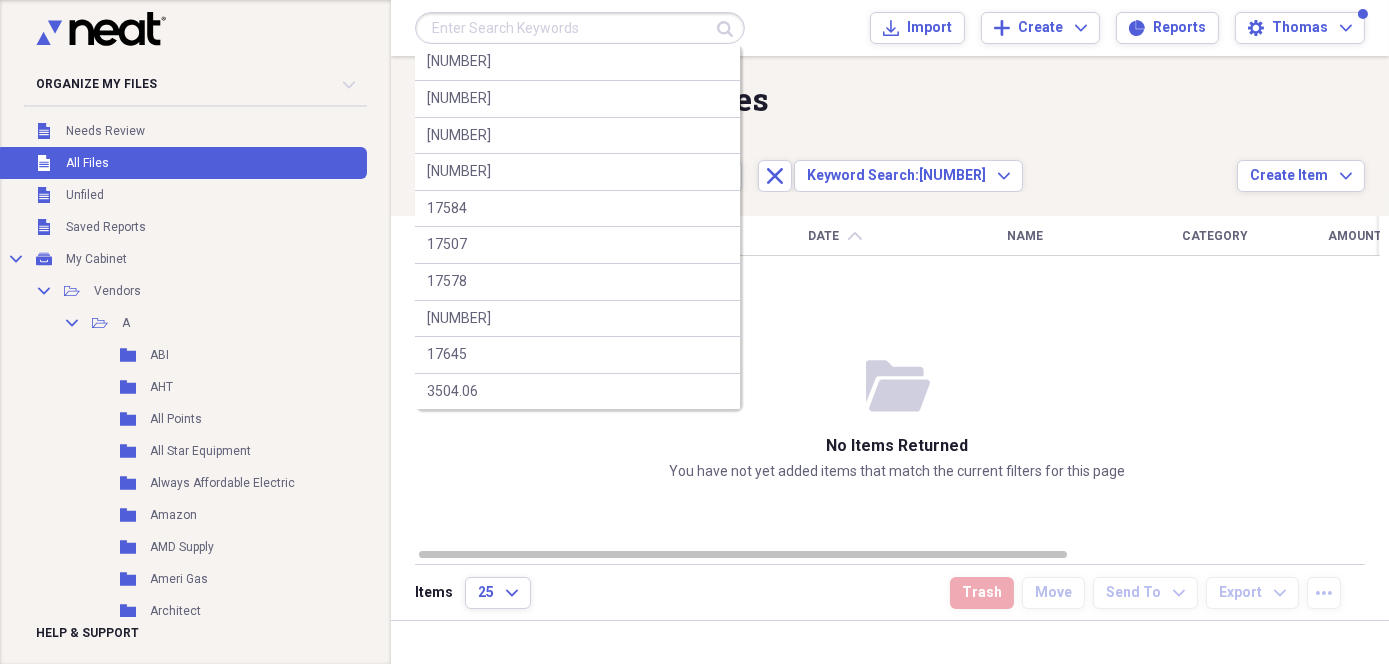 click at bounding box center [580, 28] 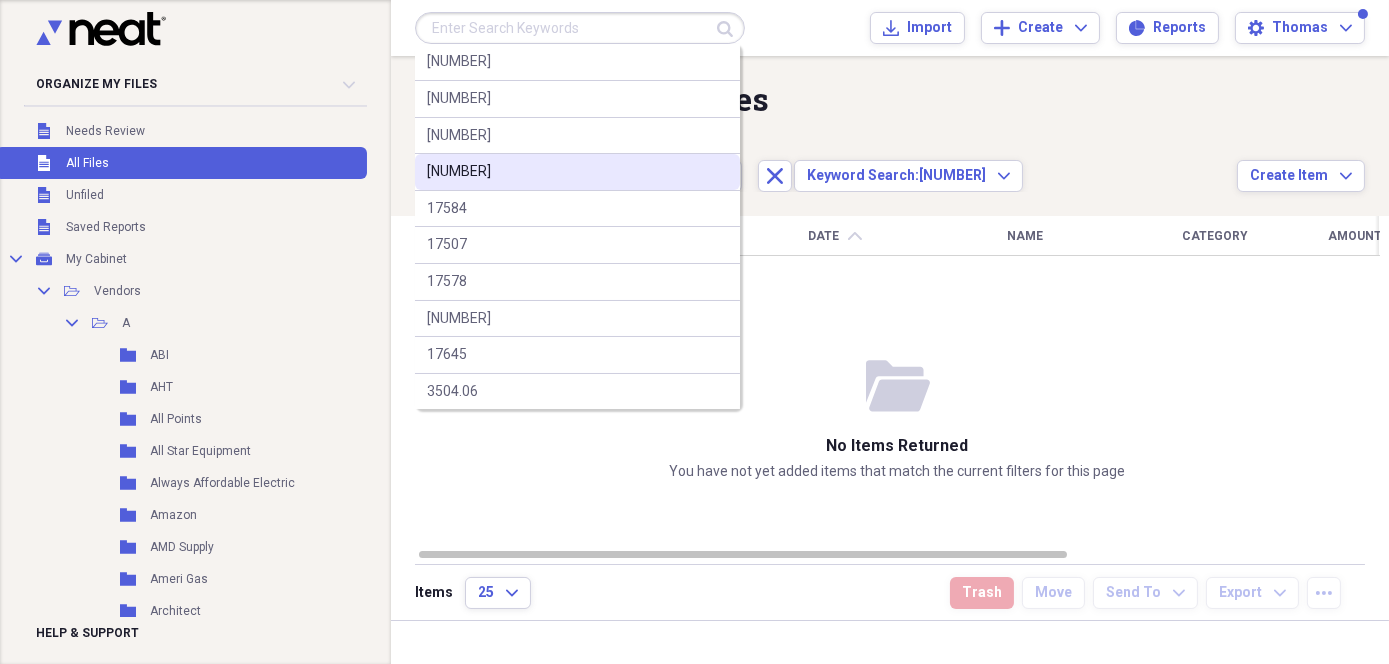 click on "[NUMBER]" at bounding box center (577, 172) 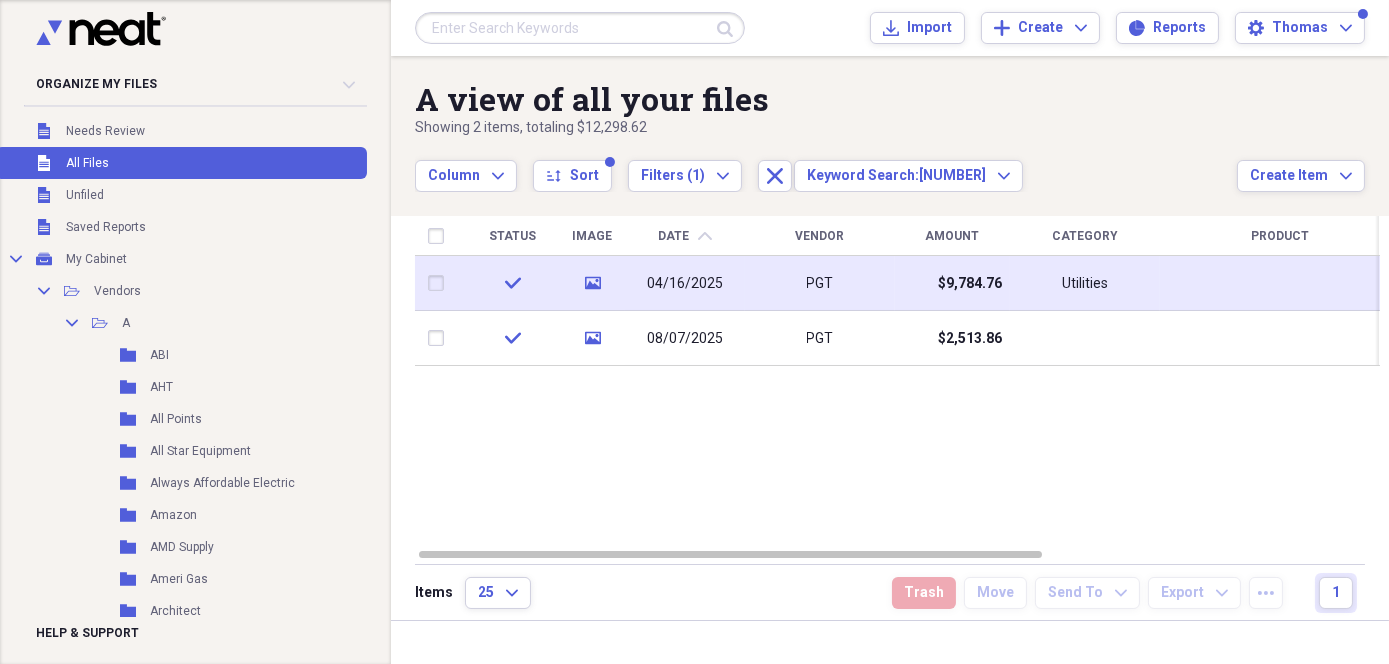 click on "PGT" at bounding box center (820, 283) 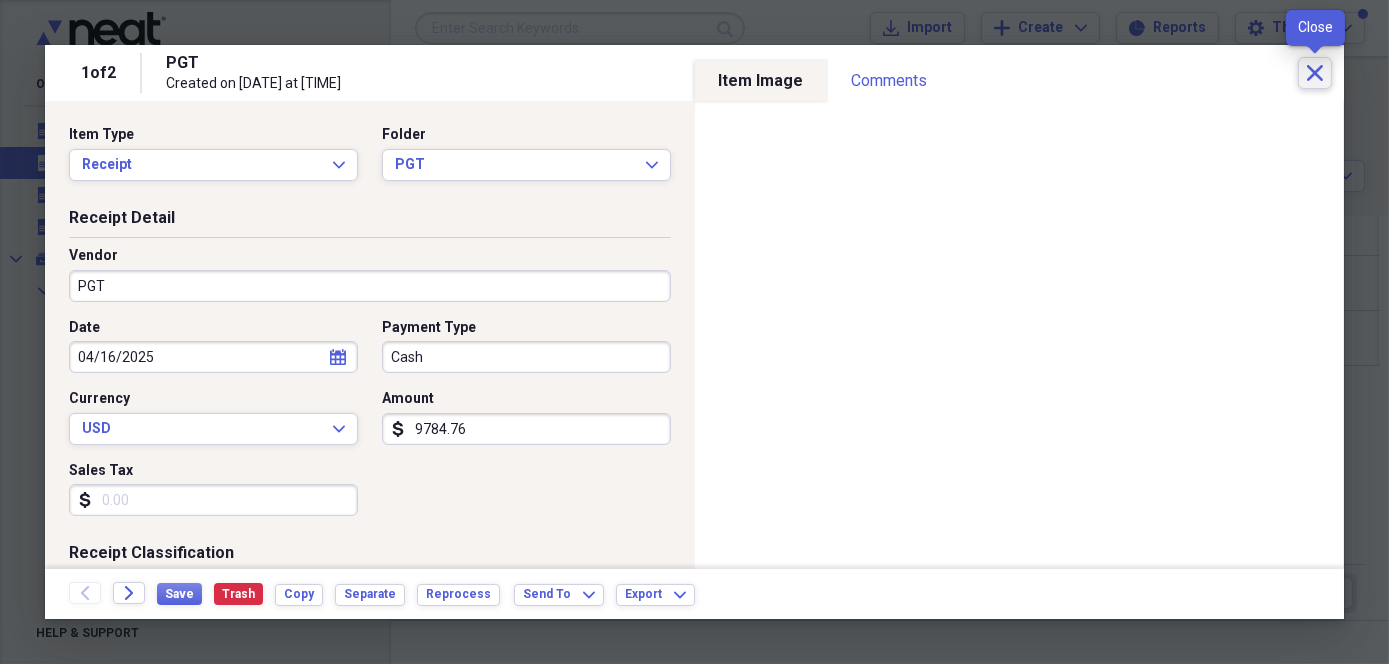 click on "Close" 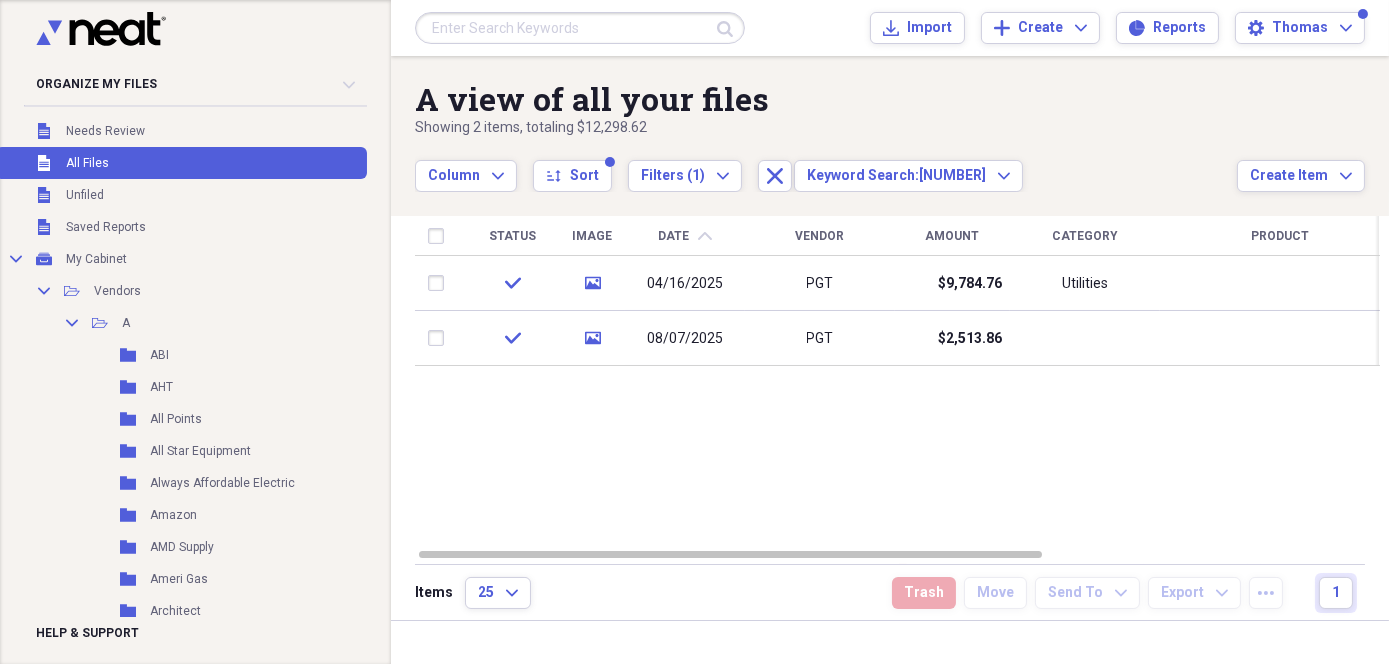 click at bounding box center [580, 28] 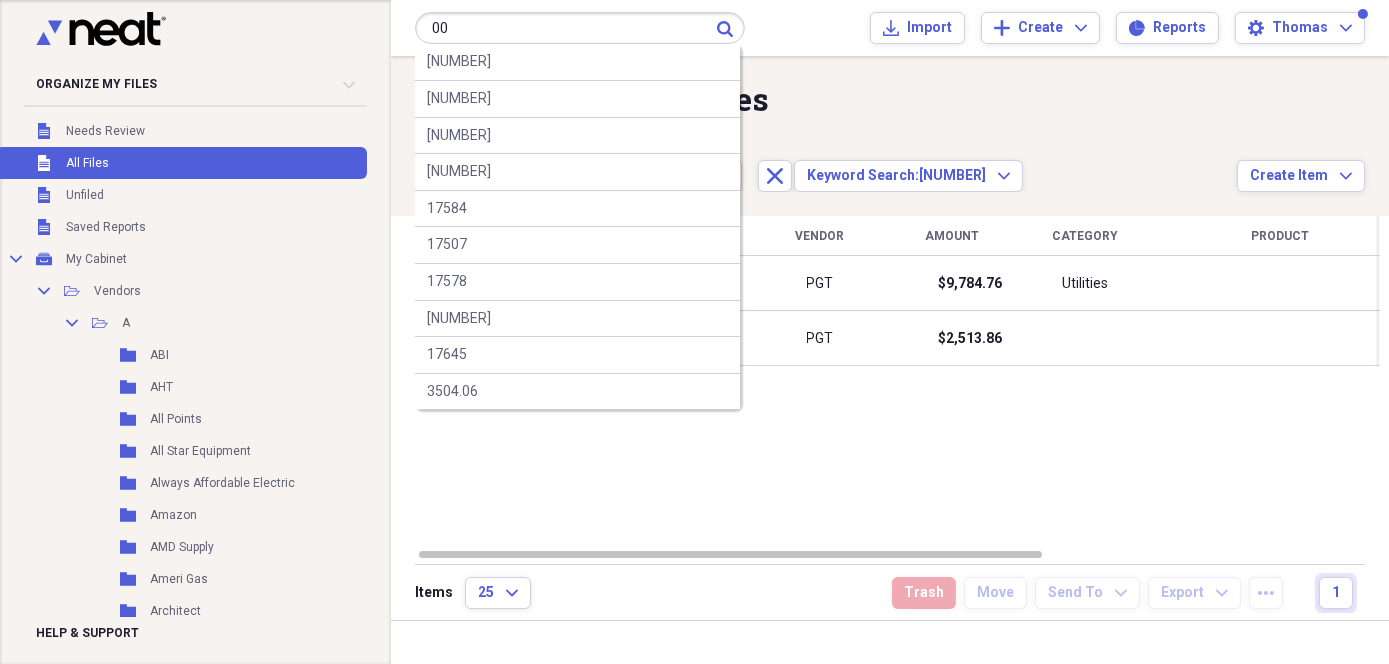 click on "00" at bounding box center [580, 28] 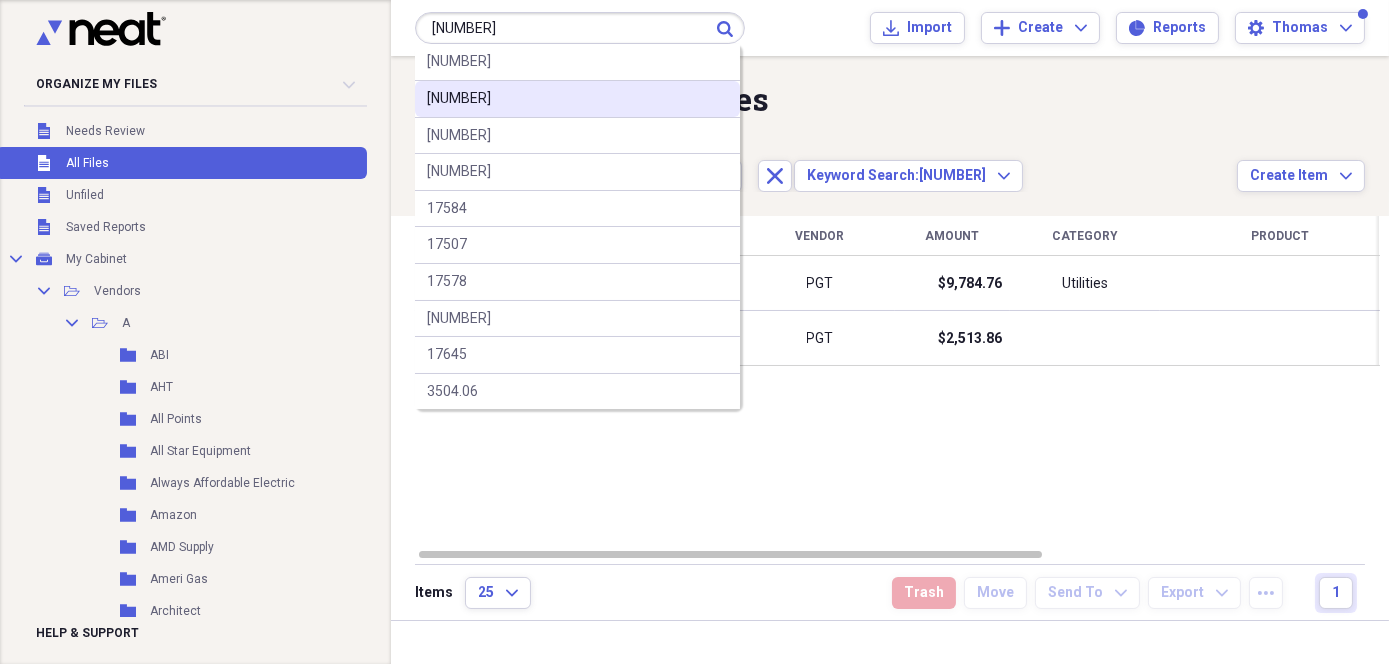 type on "[NUMBER]" 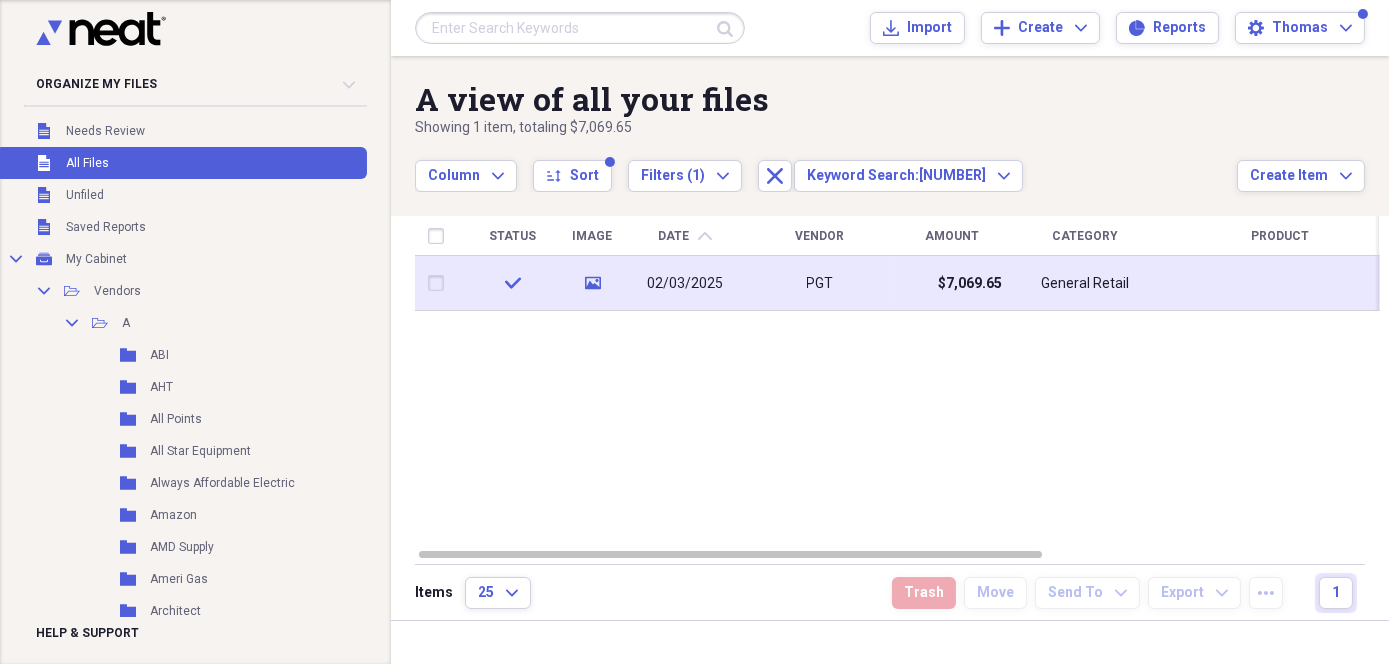 click on "General Retail" at bounding box center [1085, 283] 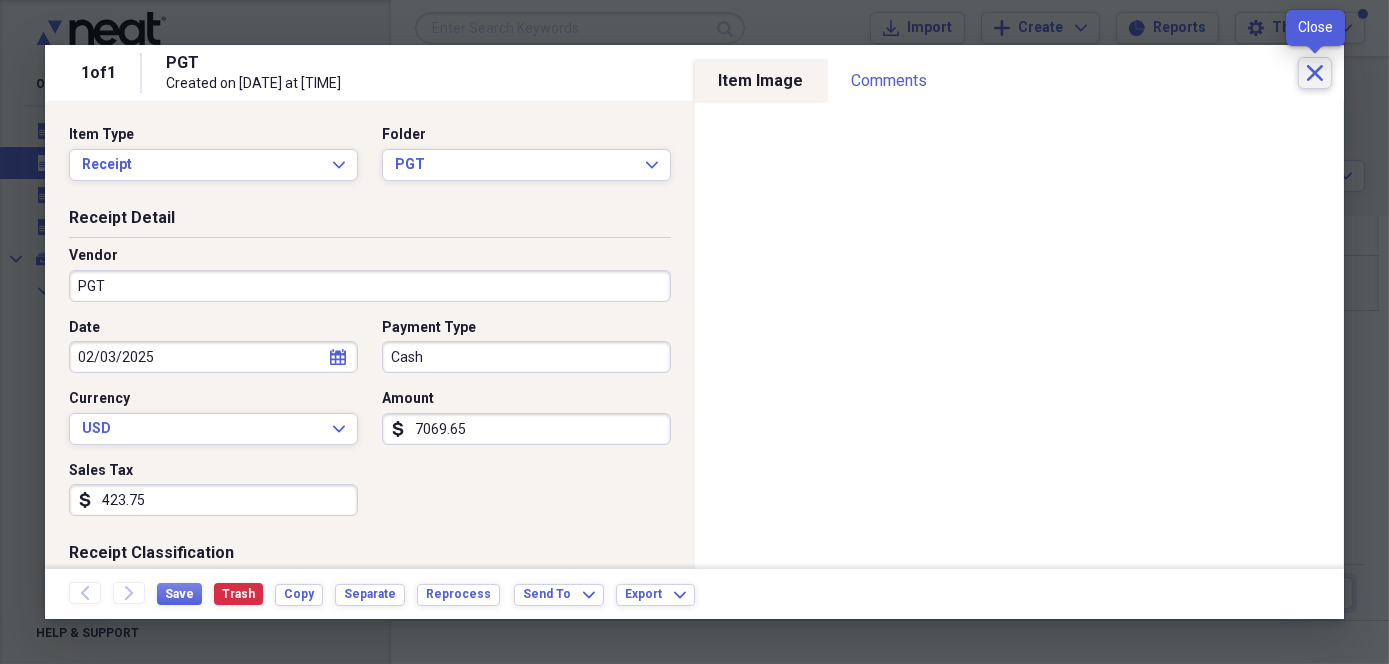 click on "Close" 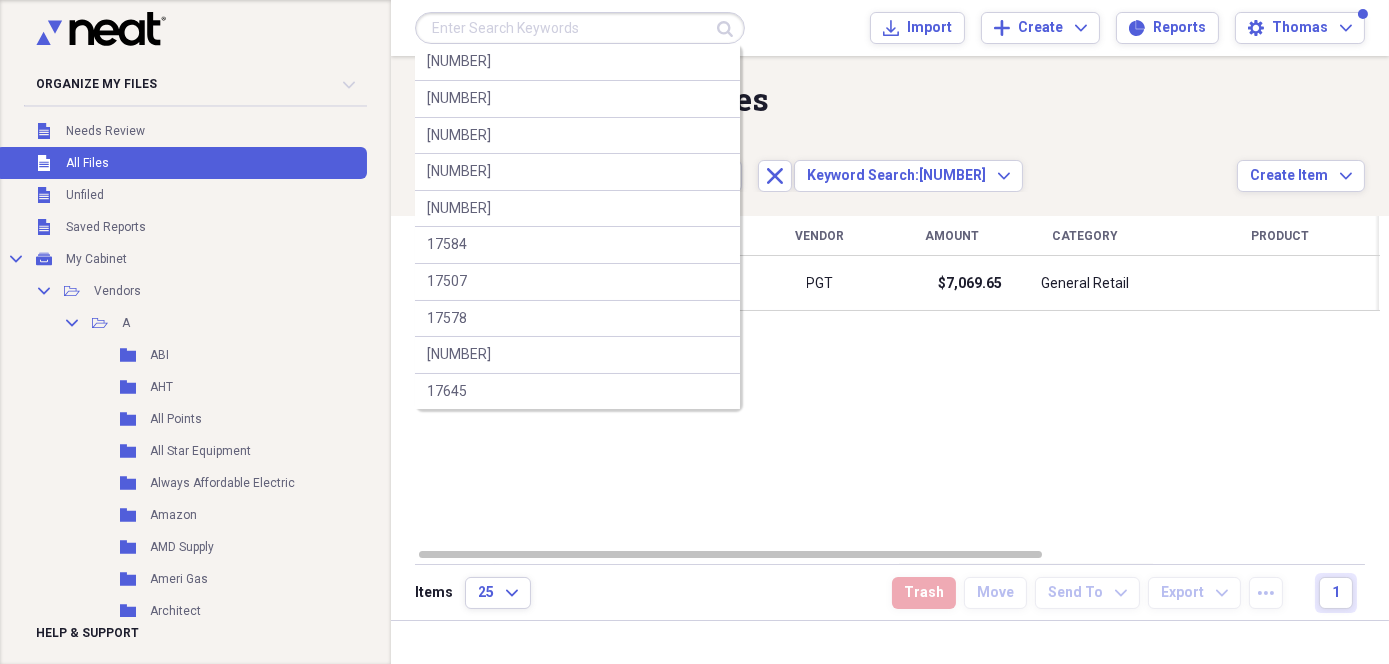 click at bounding box center [580, 28] 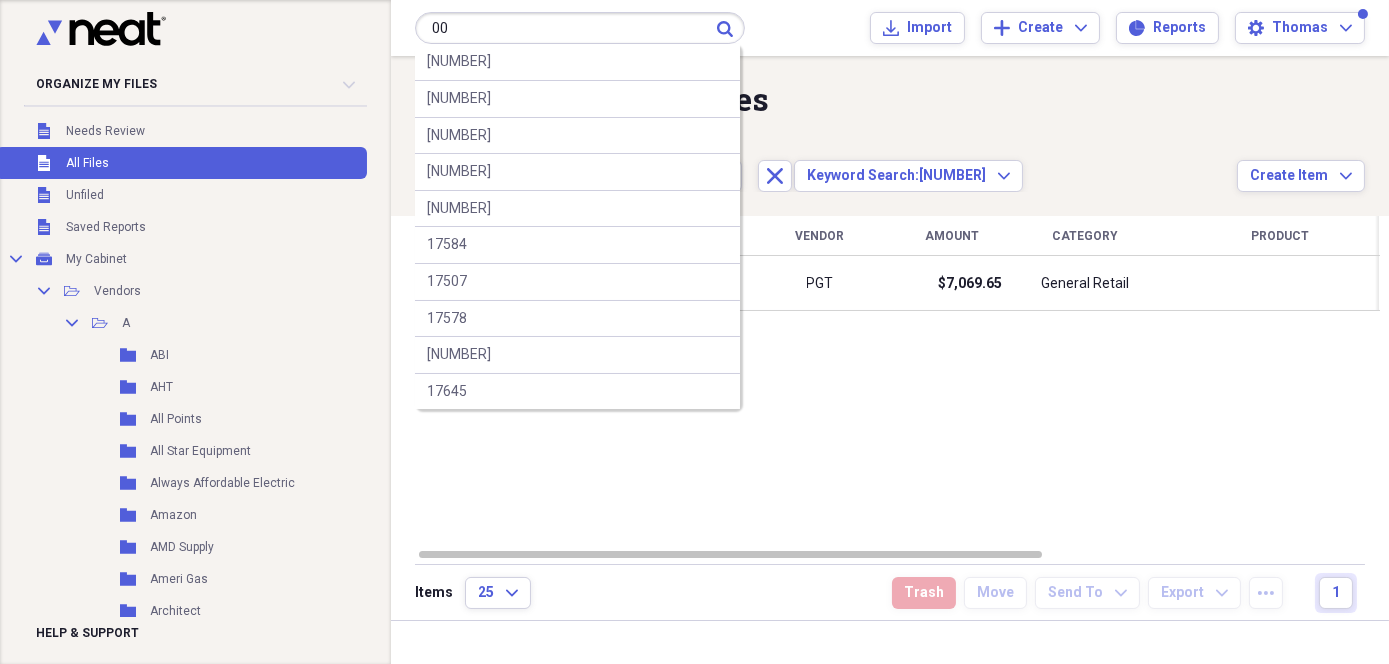 paste on "[NUMBER]" 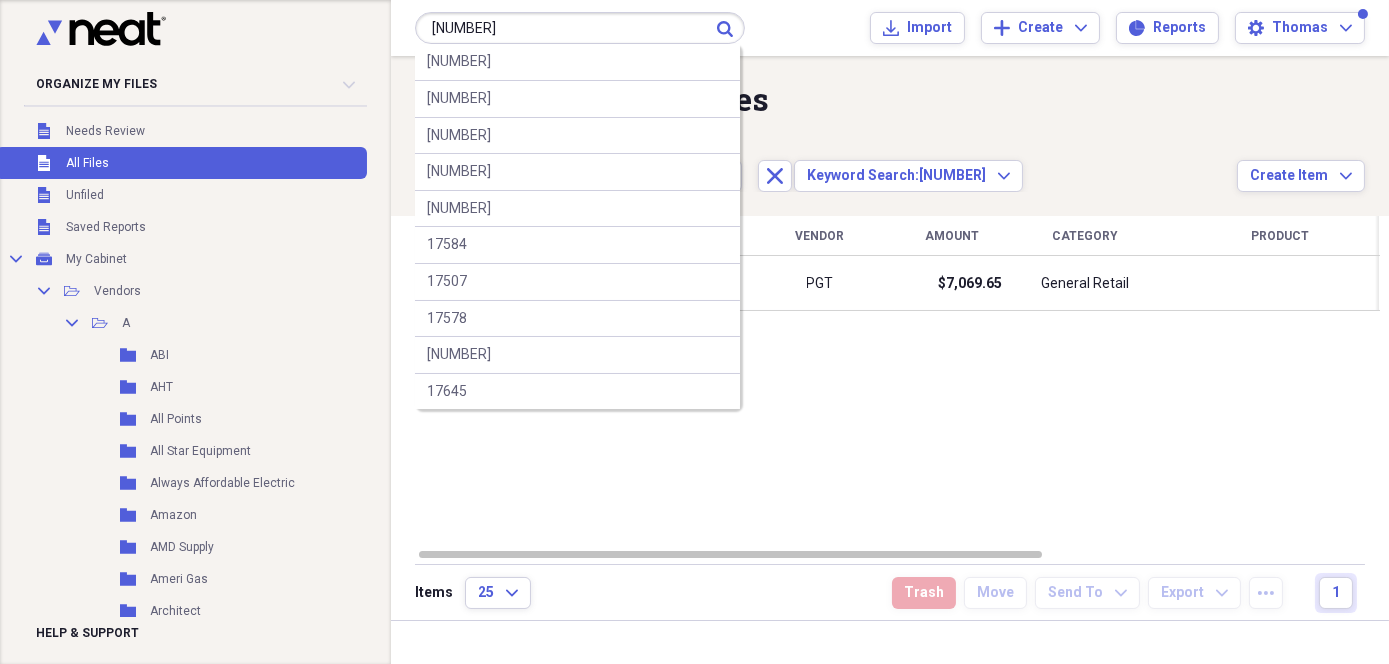 type on "[NUMBER]" 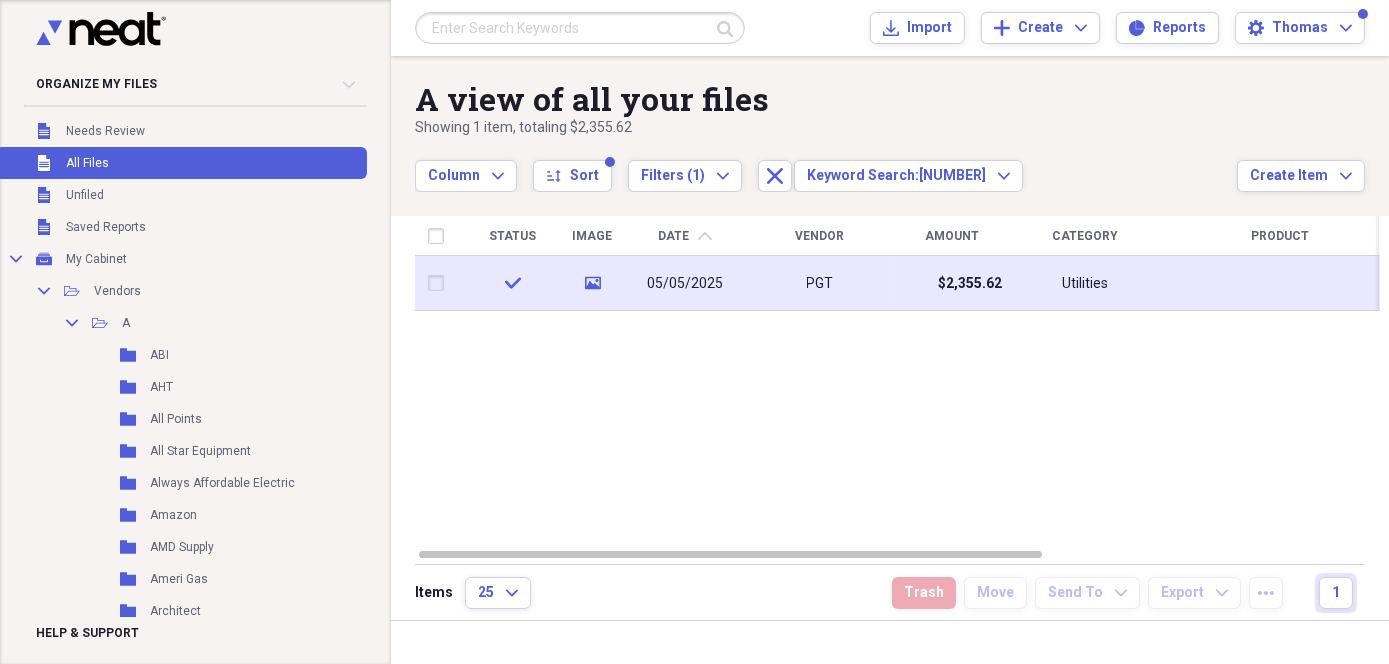 click on "$2,355.62" at bounding box center [952, 283] 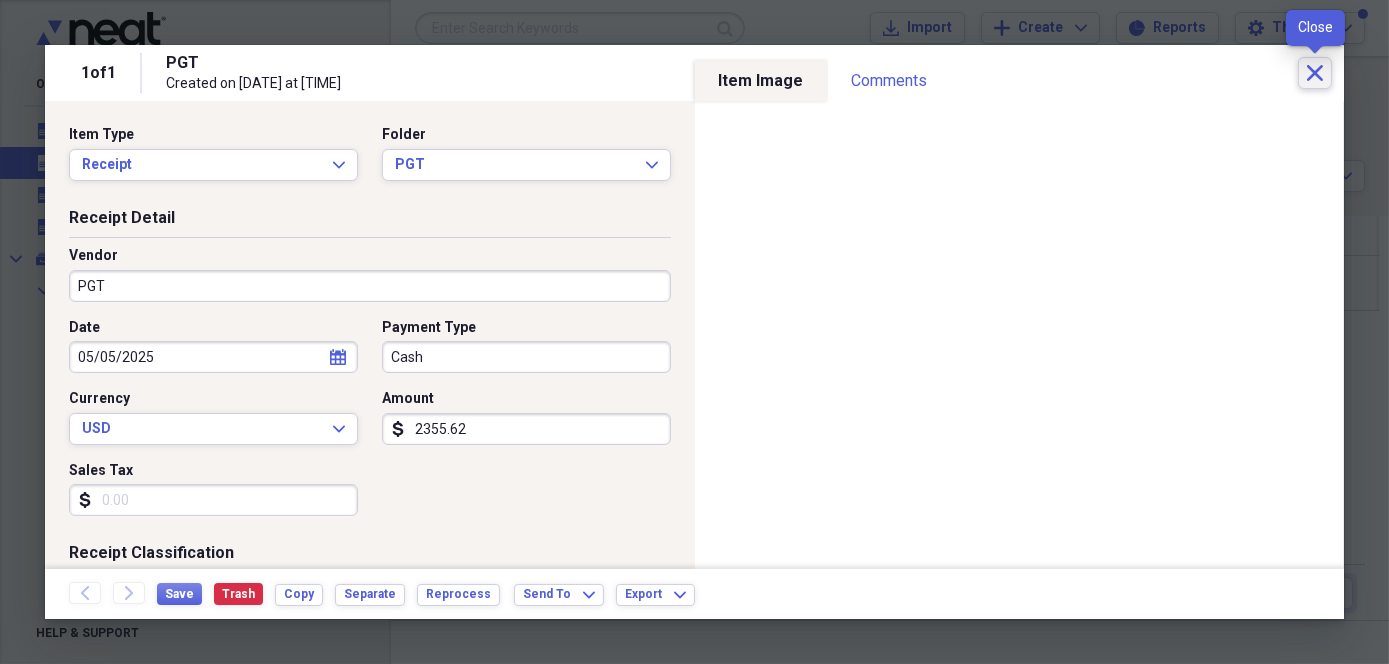 click on "Close" 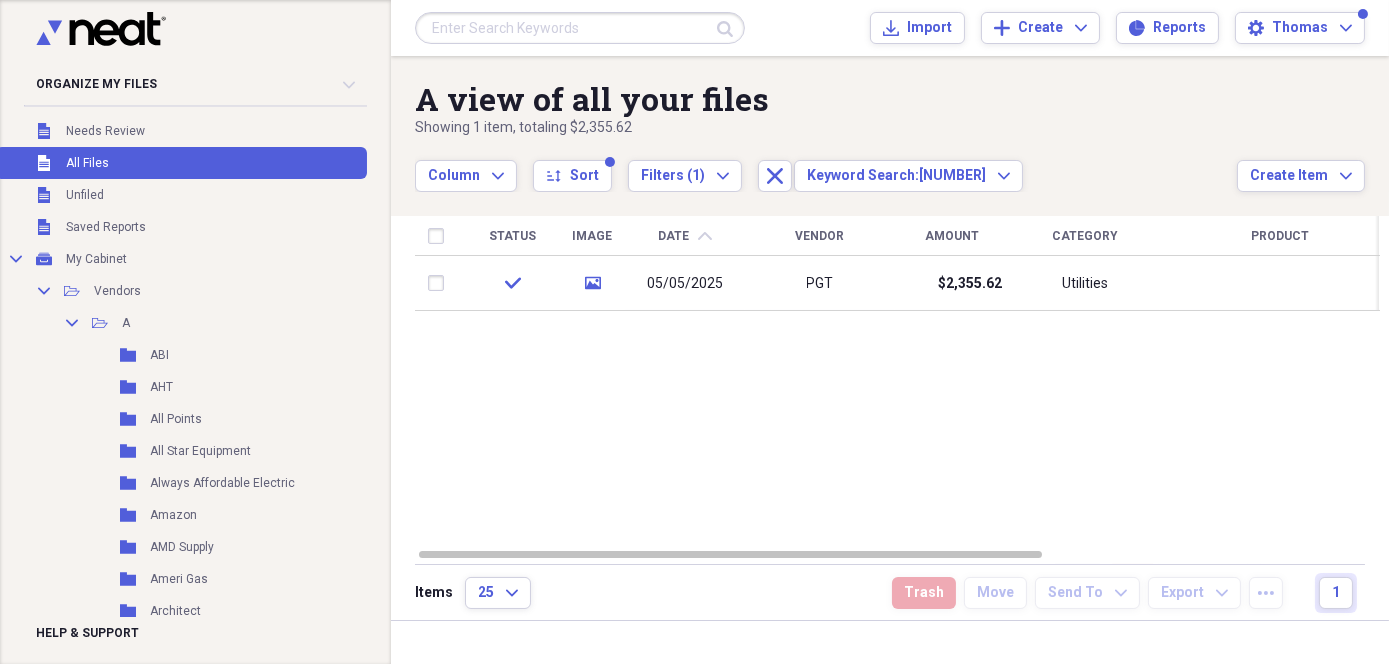 click at bounding box center (580, 28) 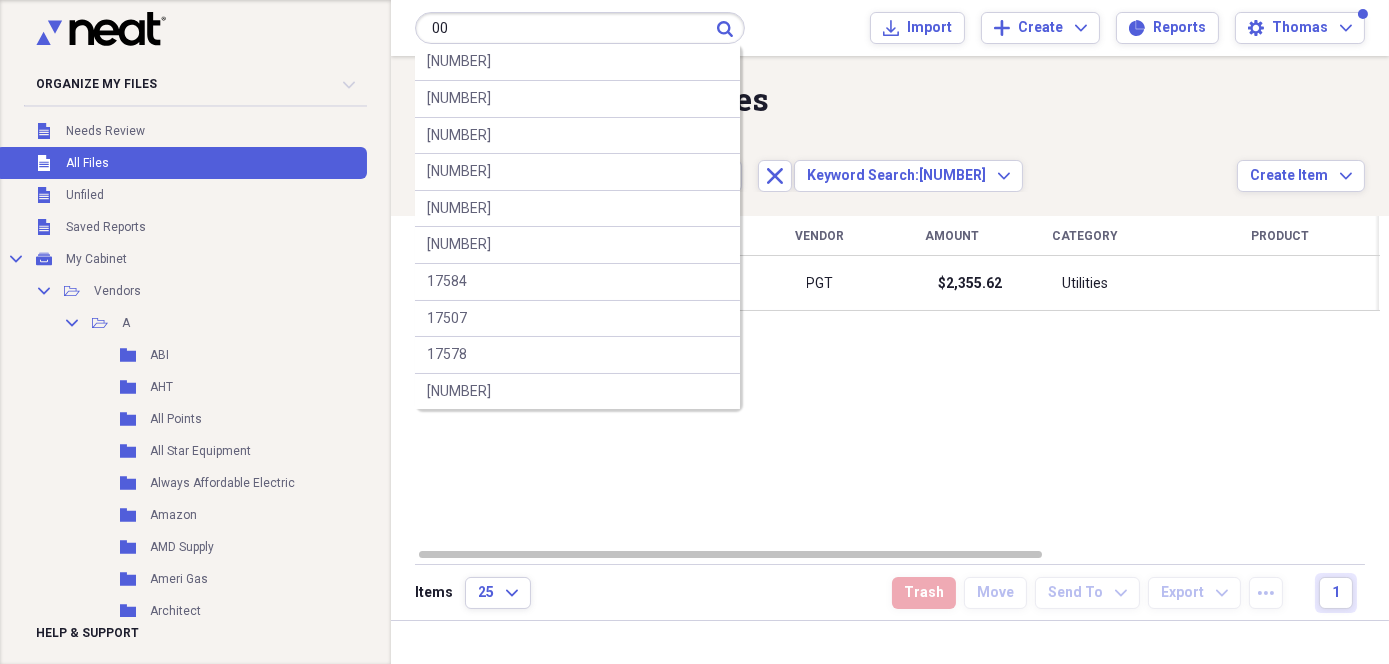 paste on "[NUMBER]" 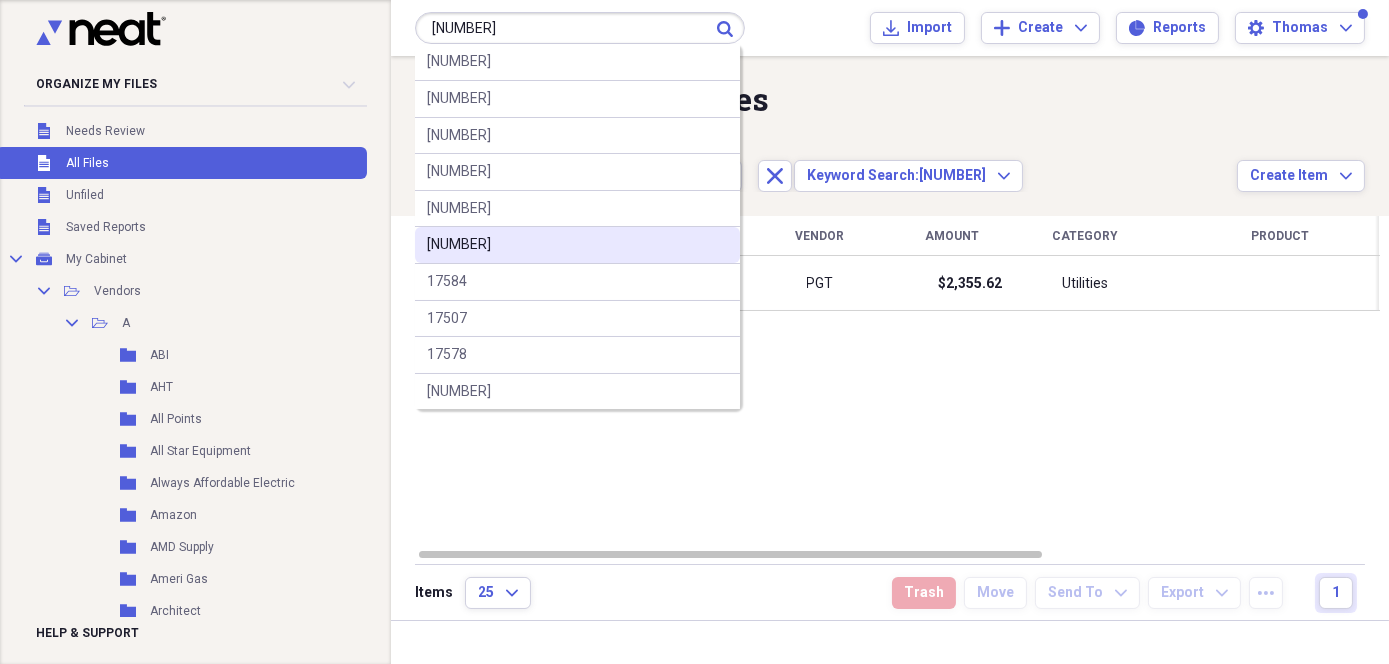 type on "[NUMBER]" 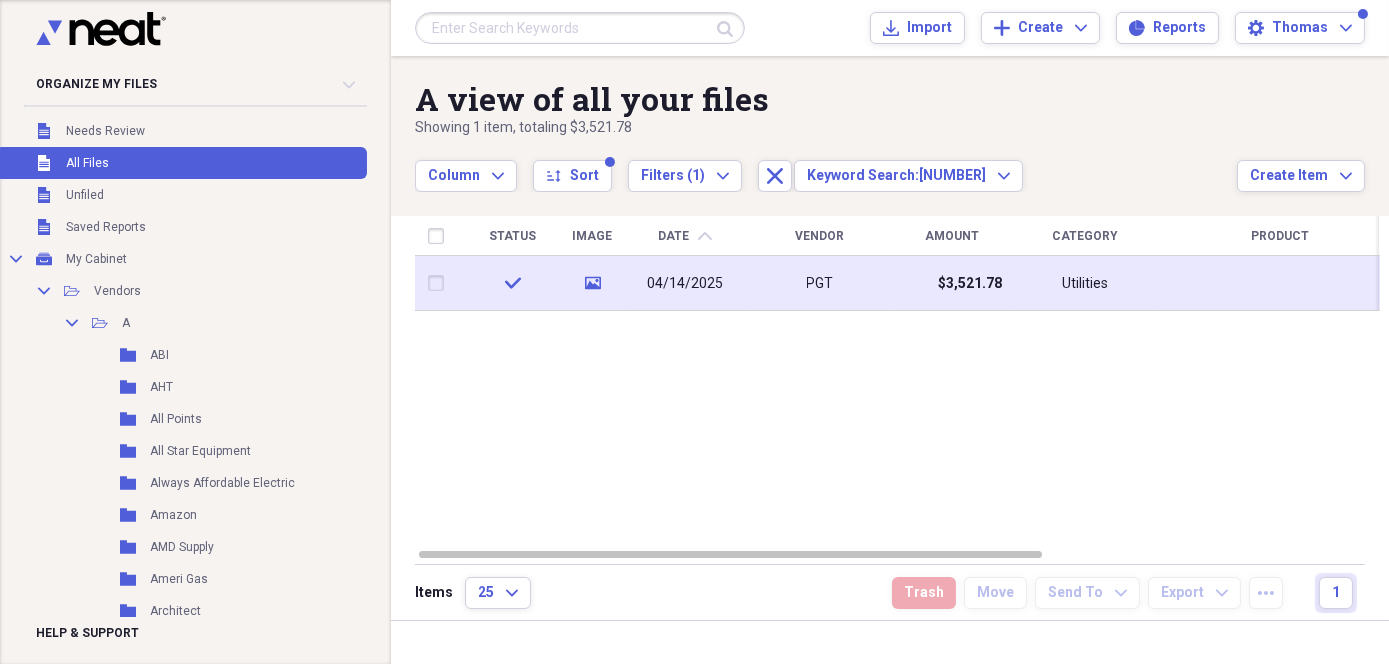 click on "PGT" at bounding box center (820, 283) 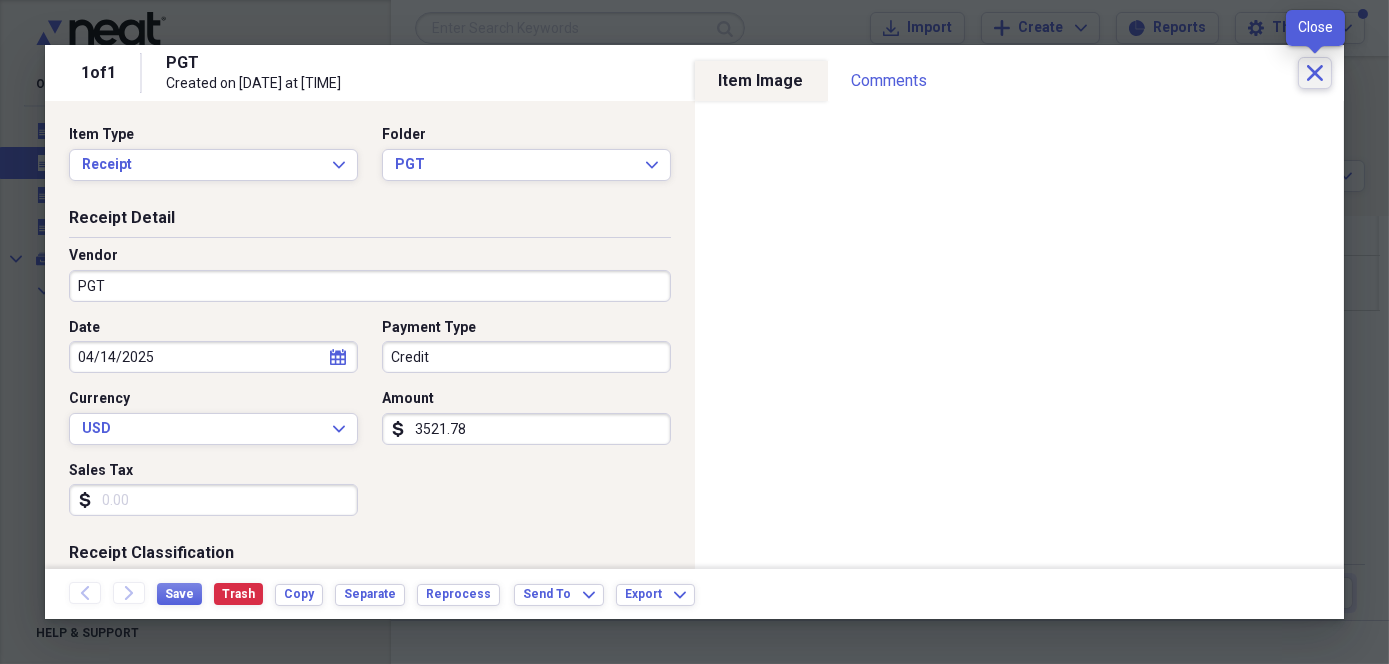 click on "Close" 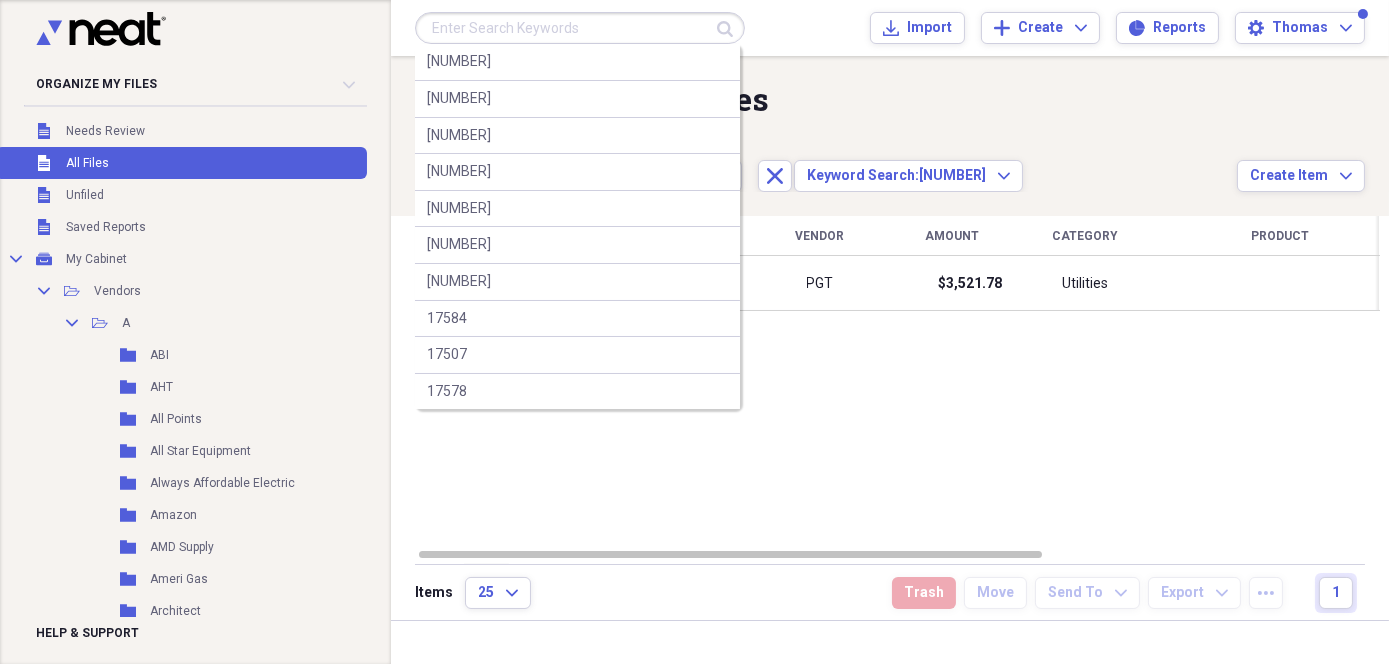 click at bounding box center (580, 28) 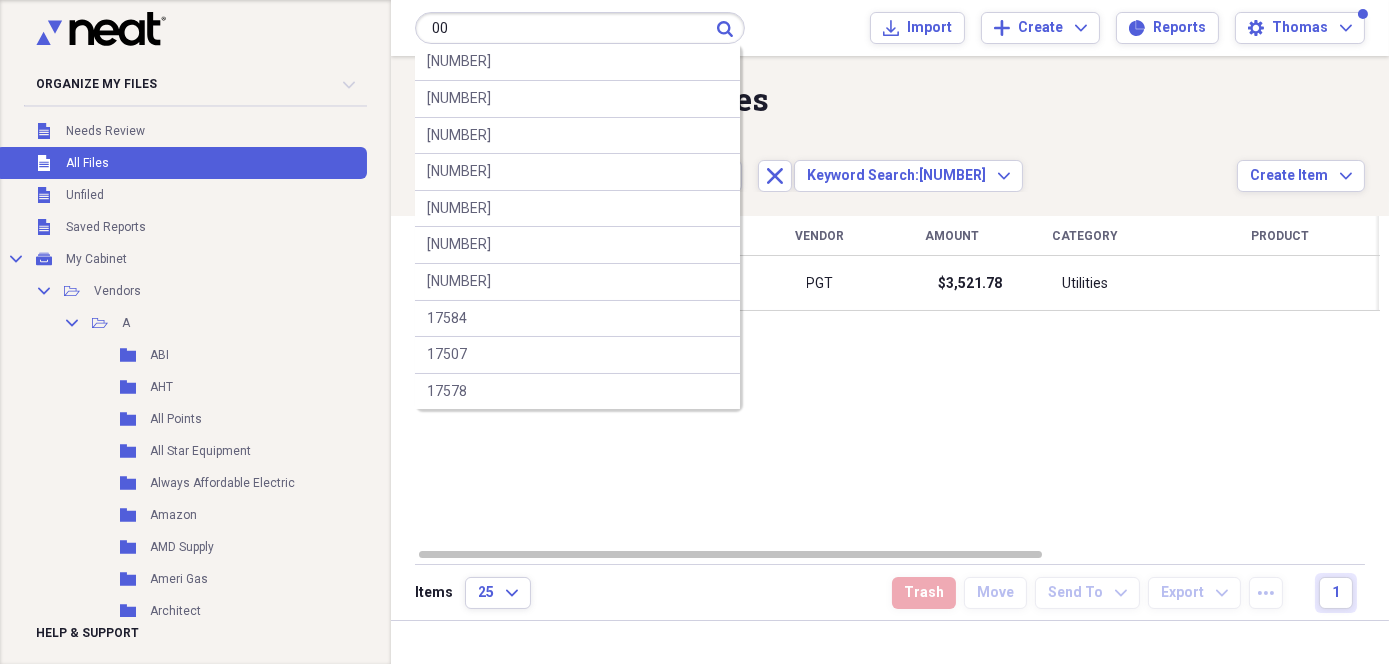 paste on "2726701" 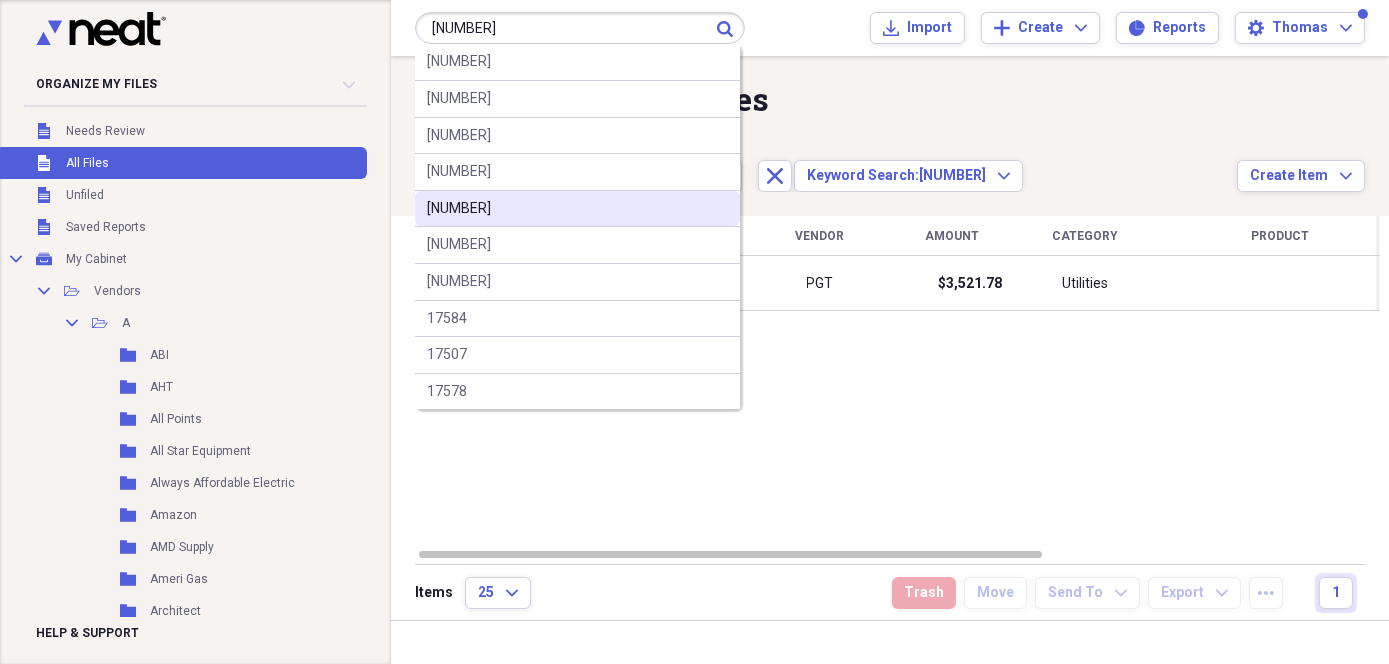 type on "[NUMBER]" 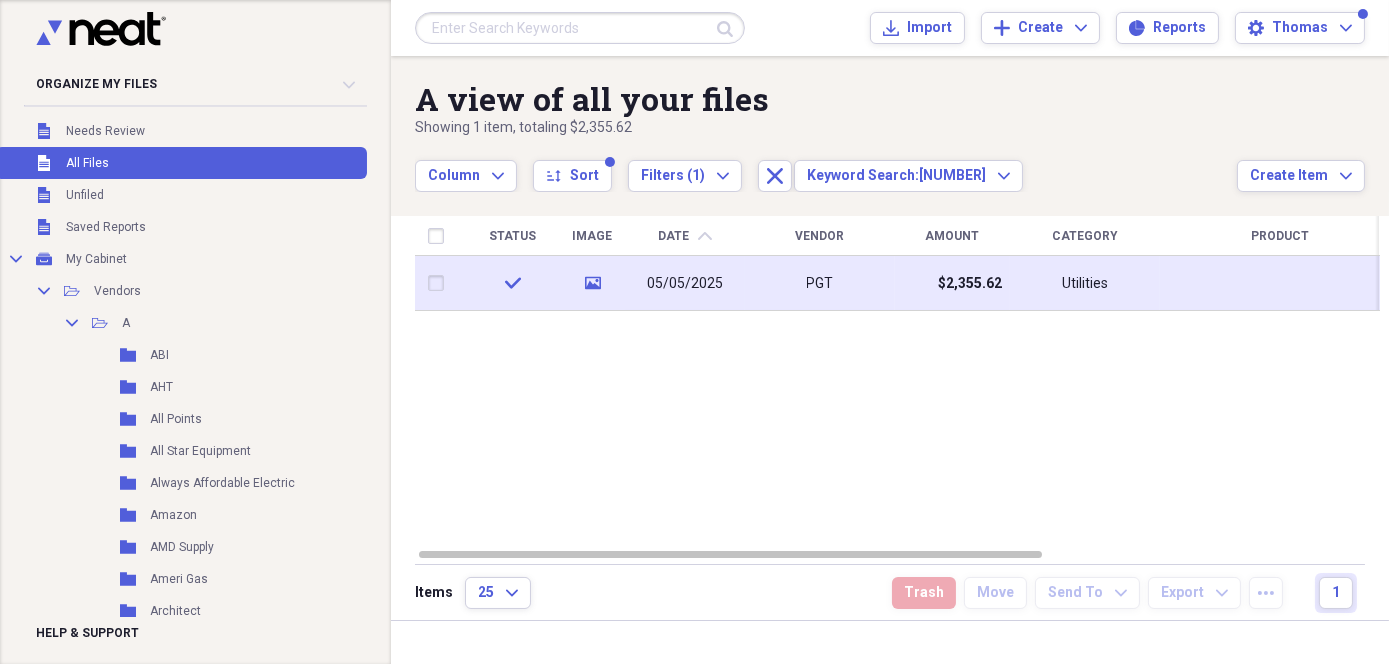 click on "PGT" at bounding box center [820, 283] 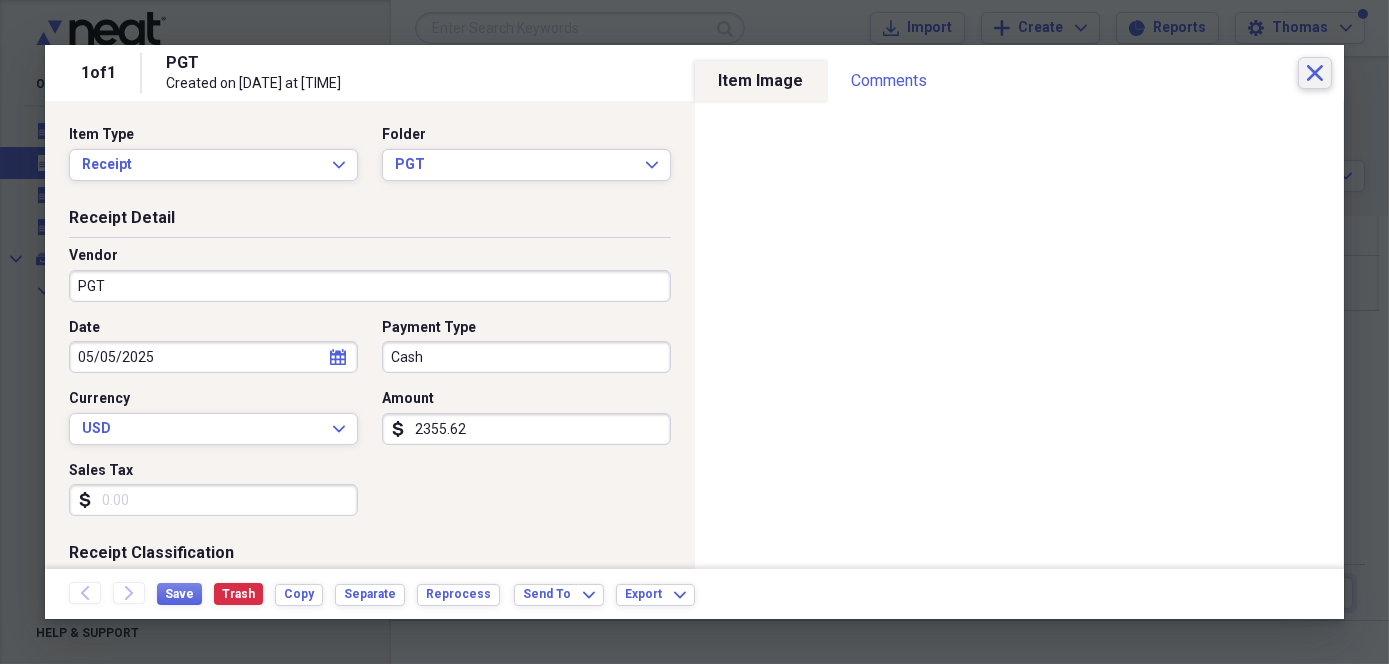 click on "Close" 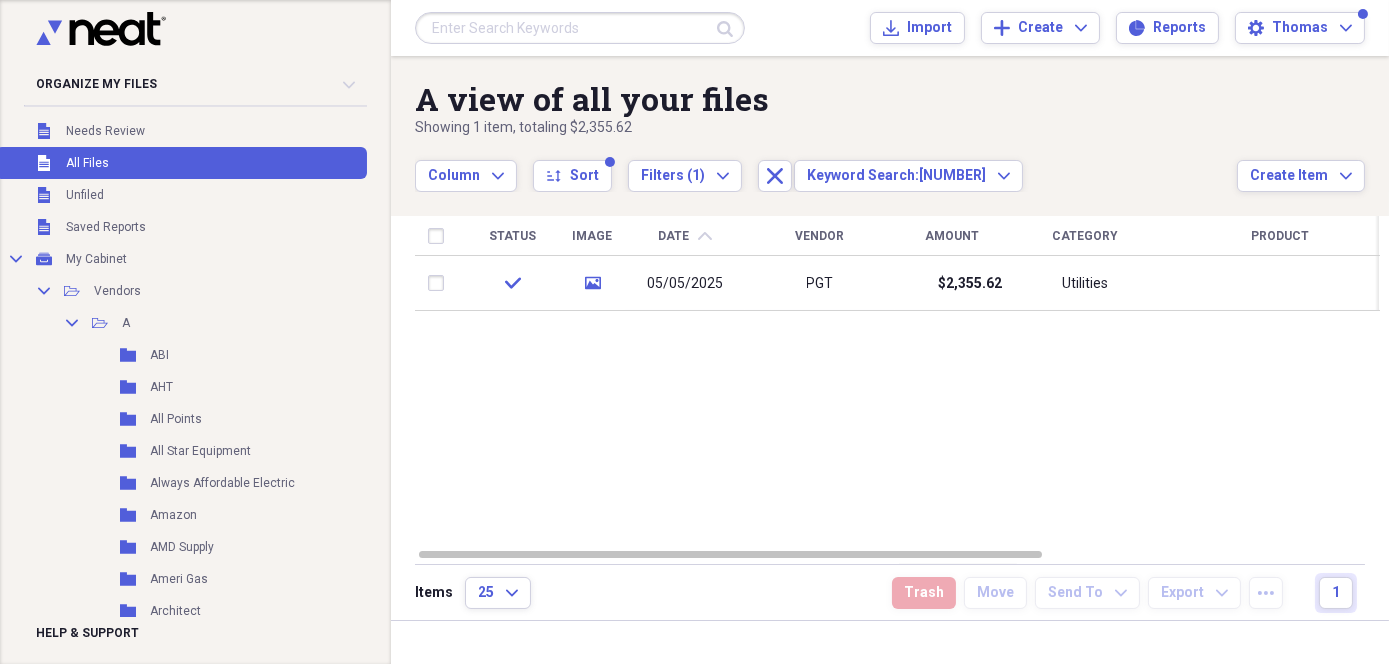 click at bounding box center [580, 28] 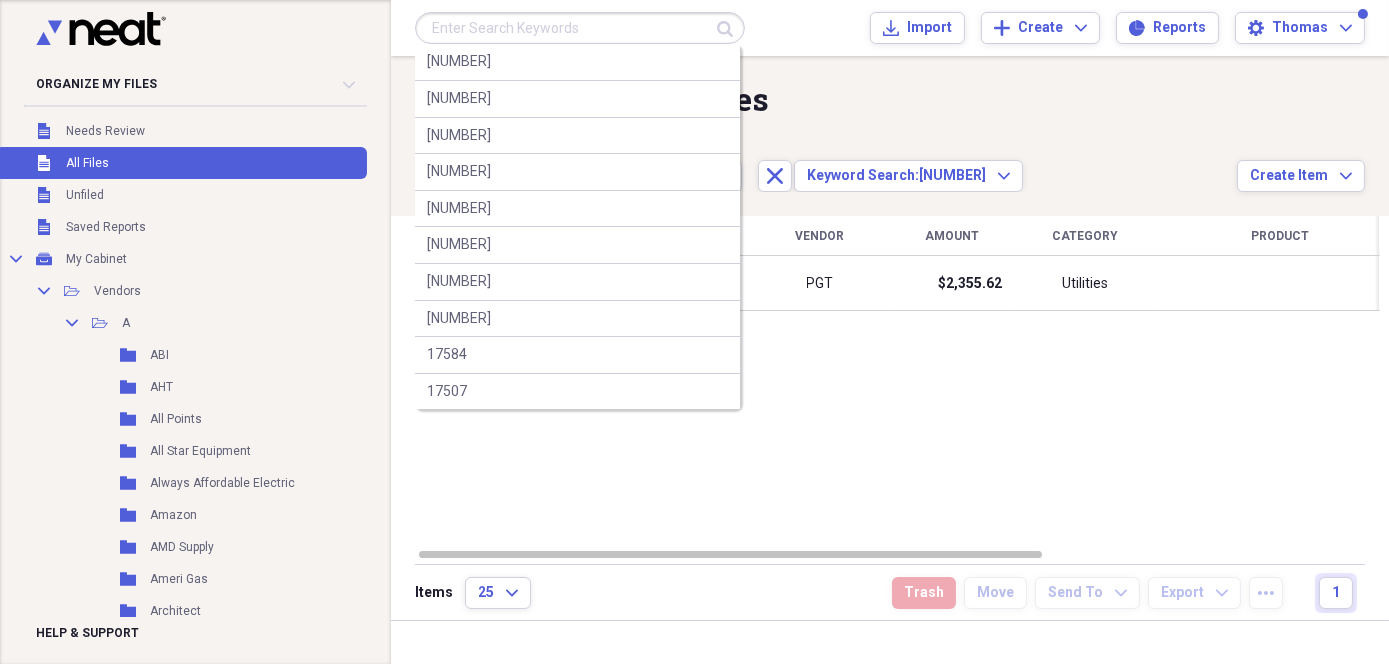 click at bounding box center (580, 28) 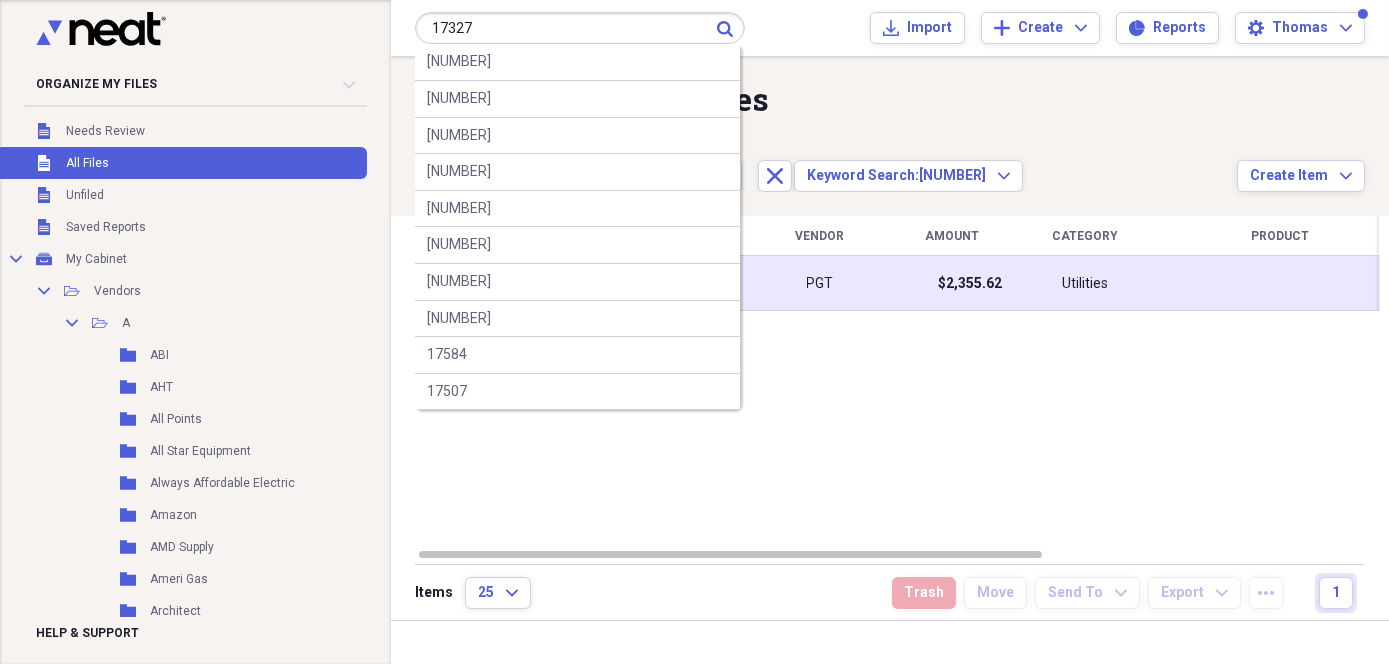 type on "17327" 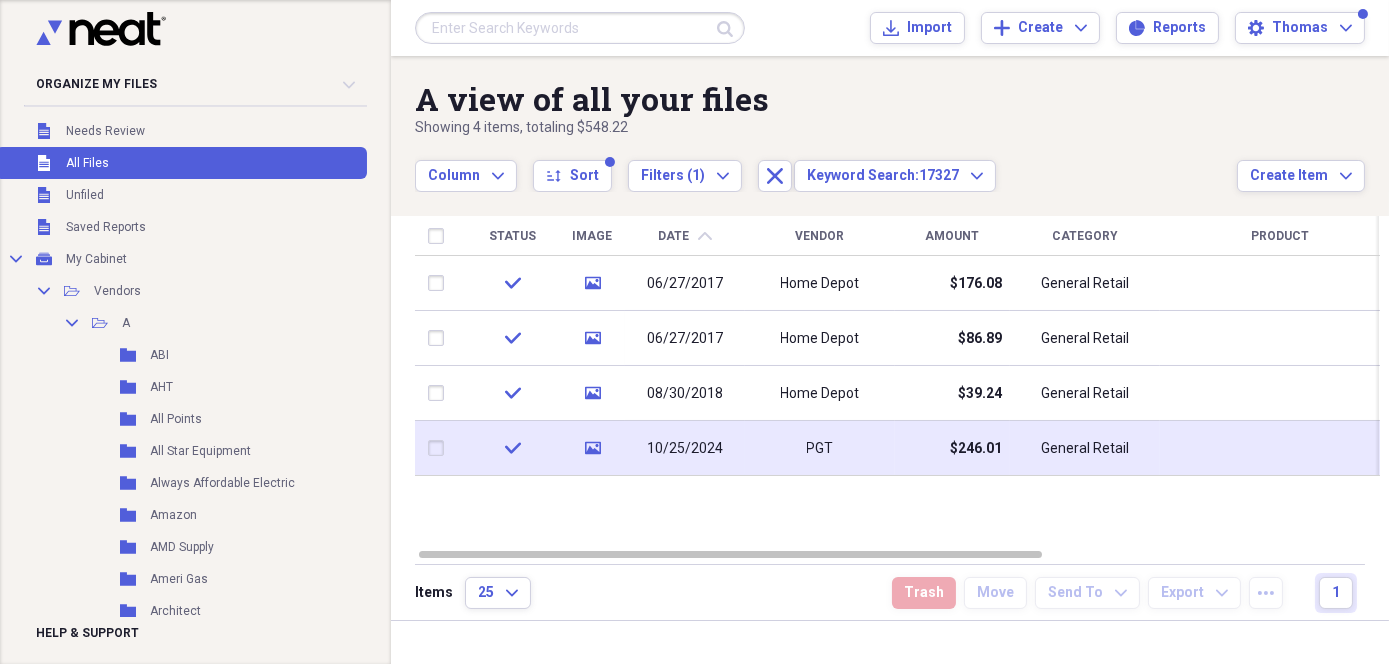 click on "$246.01" at bounding box center (952, 448) 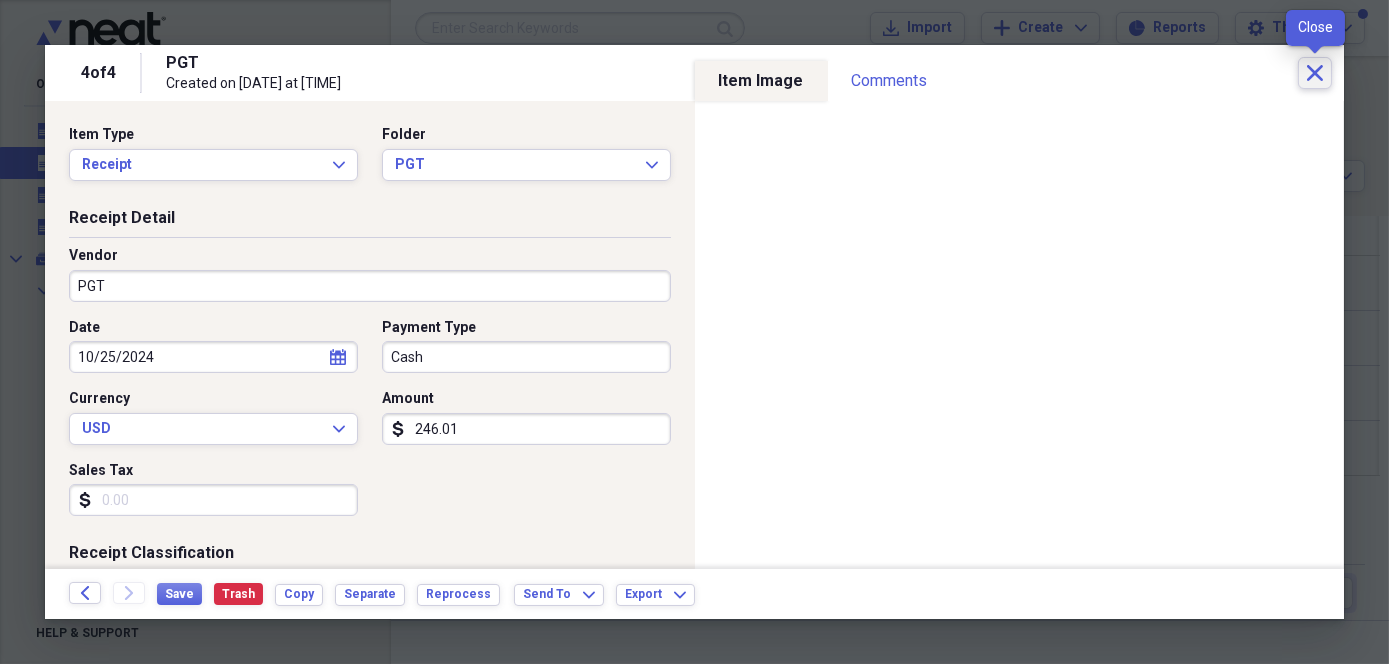 click on "Close" at bounding box center [1315, 73] 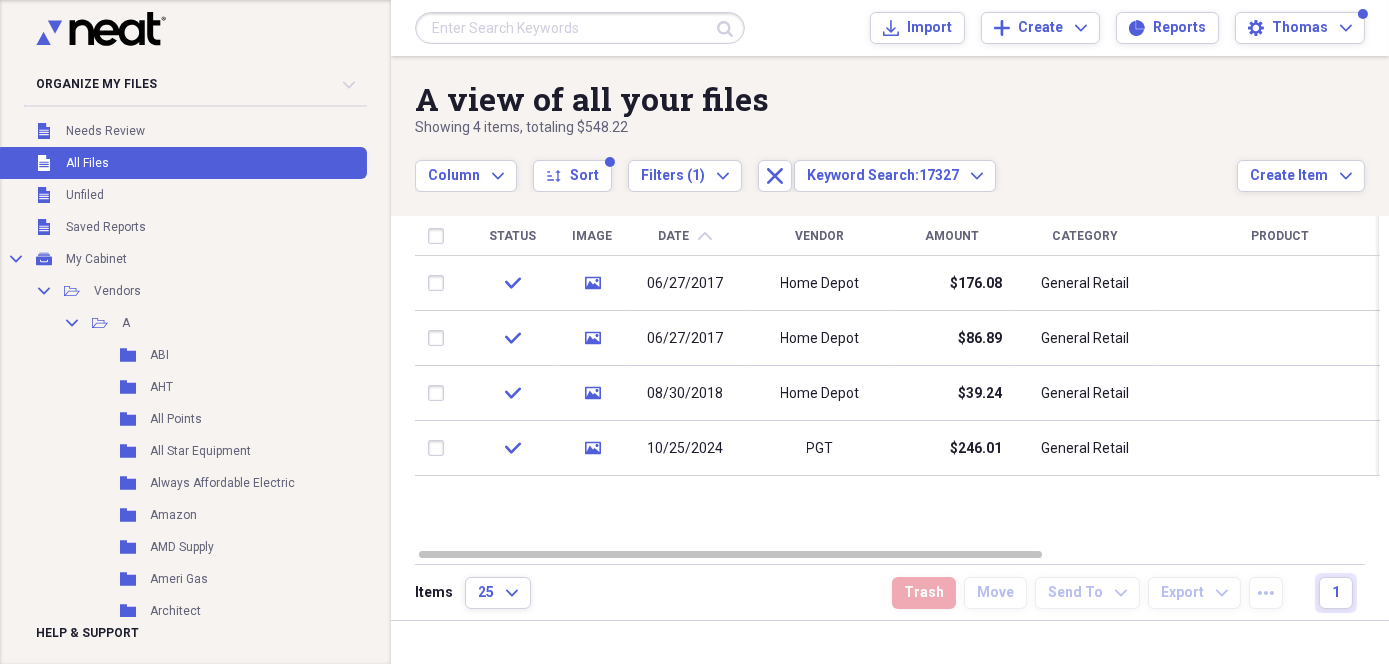 click at bounding box center (580, 28) 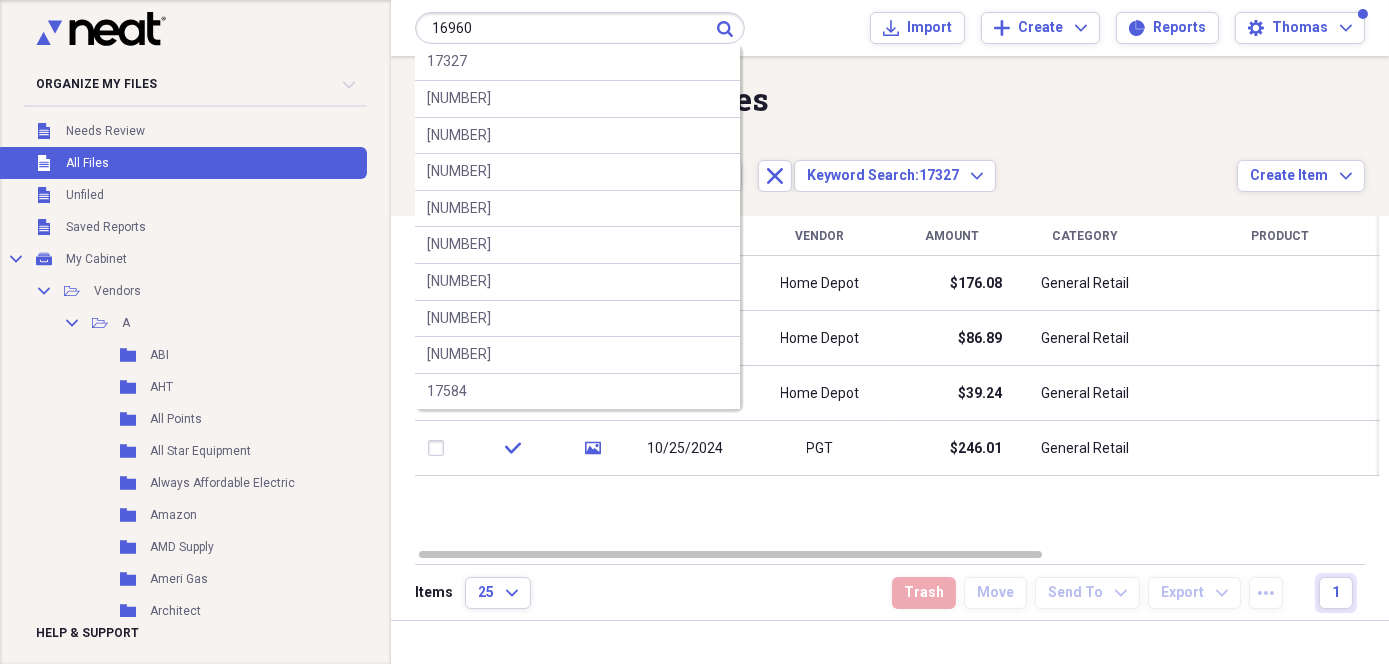 type on "16960" 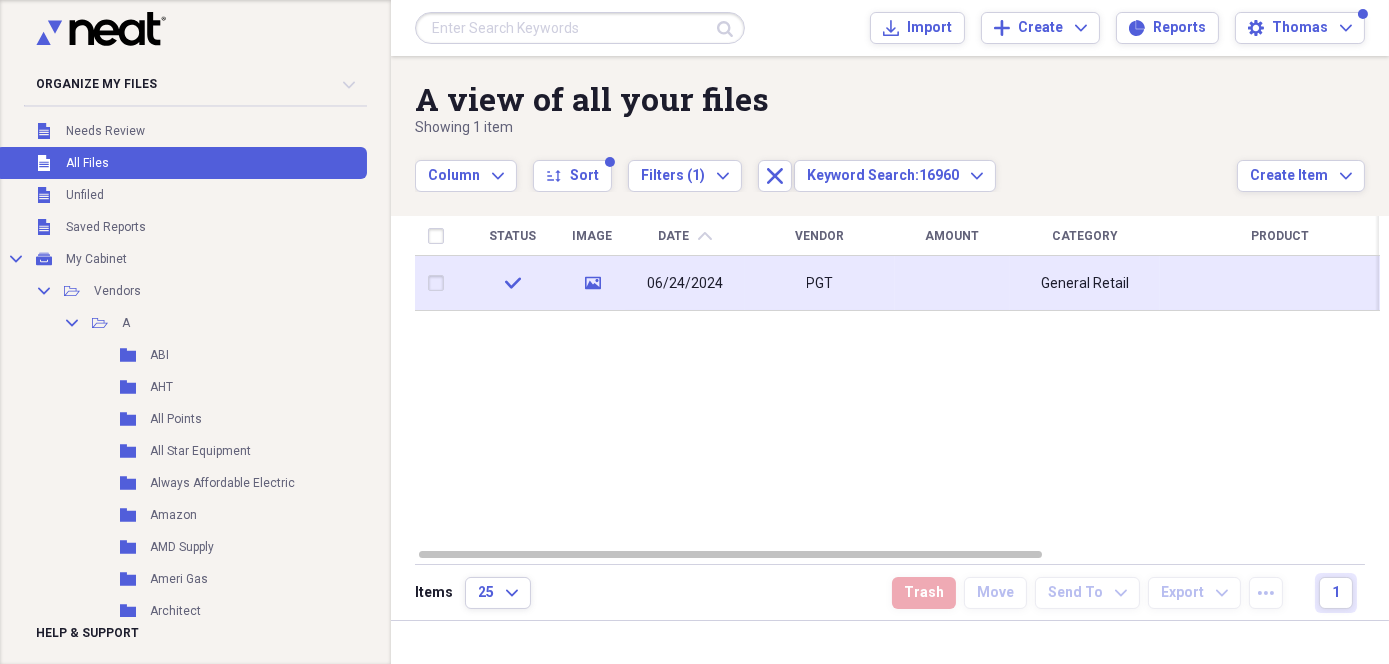 click on "General Retail" at bounding box center (1085, 283) 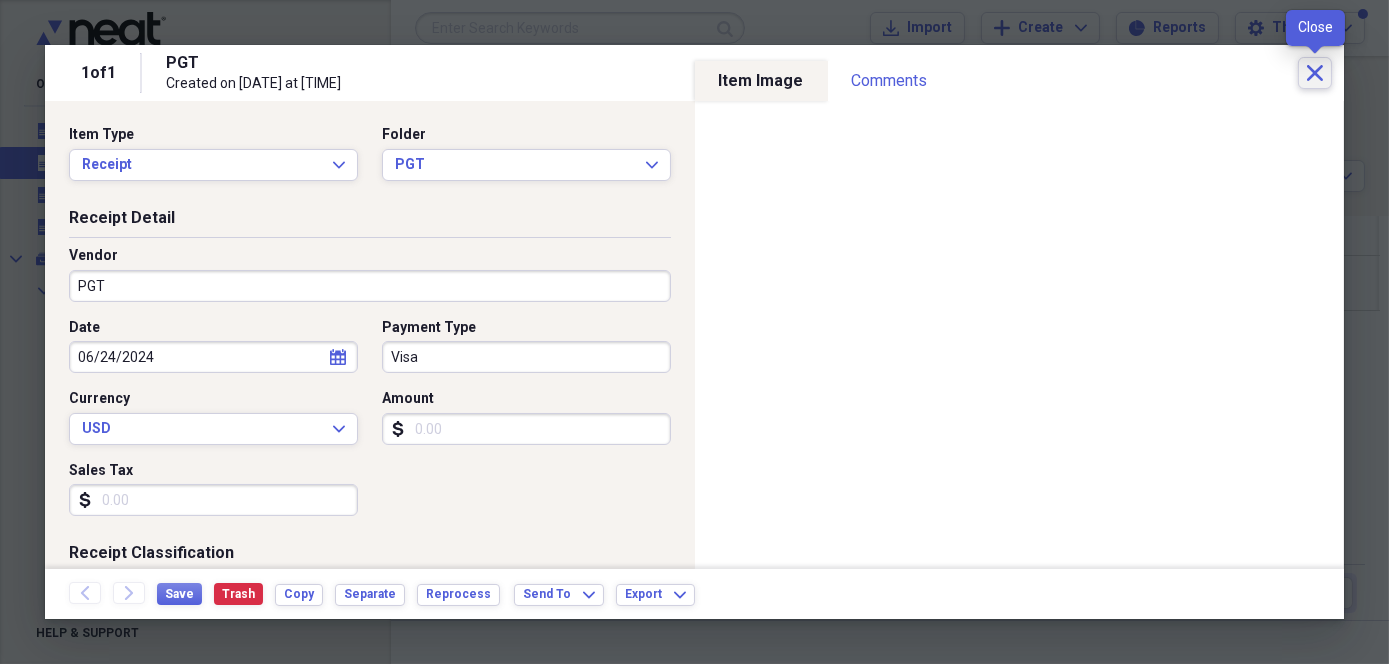 click on "Close" at bounding box center (1315, 73) 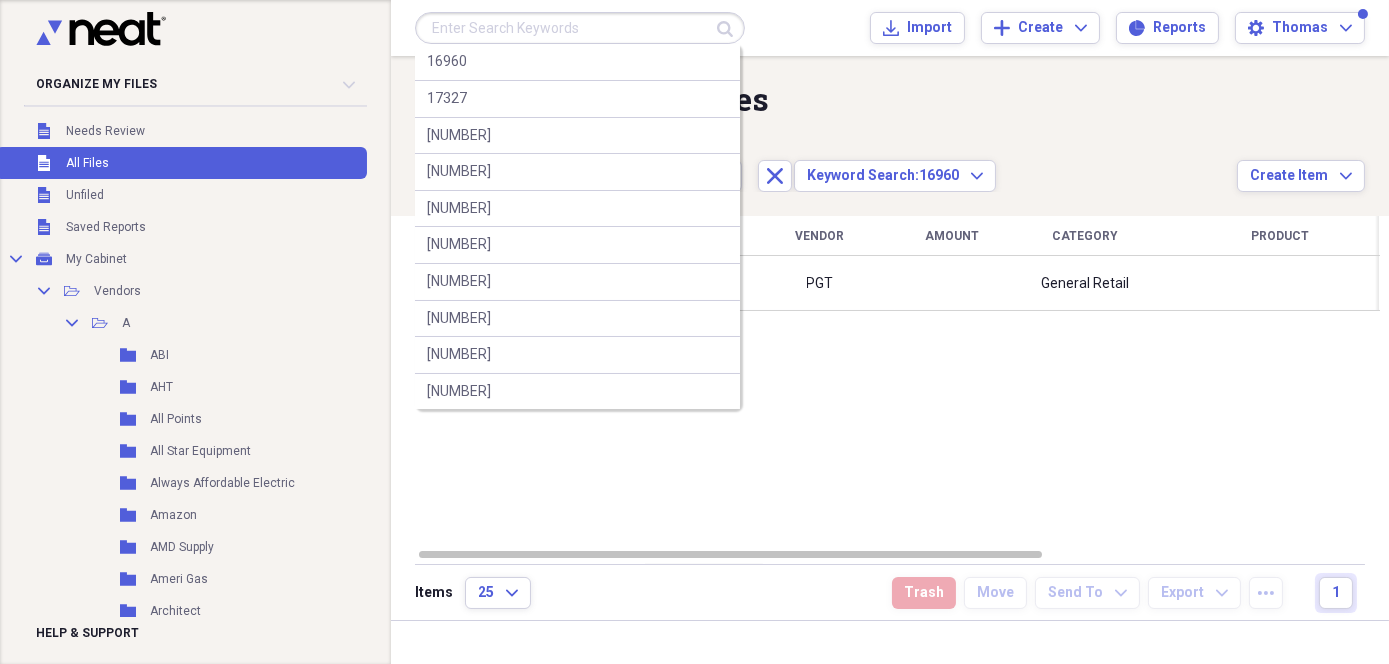 click at bounding box center [580, 28] 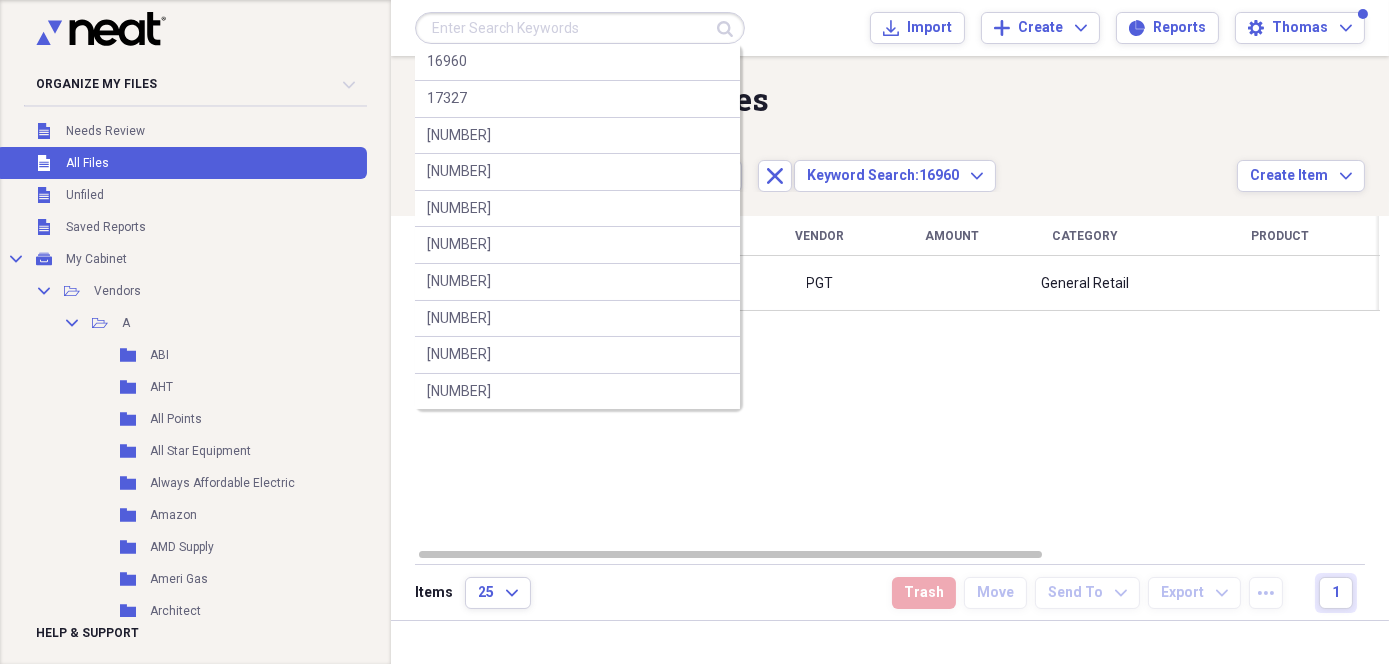 paste on "17231" 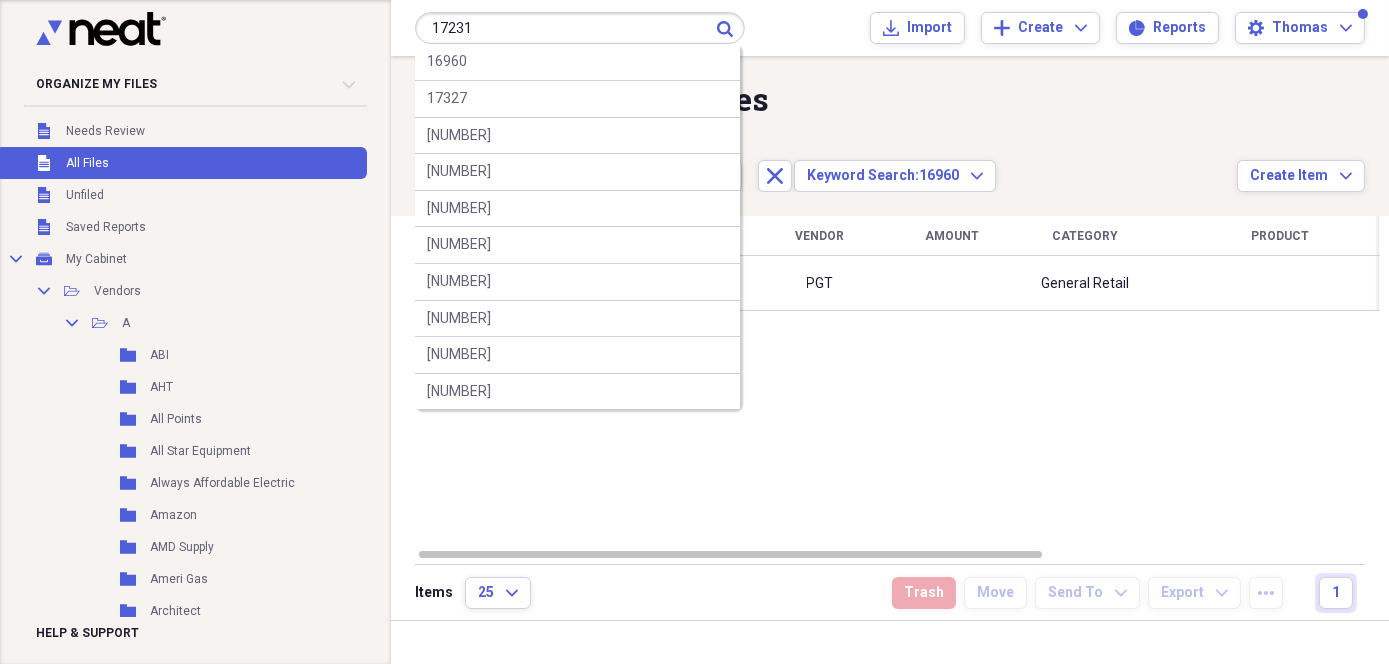 type on "17231" 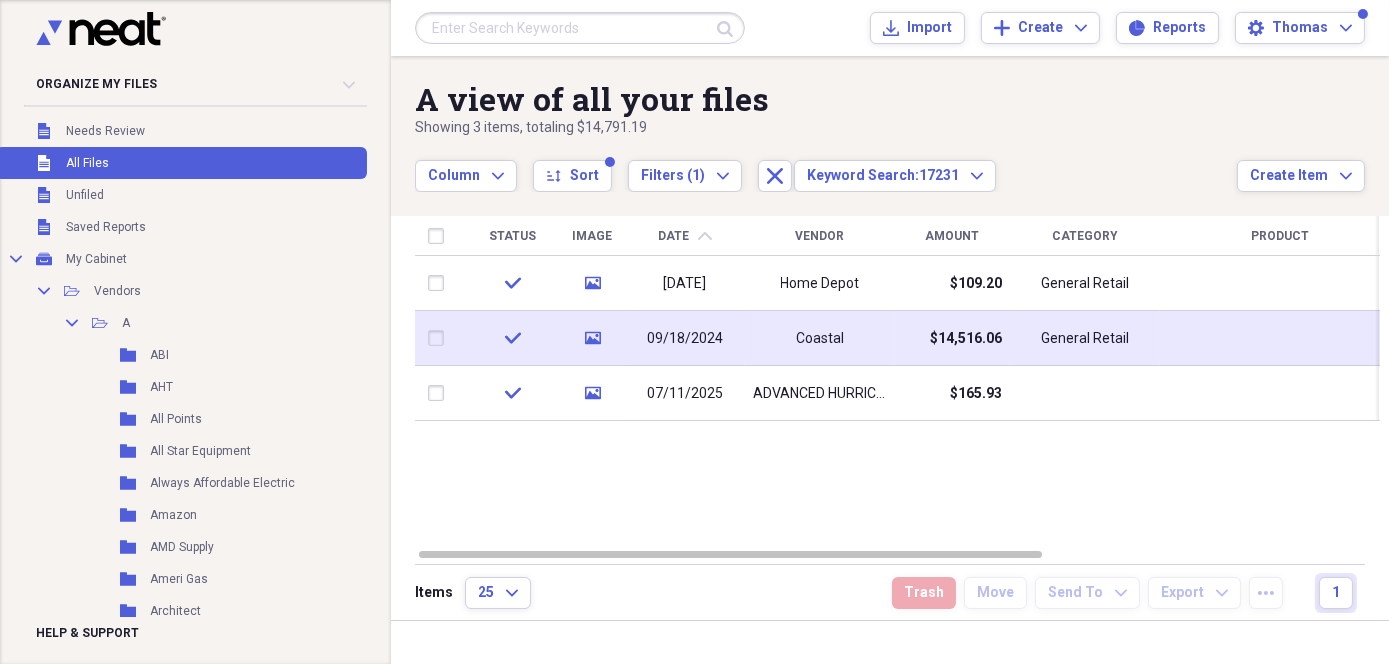 click on "$14,516.06" at bounding box center (952, 338) 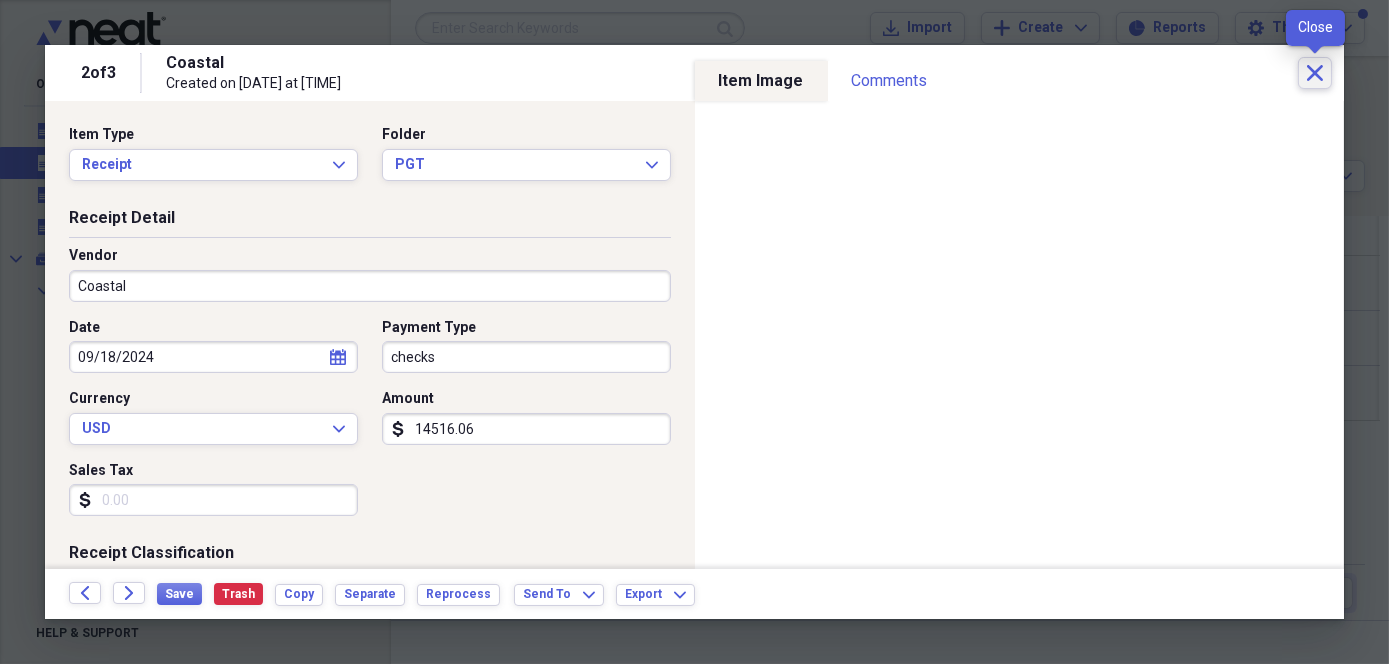 click on "Close" 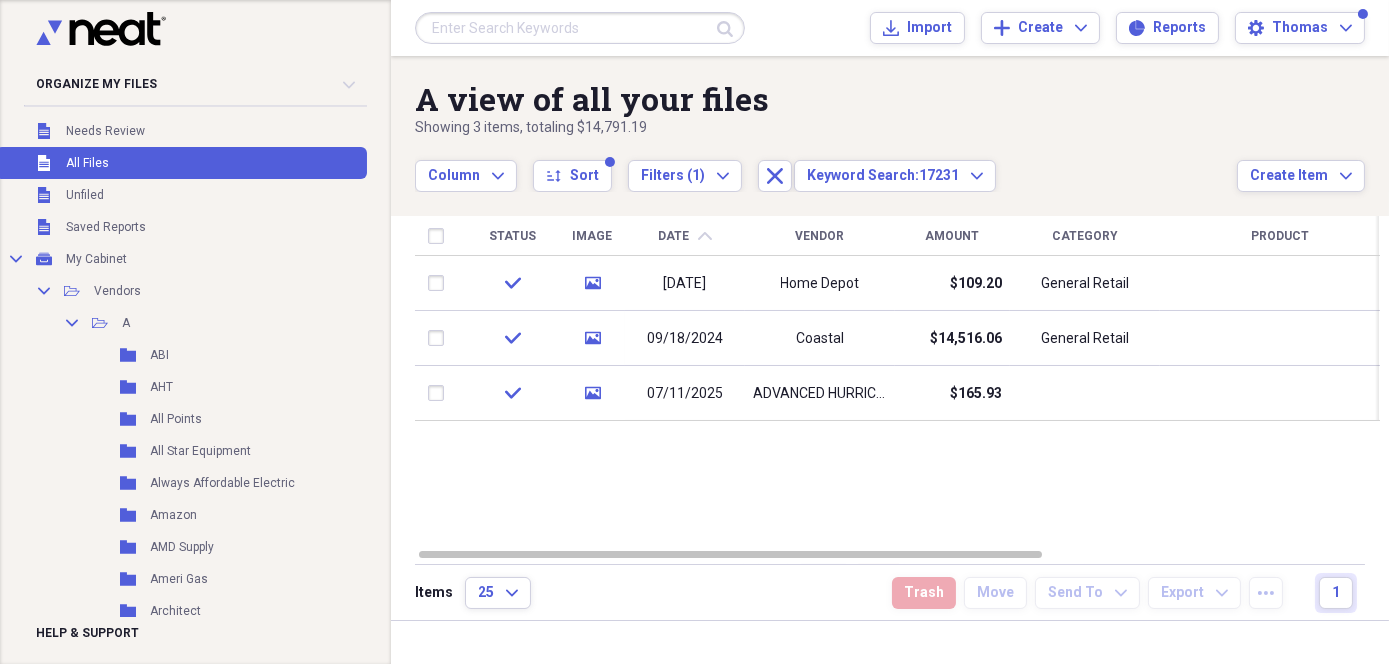 click at bounding box center (580, 28) 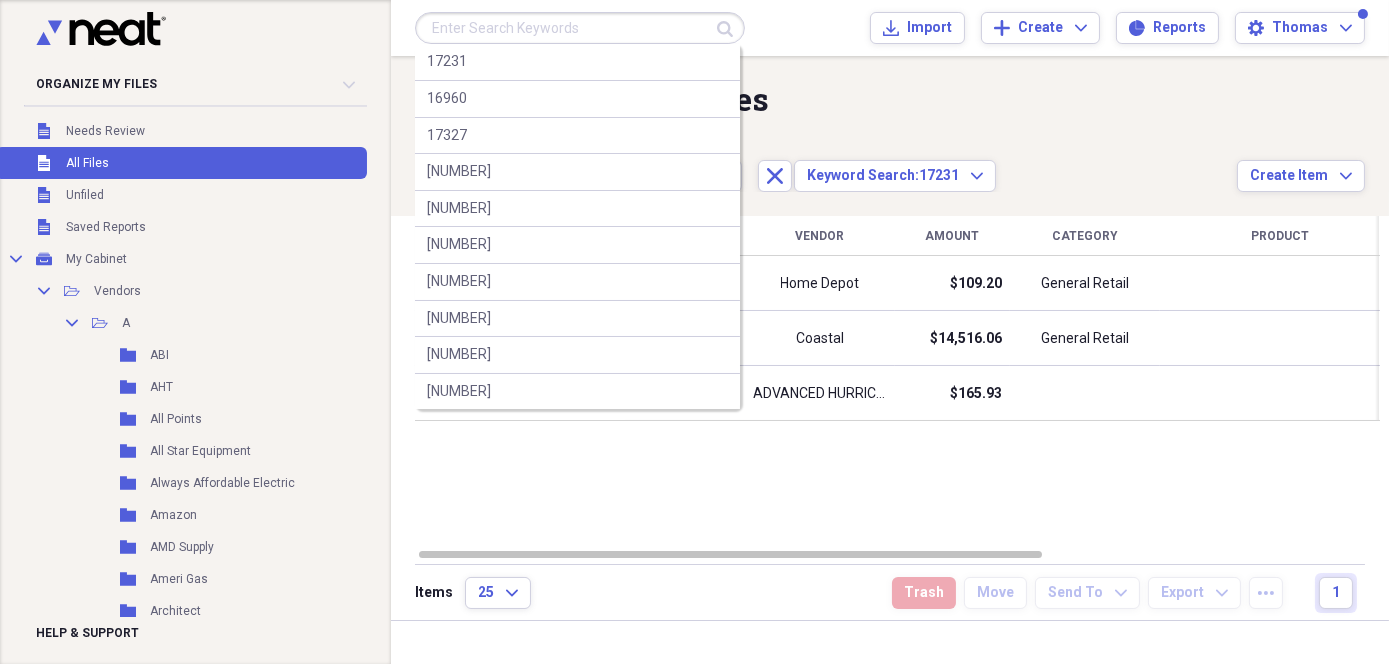 paste on "17012" 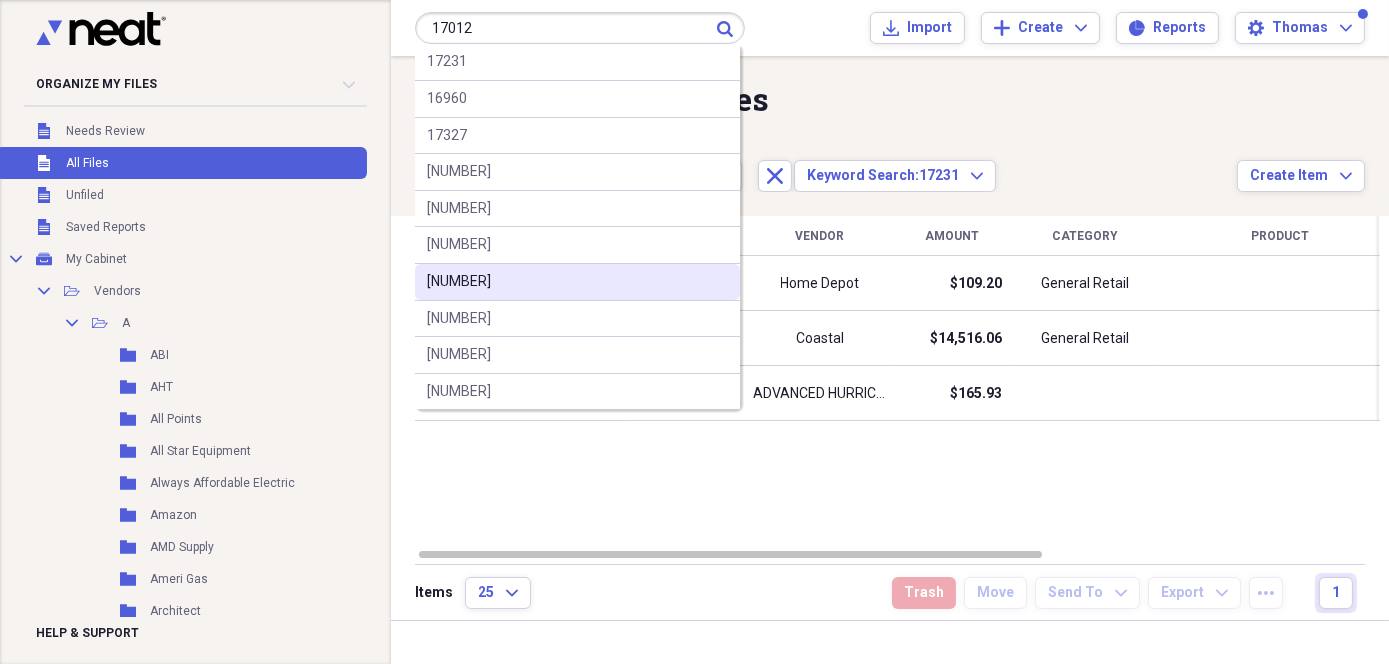 type on "17012" 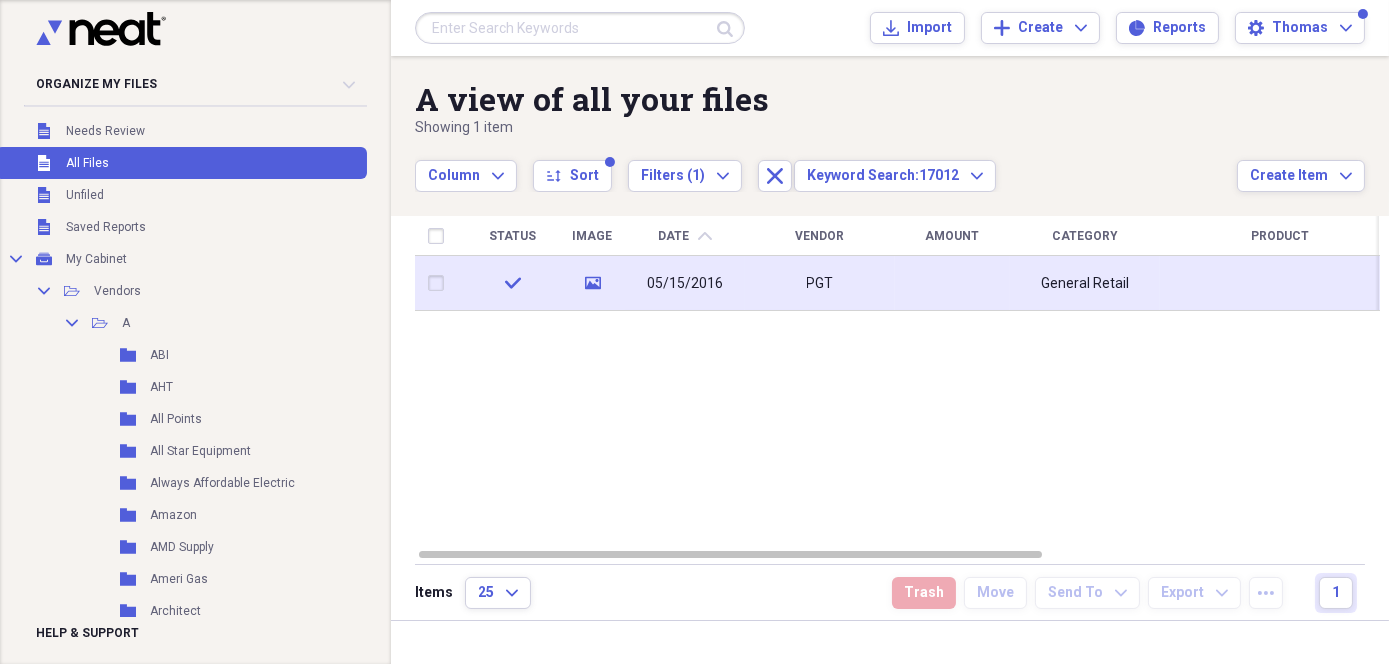 click on "05/15/2016" at bounding box center [685, 284] 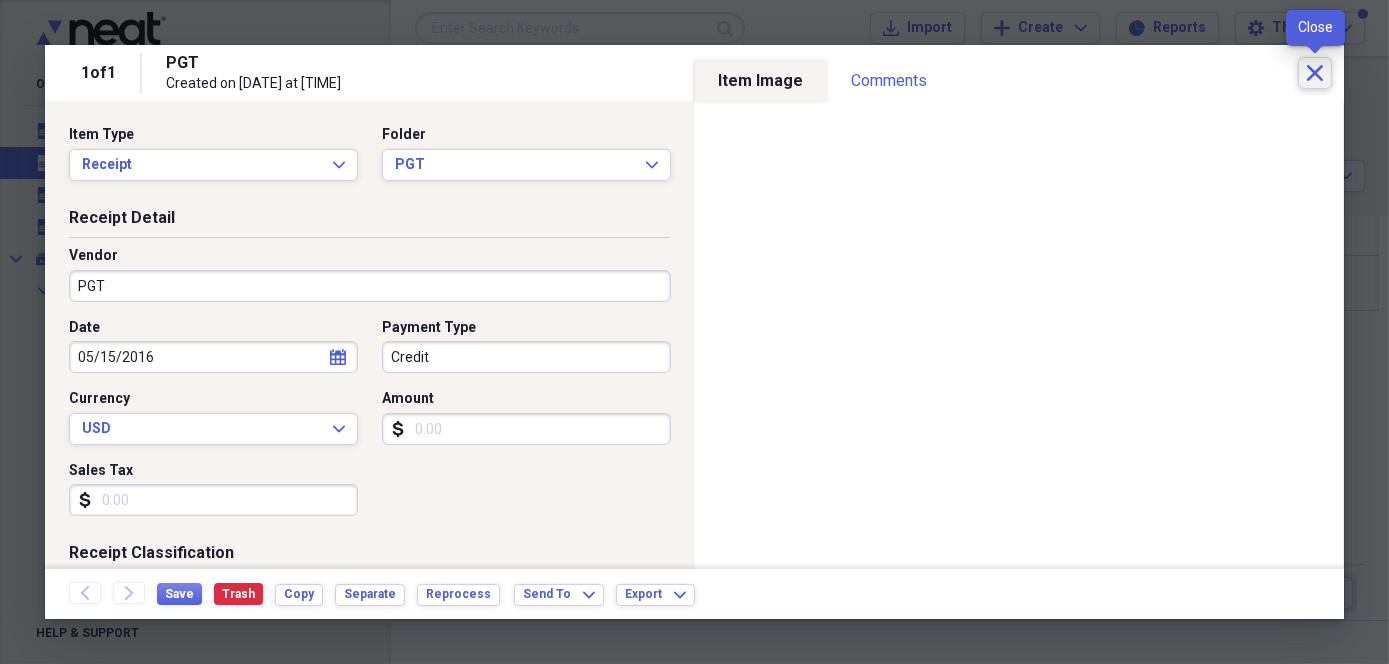 click 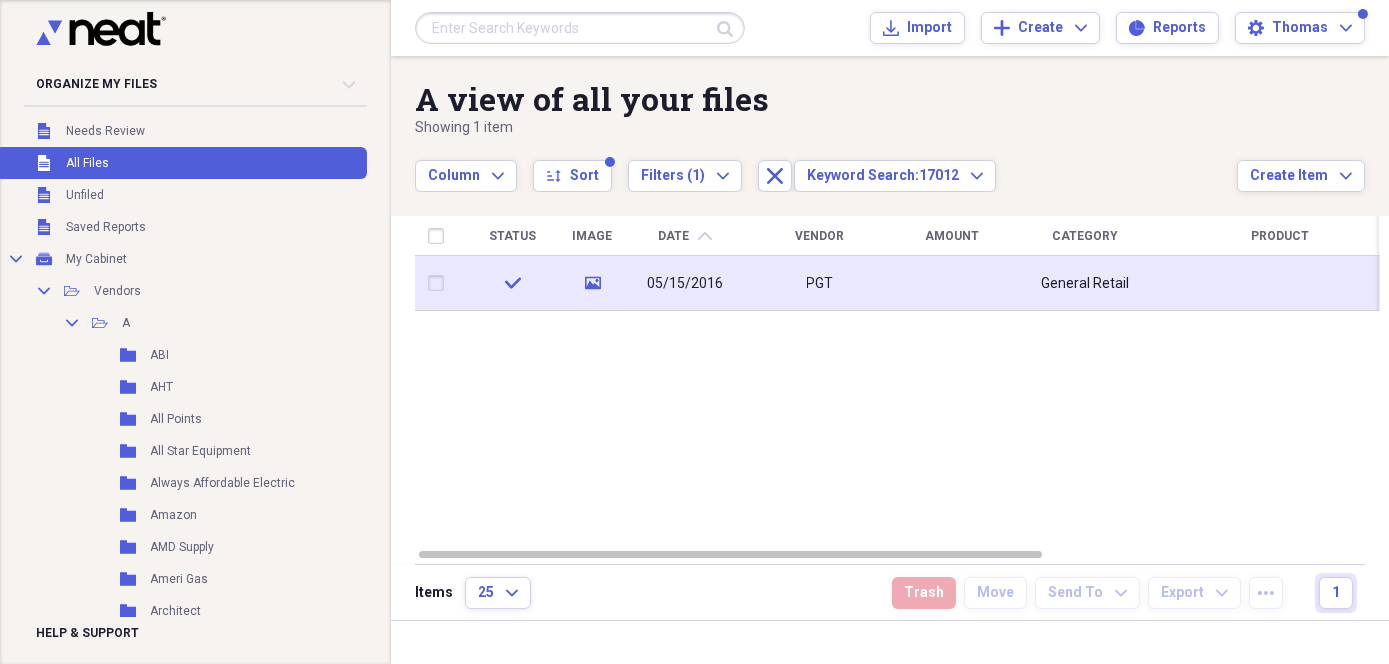 click on "PGT" at bounding box center [820, 283] 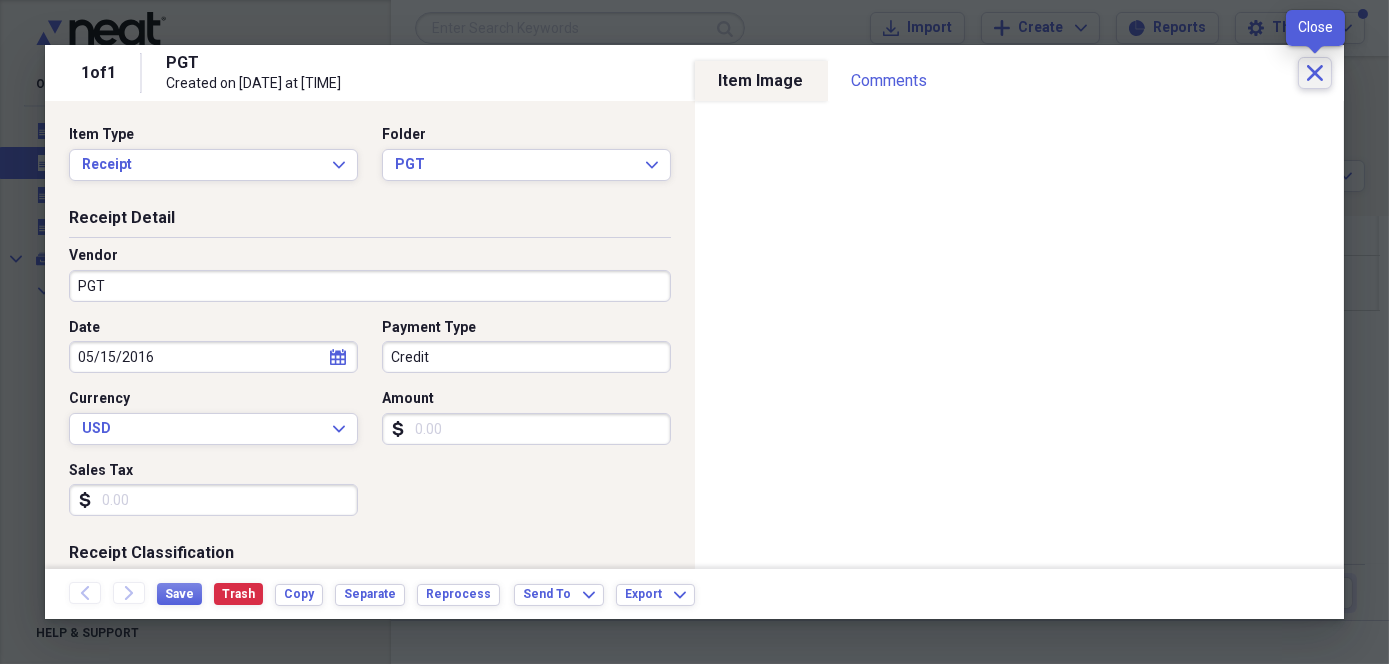 click on "Close" at bounding box center (1315, 73) 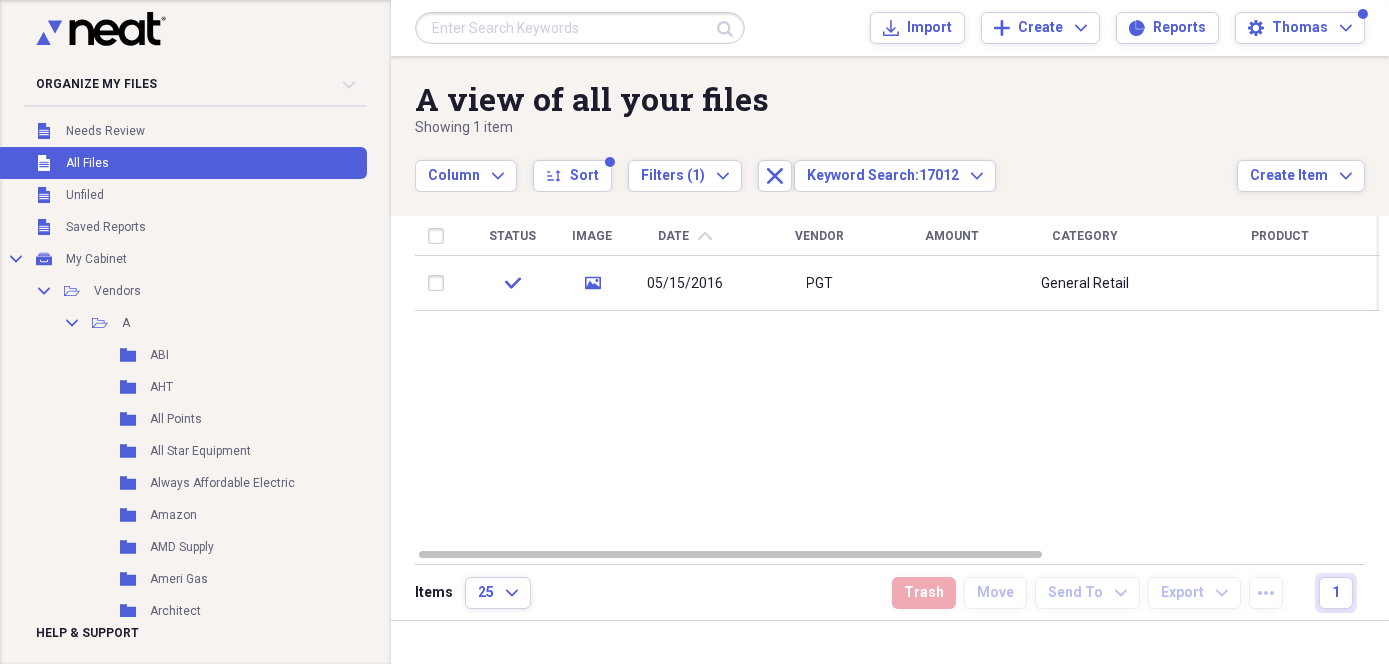 click at bounding box center [580, 28] 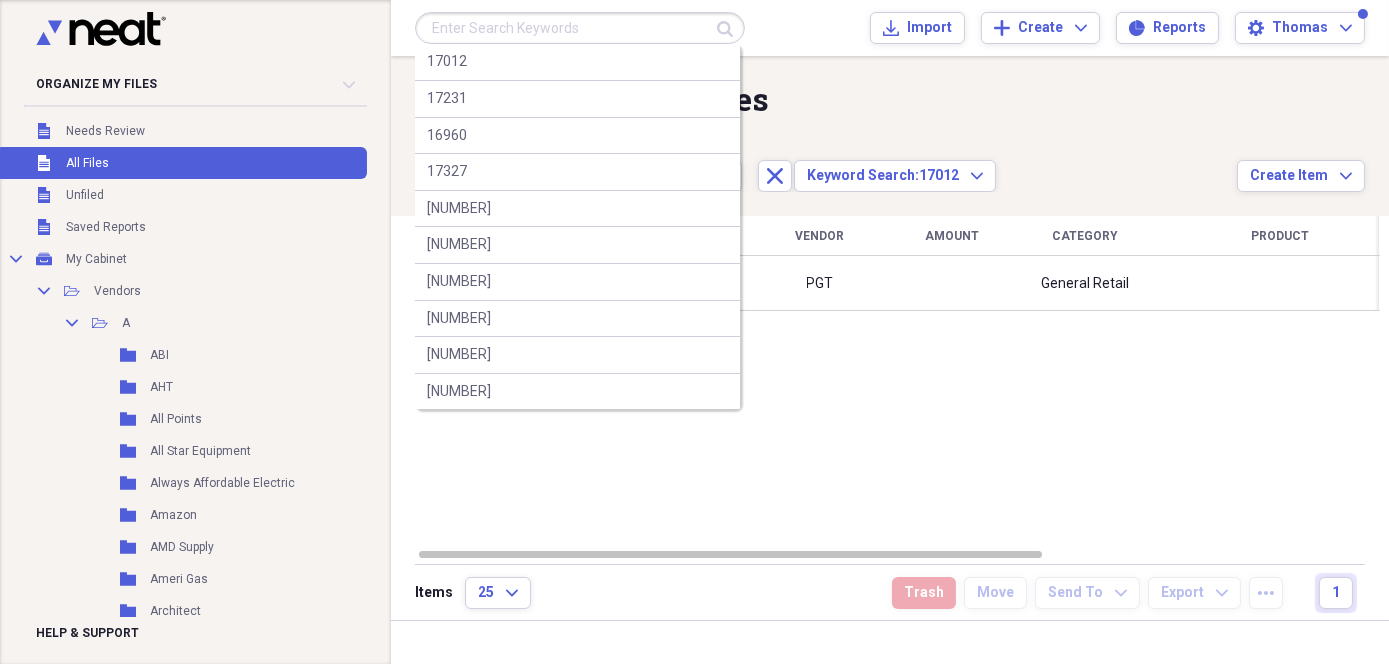 paste on "16913" 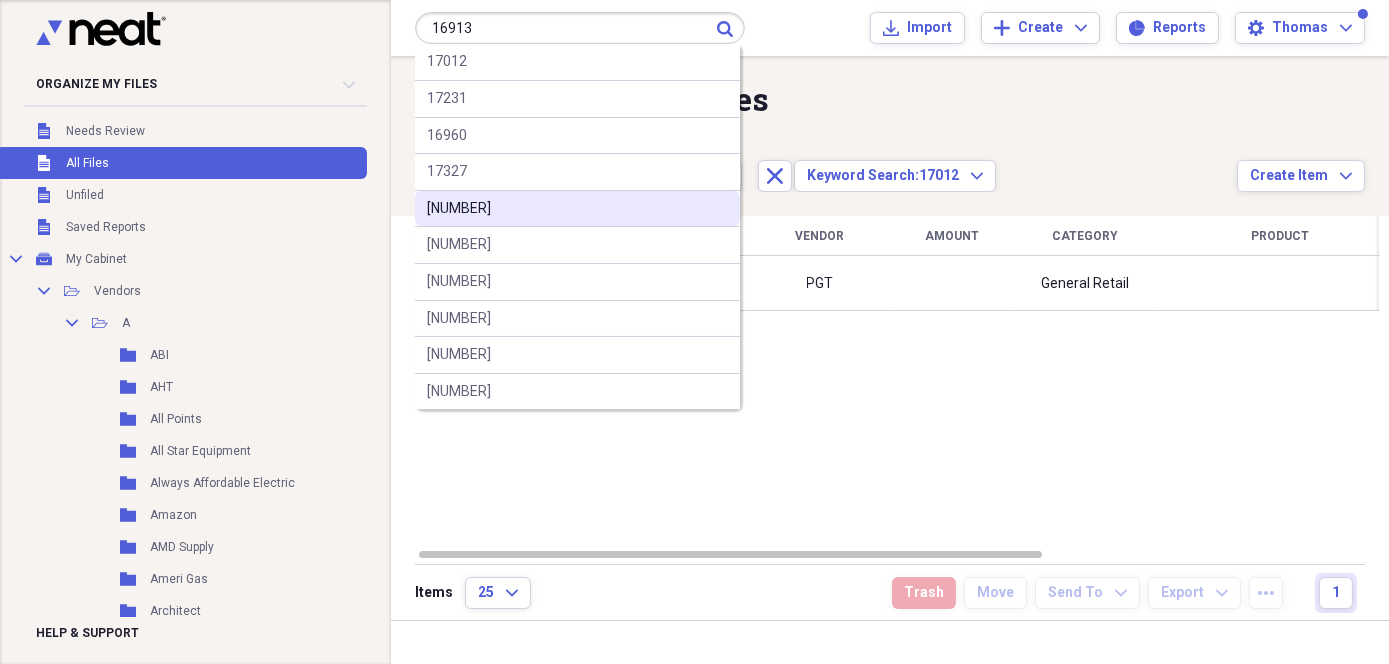type on "16913" 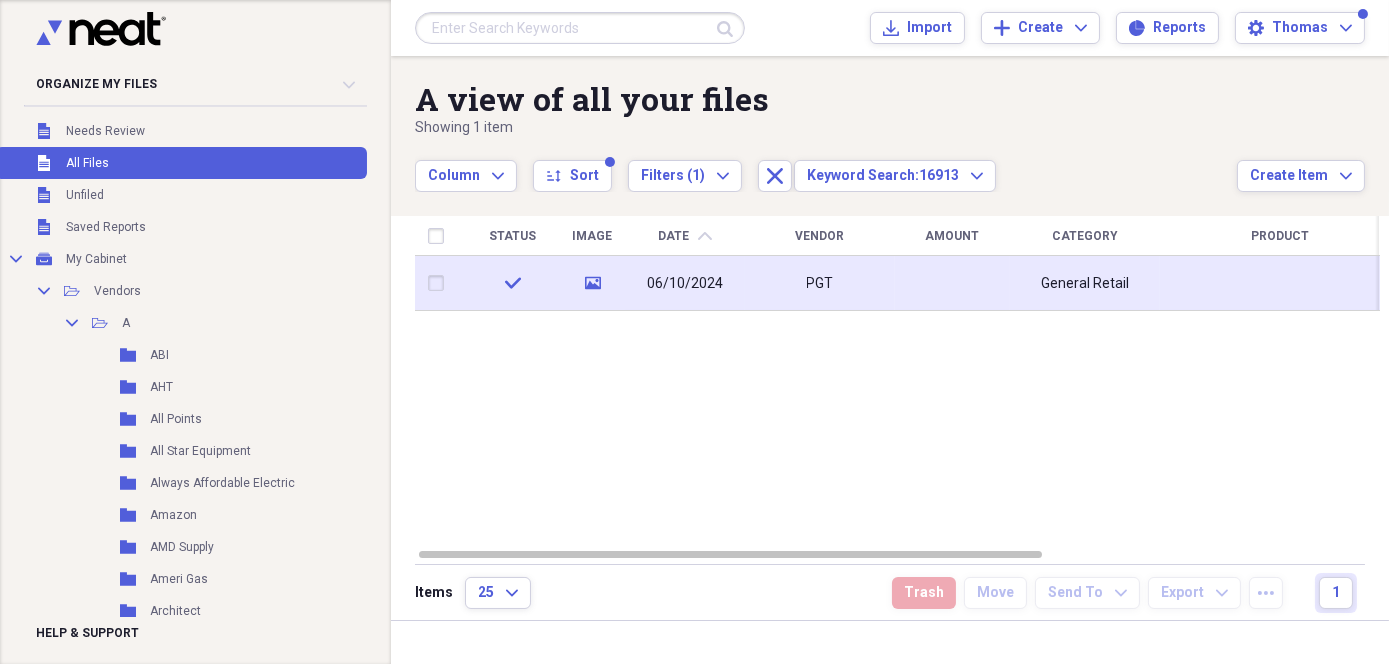 click on "PGT" at bounding box center [820, 283] 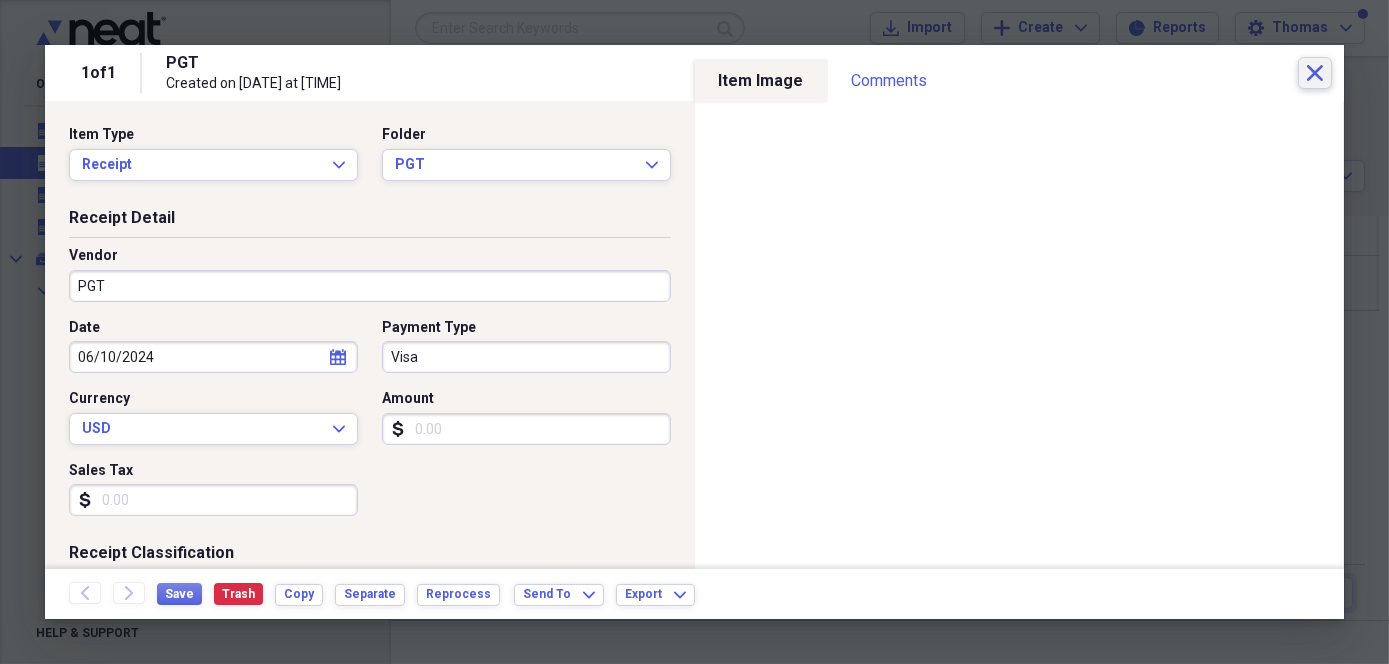 click 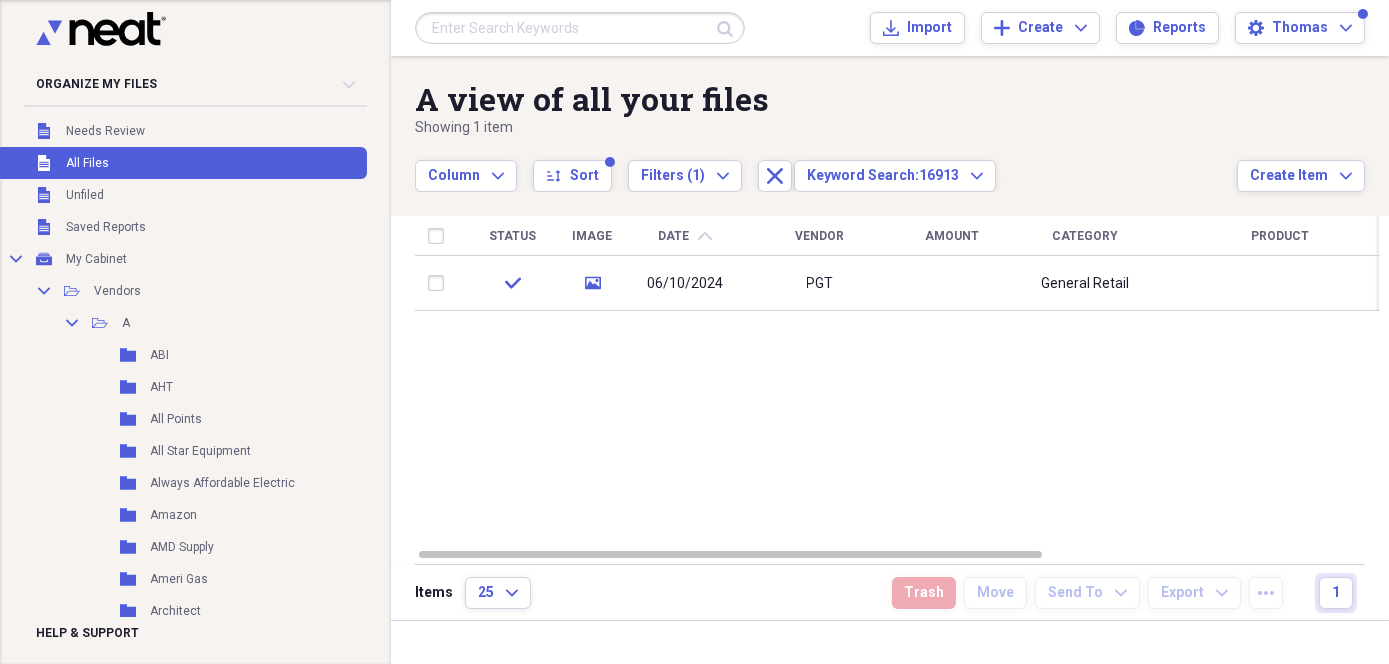 click at bounding box center [580, 28] 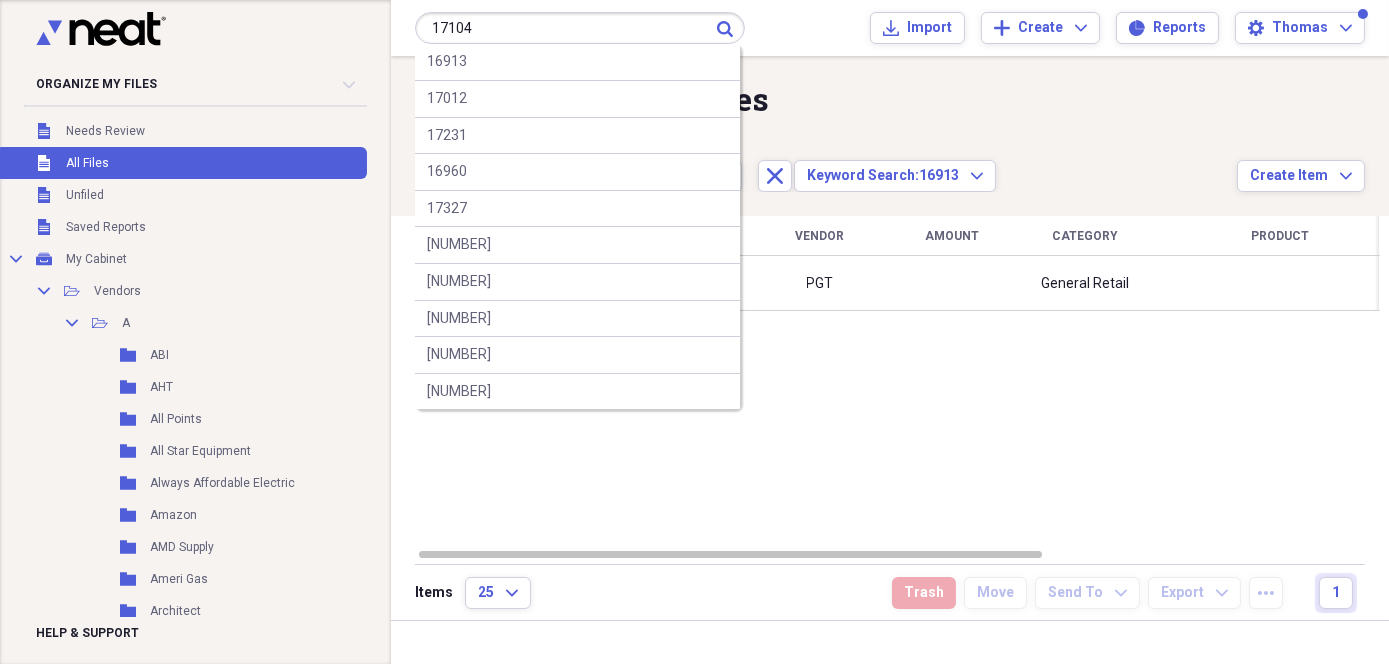 type on "17104" 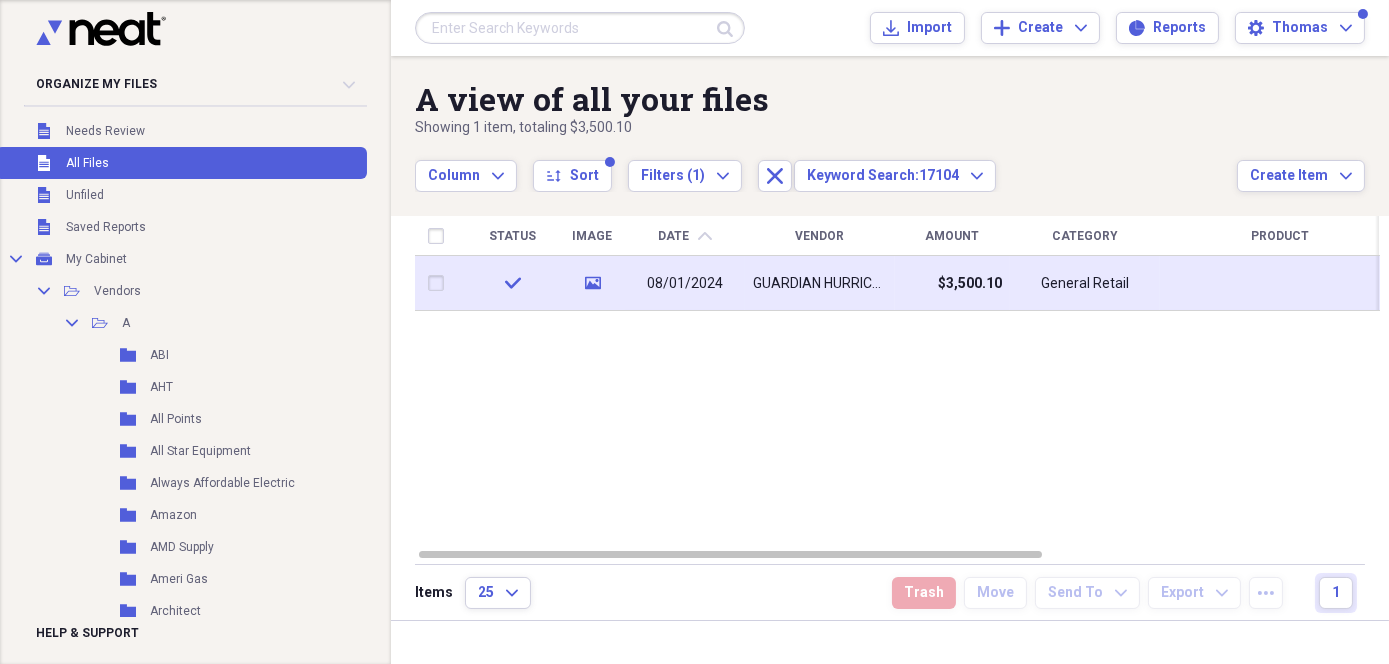 click on "$3,500.10" at bounding box center [970, 284] 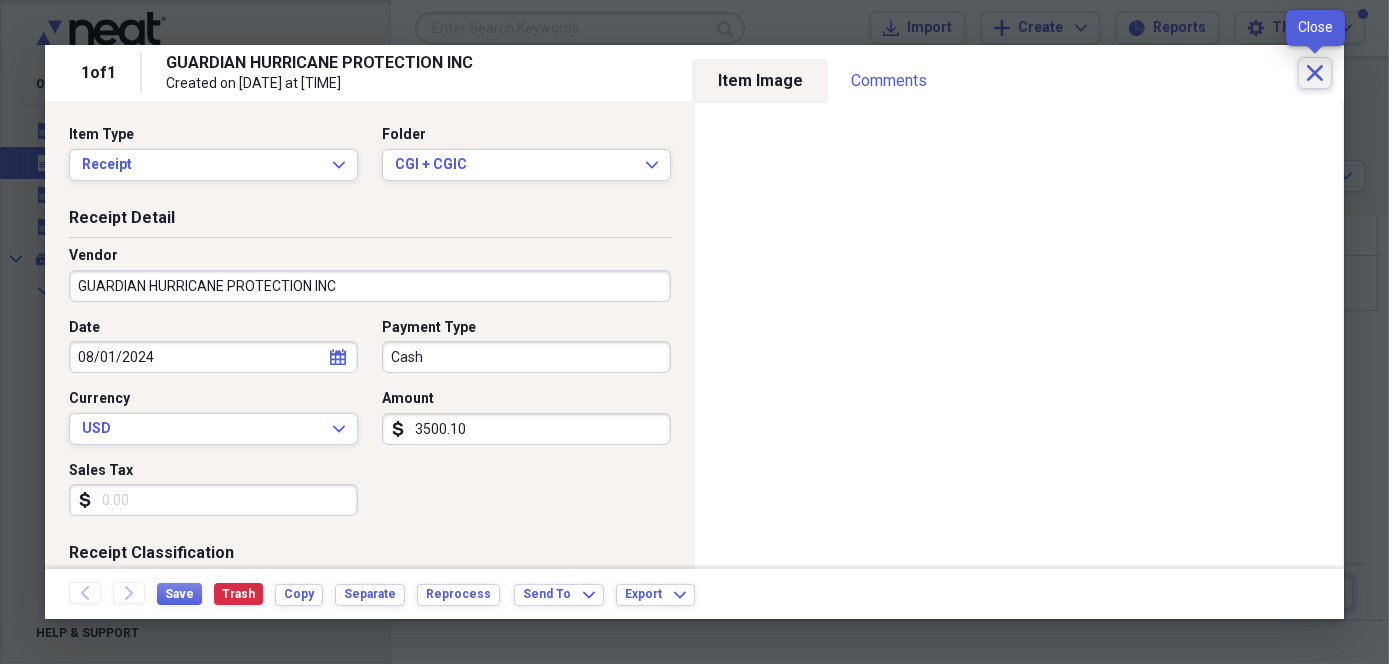 click on "Close" at bounding box center (1315, 73) 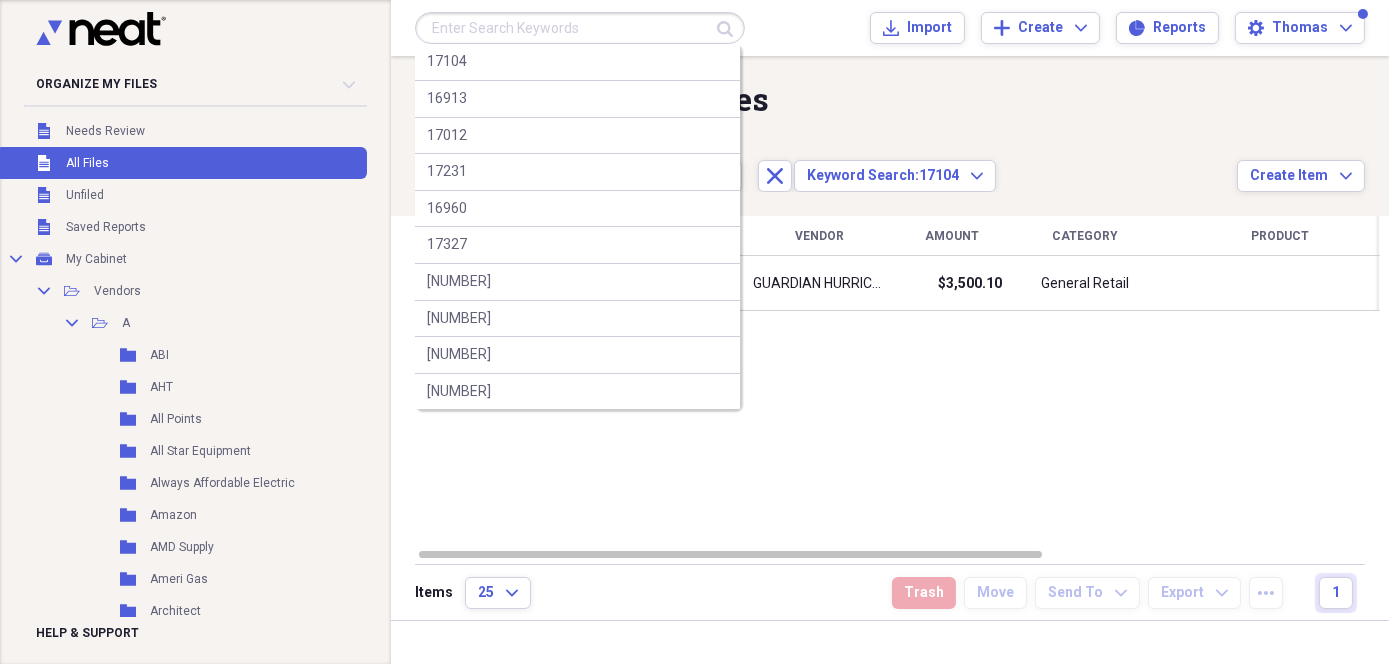 click at bounding box center (580, 28) 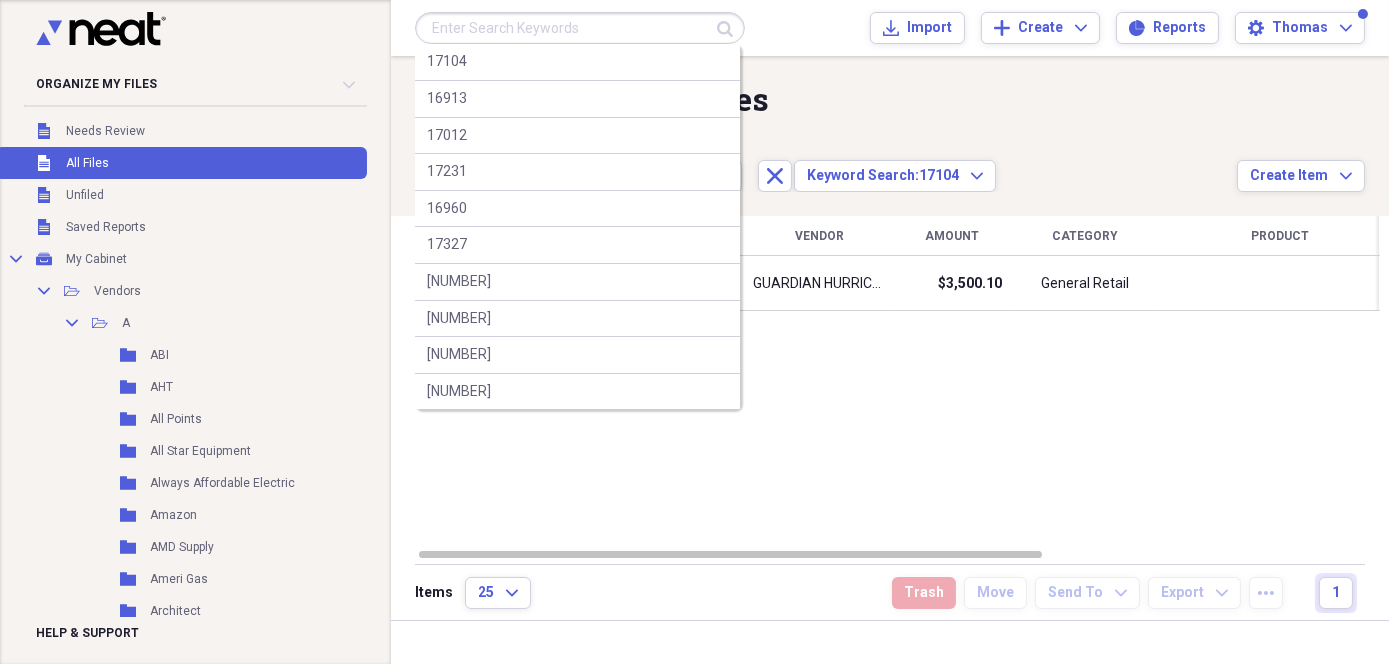 paste on "17229" 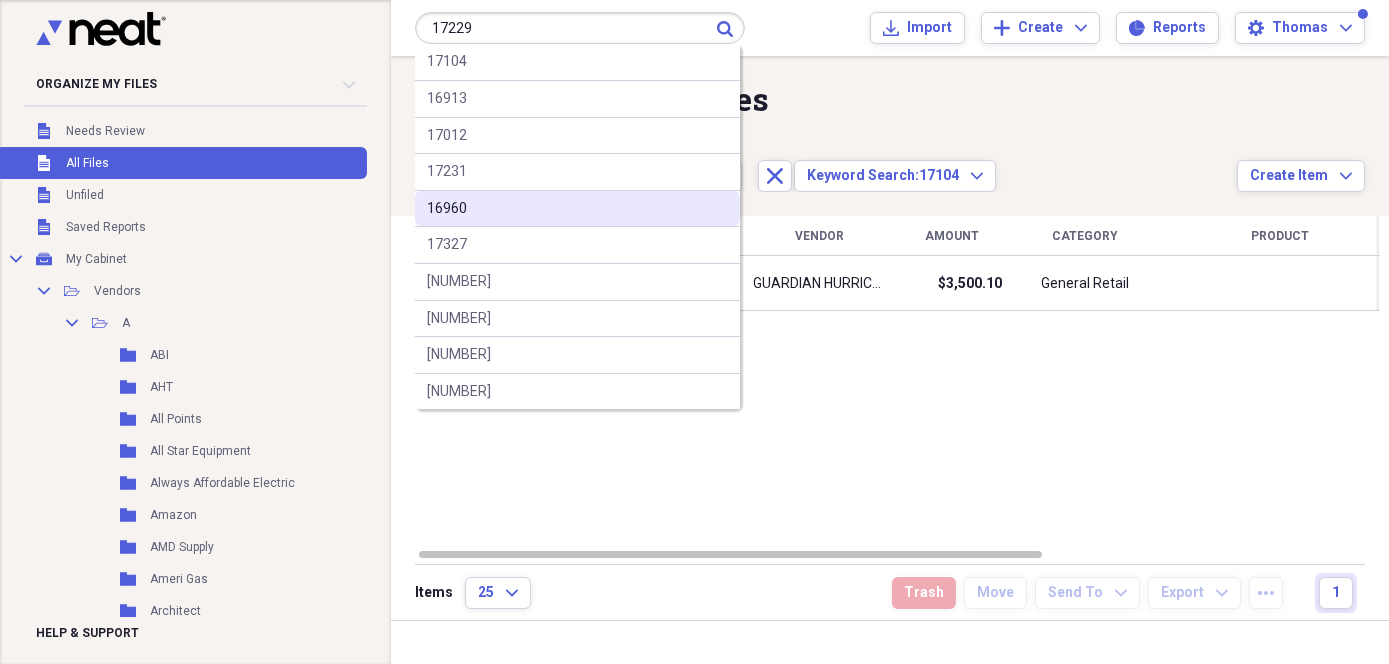 type on "17229" 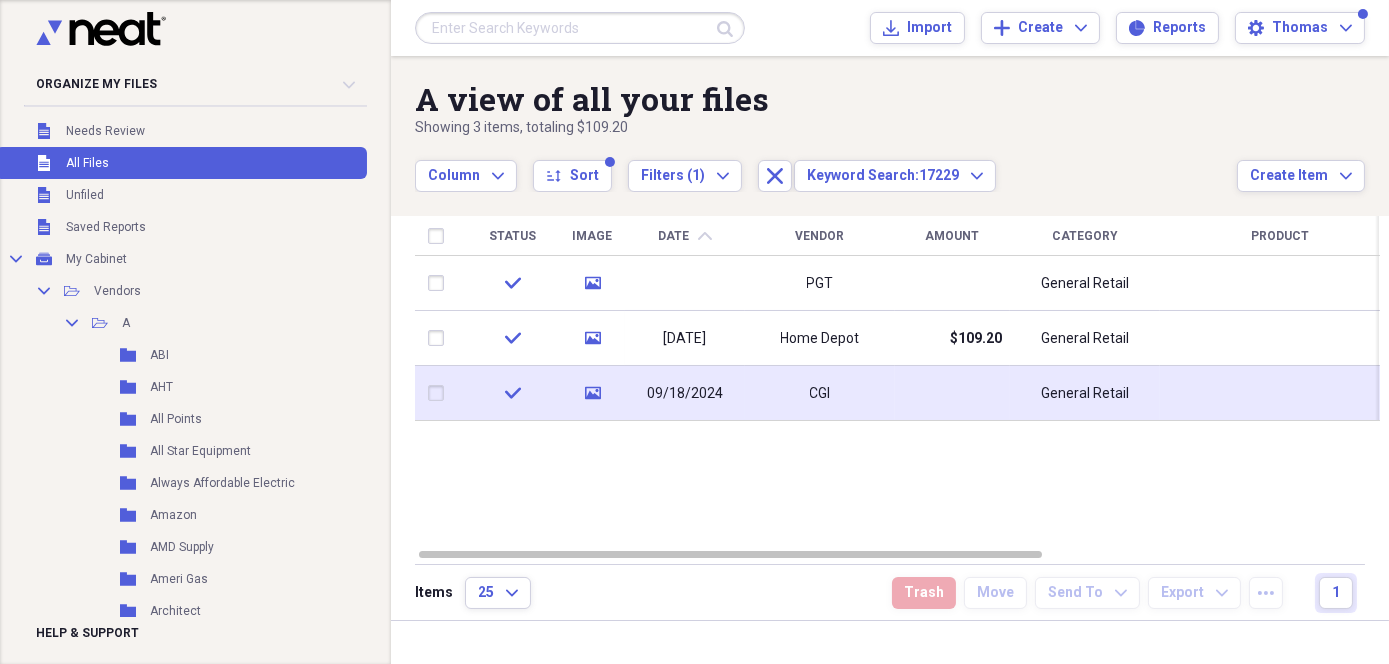 click at bounding box center (952, 393) 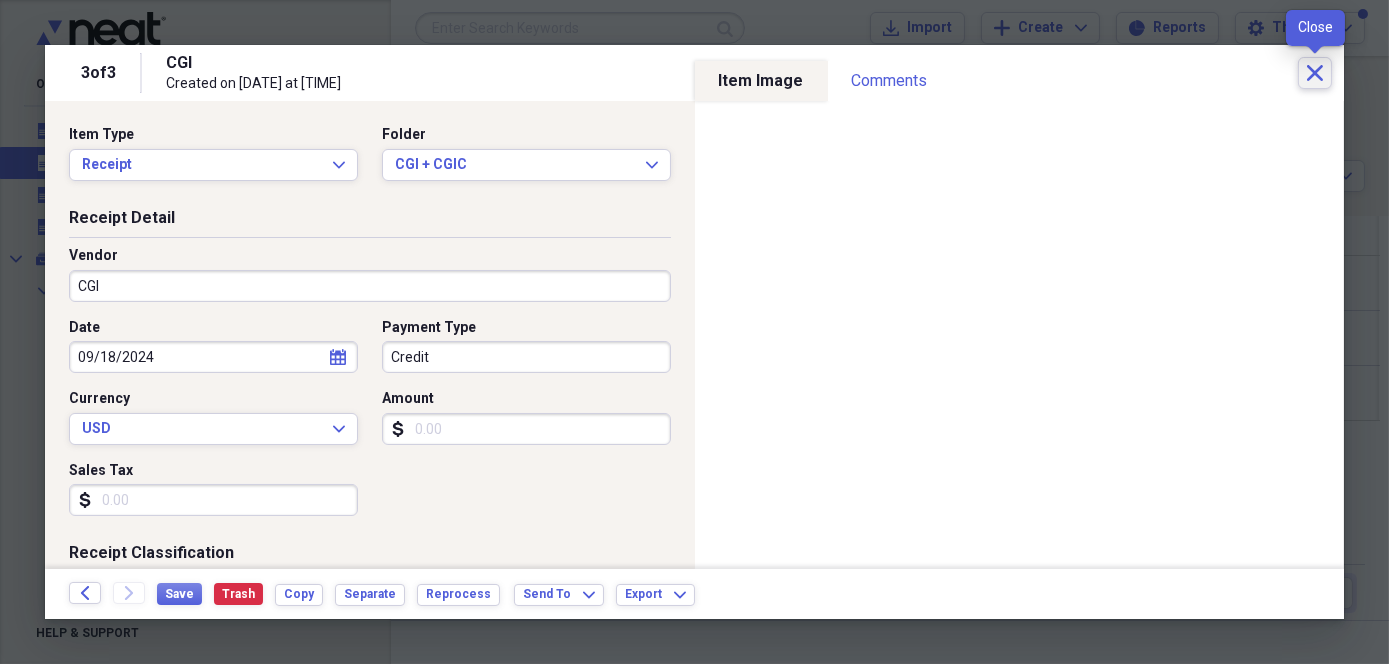 click on "Close" at bounding box center (1315, 73) 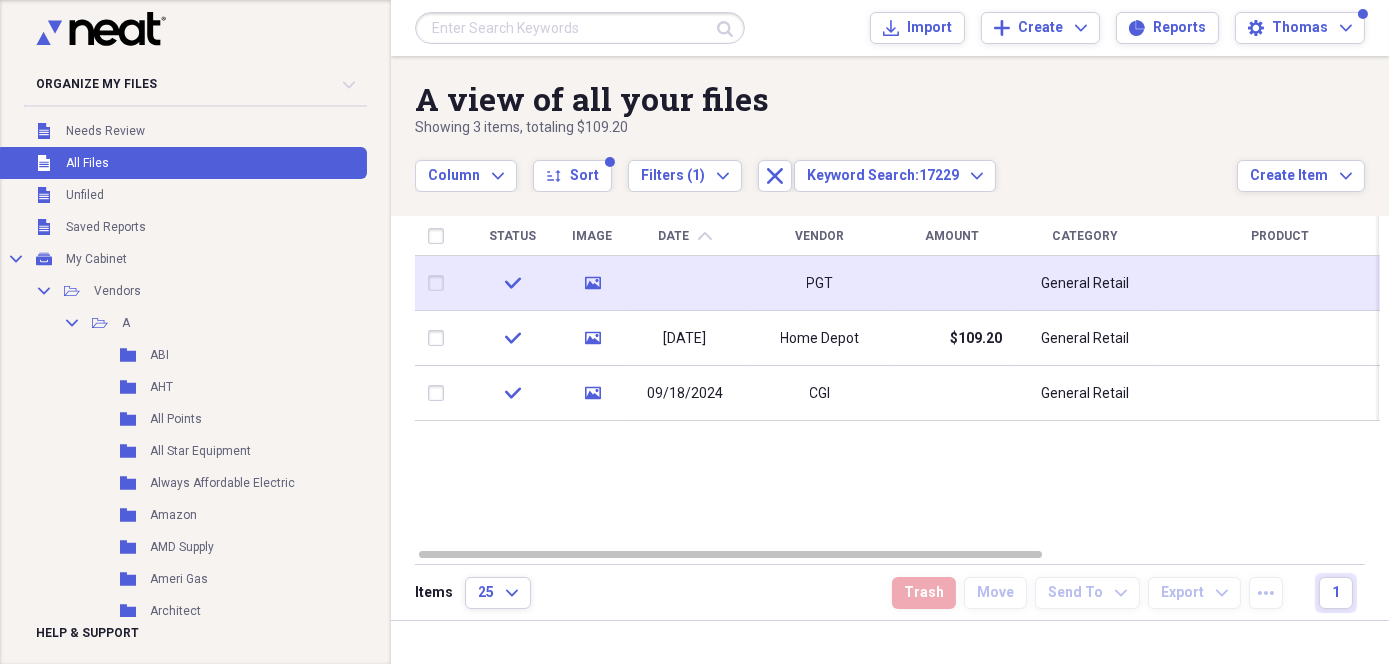 click on "PGT" at bounding box center (820, 284) 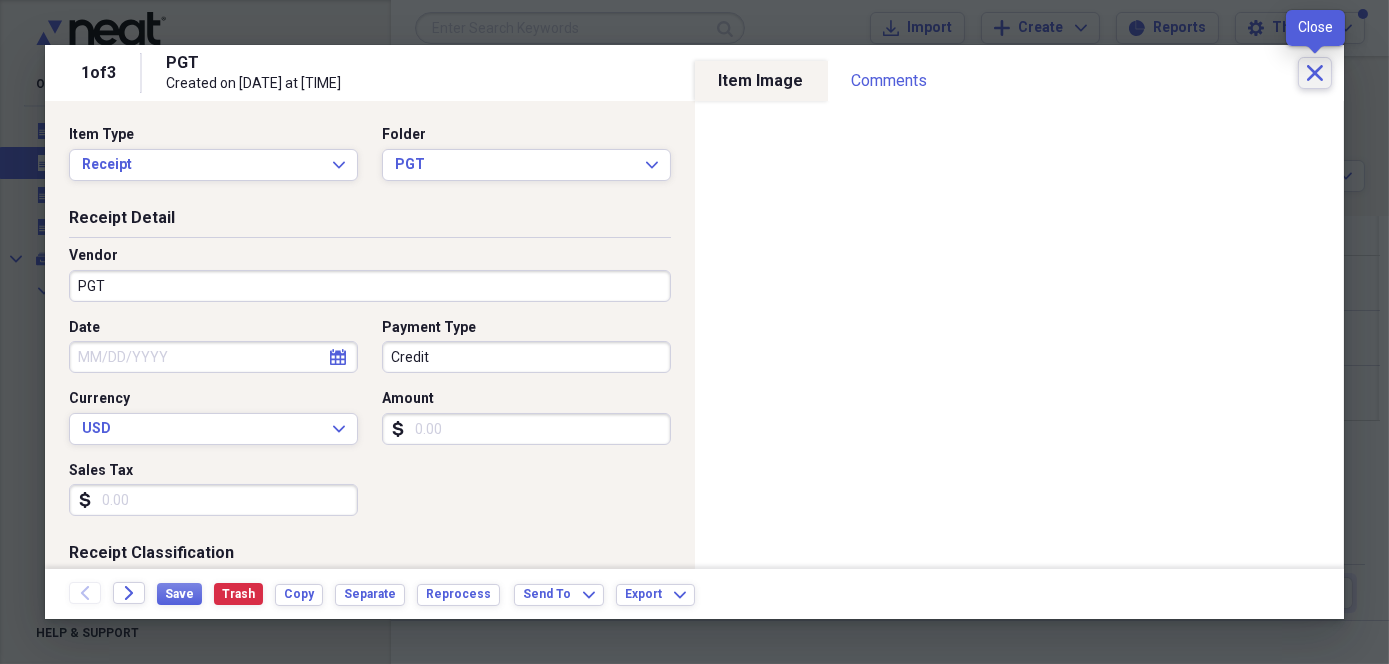 click on "Close" 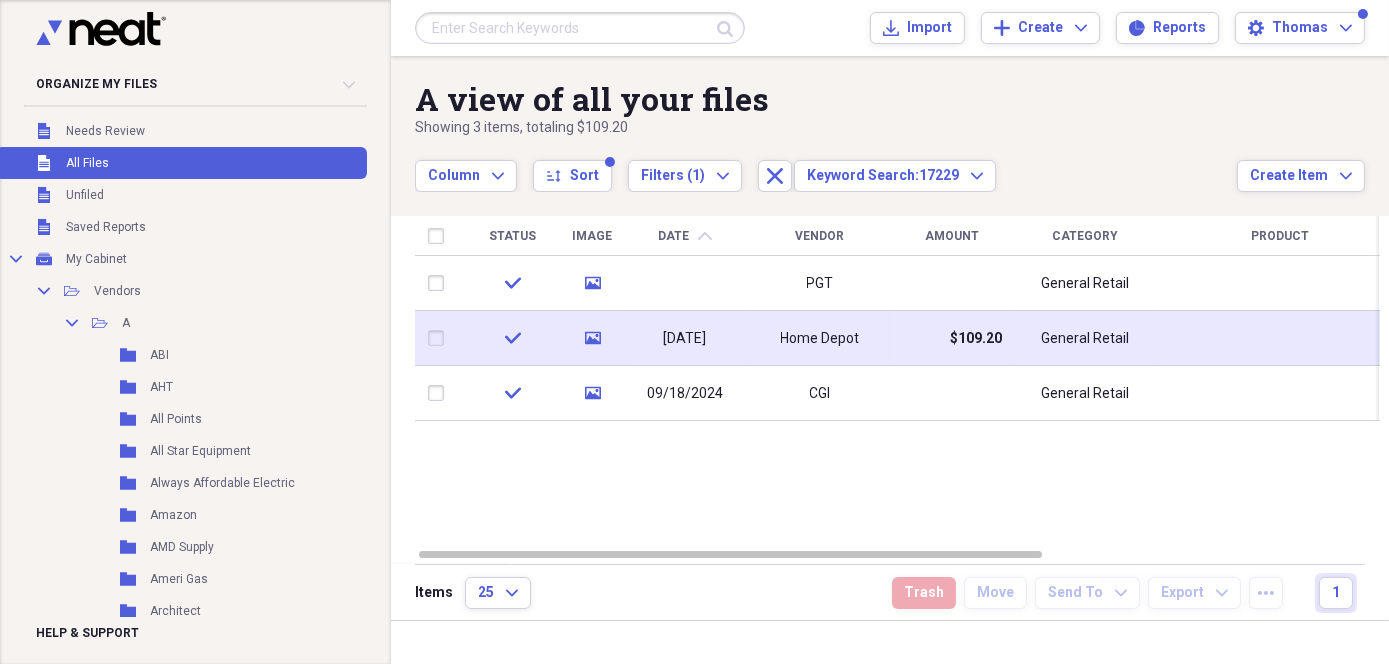 click on "$109.20" at bounding box center [952, 338] 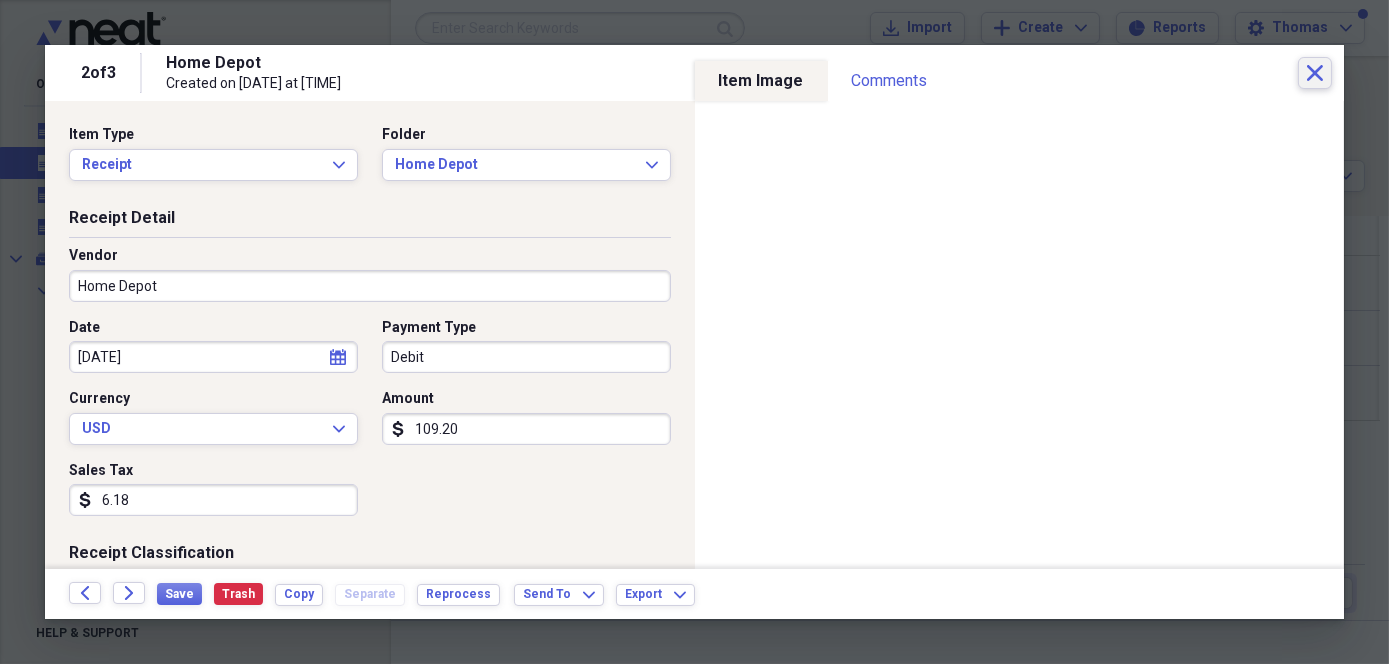 click 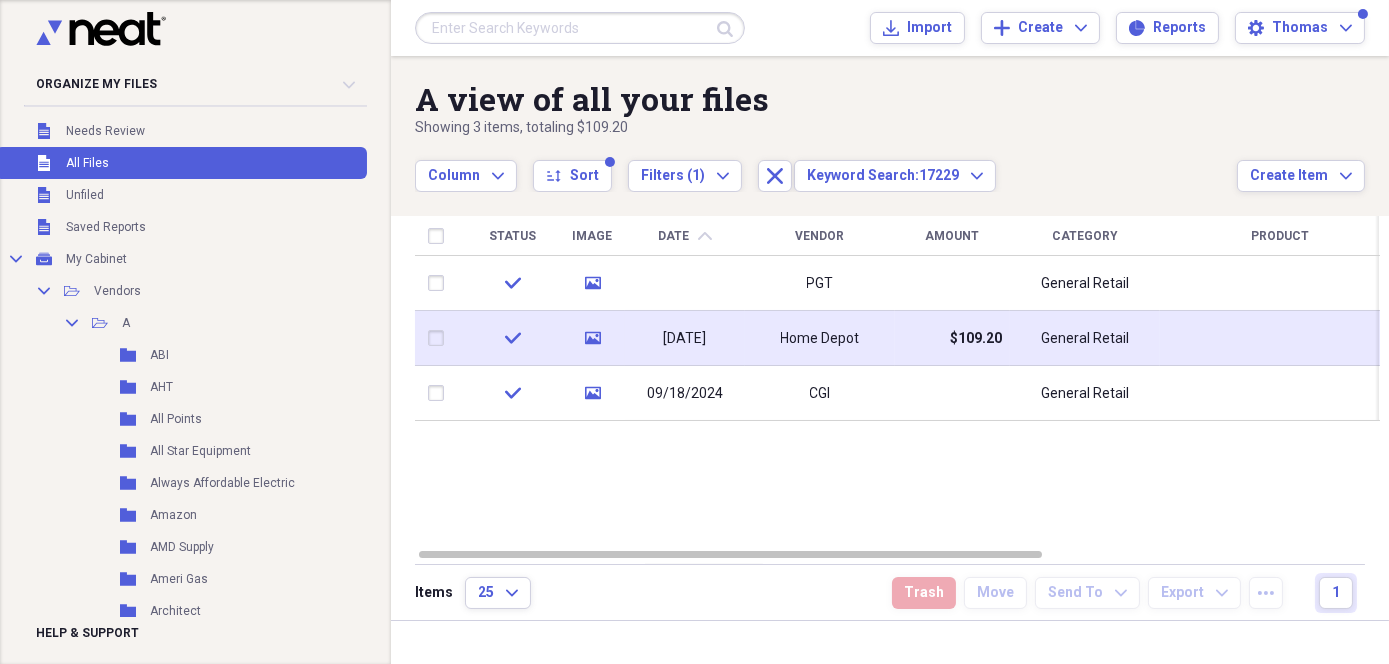 click on "Home Depot" at bounding box center [820, 338] 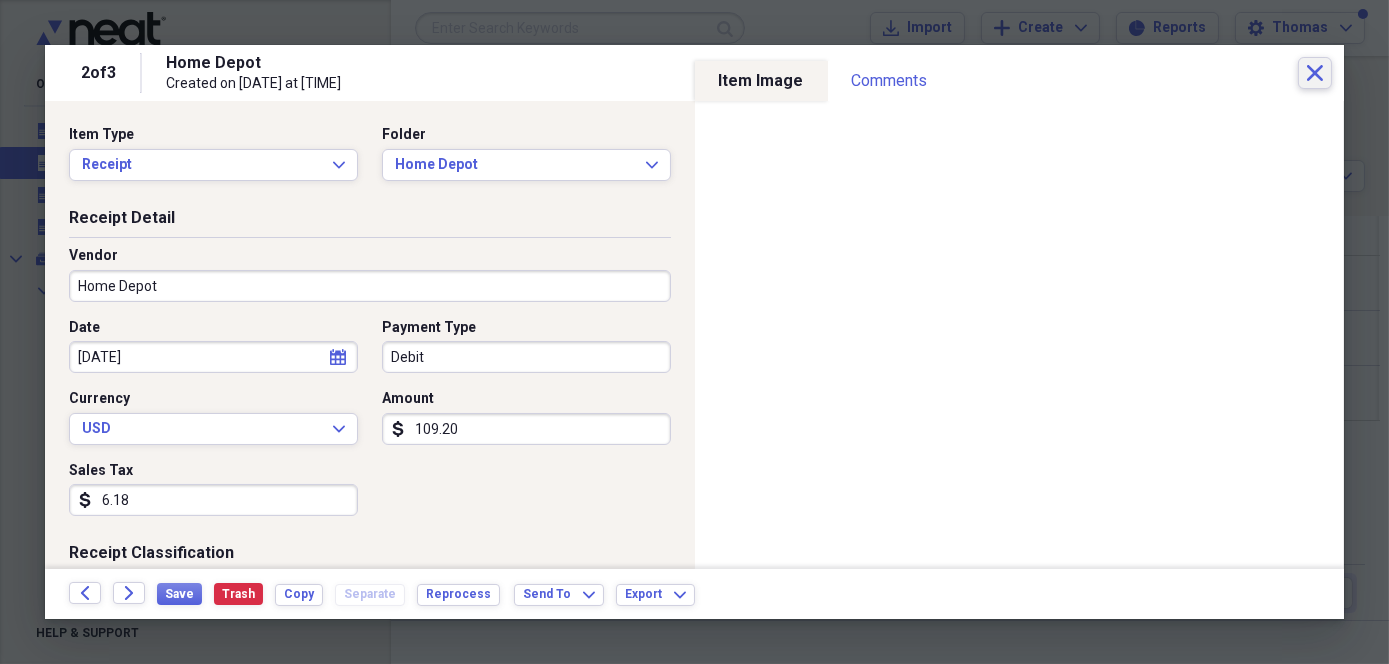 click on "Close" at bounding box center (1315, 73) 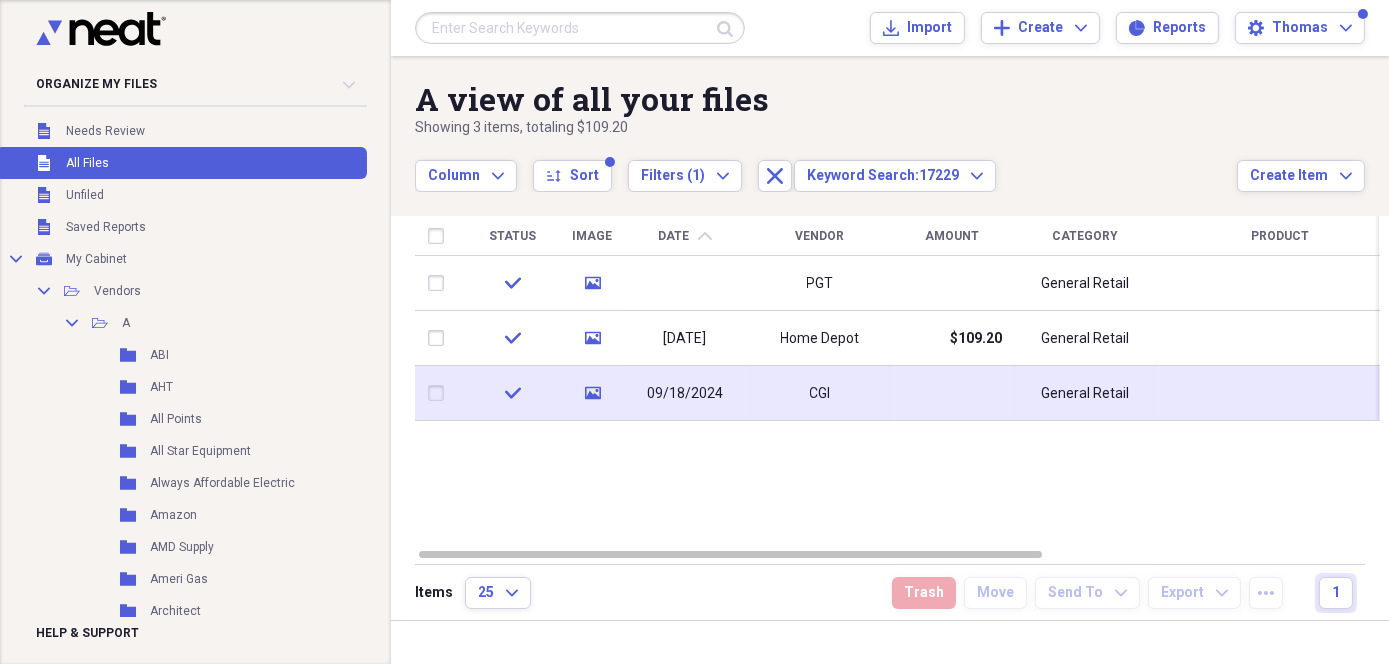 click on "CGI" at bounding box center (820, 393) 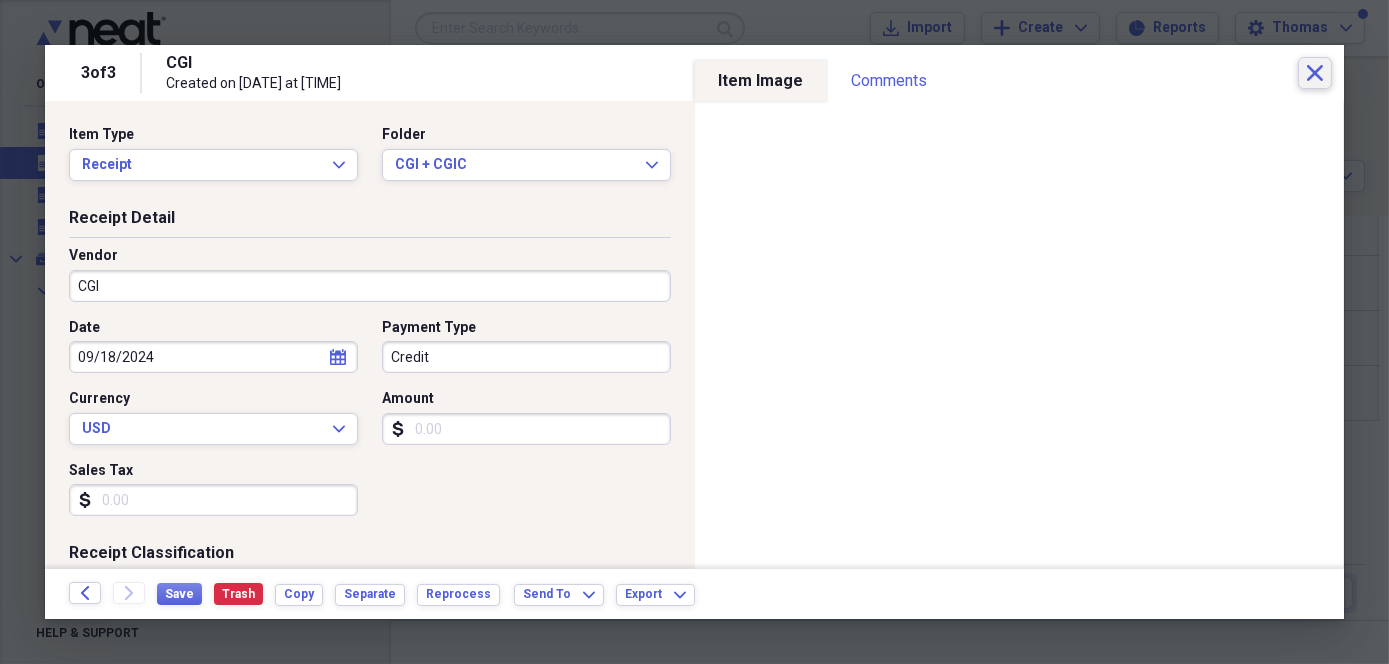 click on "Close" 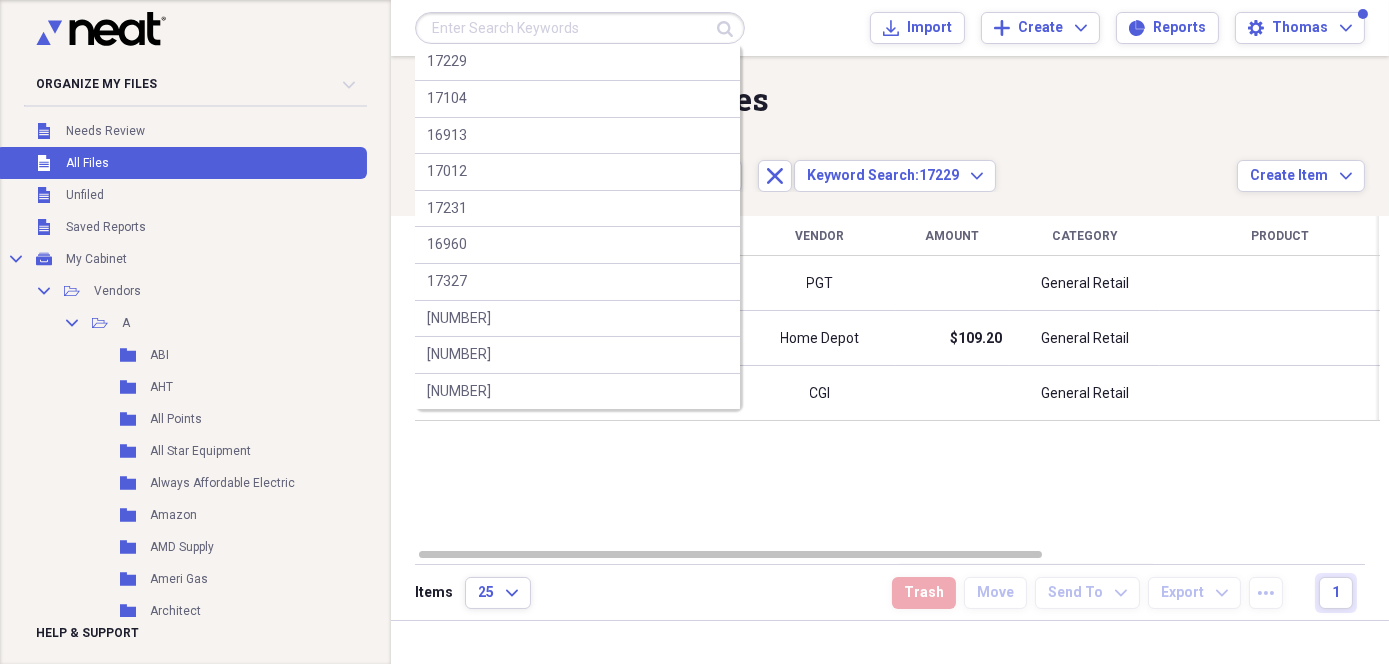 click at bounding box center (580, 28) 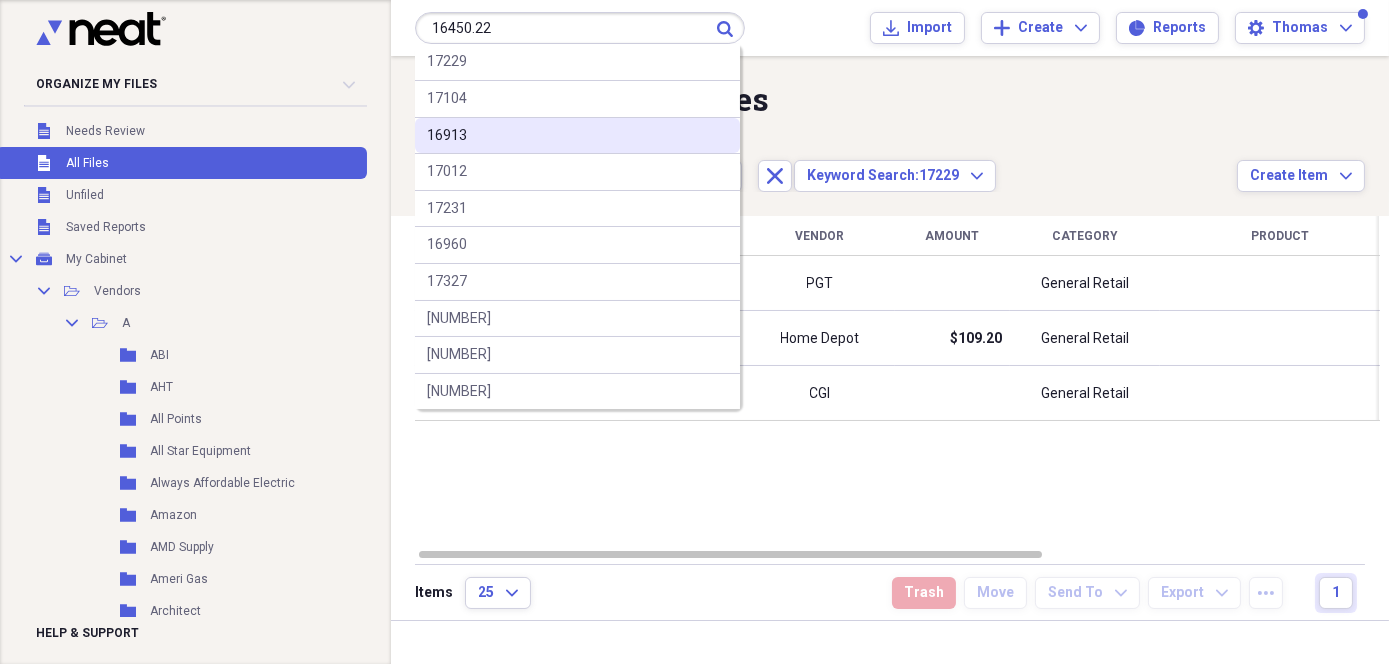 type on "16450.22" 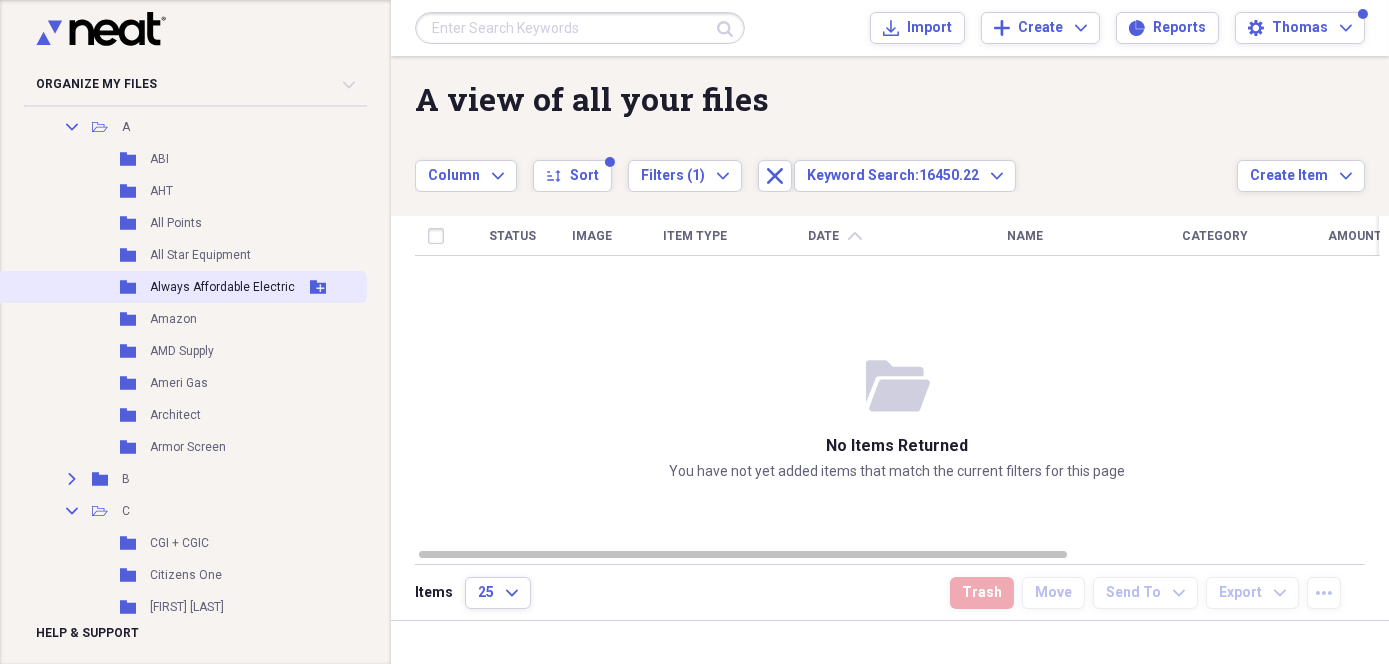 scroll, scrollTop: 200, scrollLeft: 0, axis: vertical 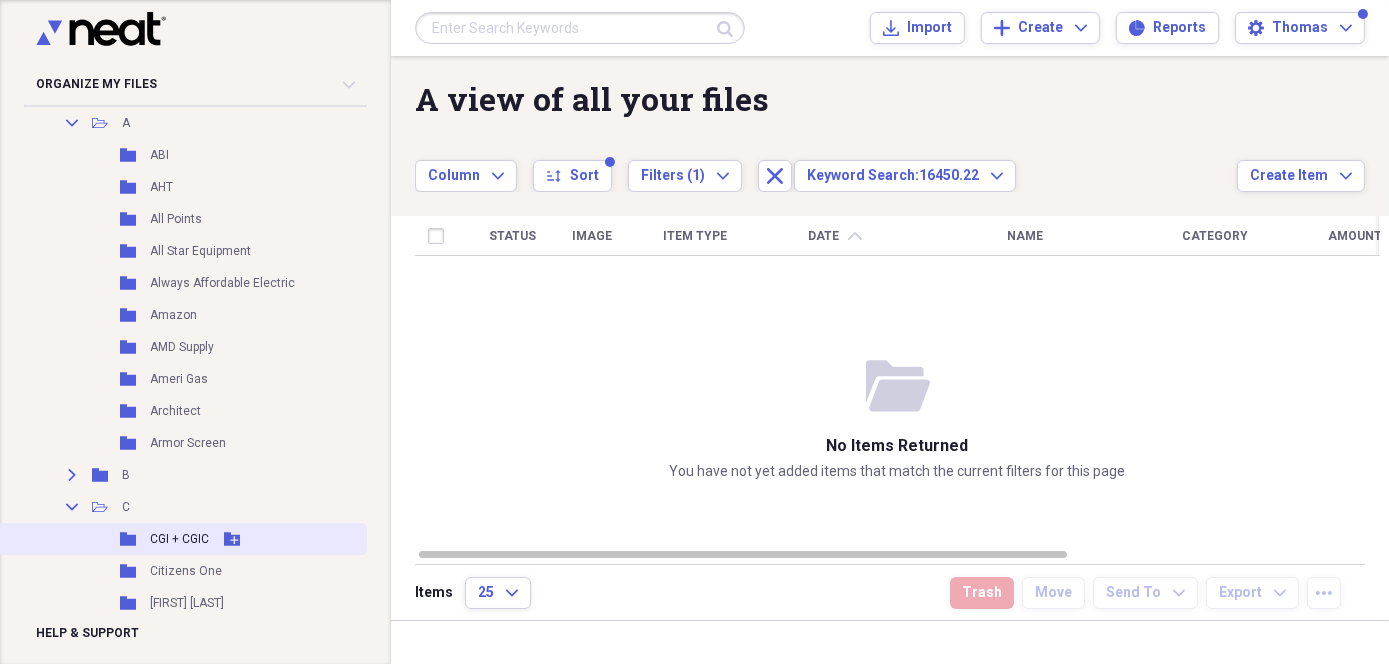 click on "Folder [COMPANY] Add Folder" at bounding box center [181, 539] 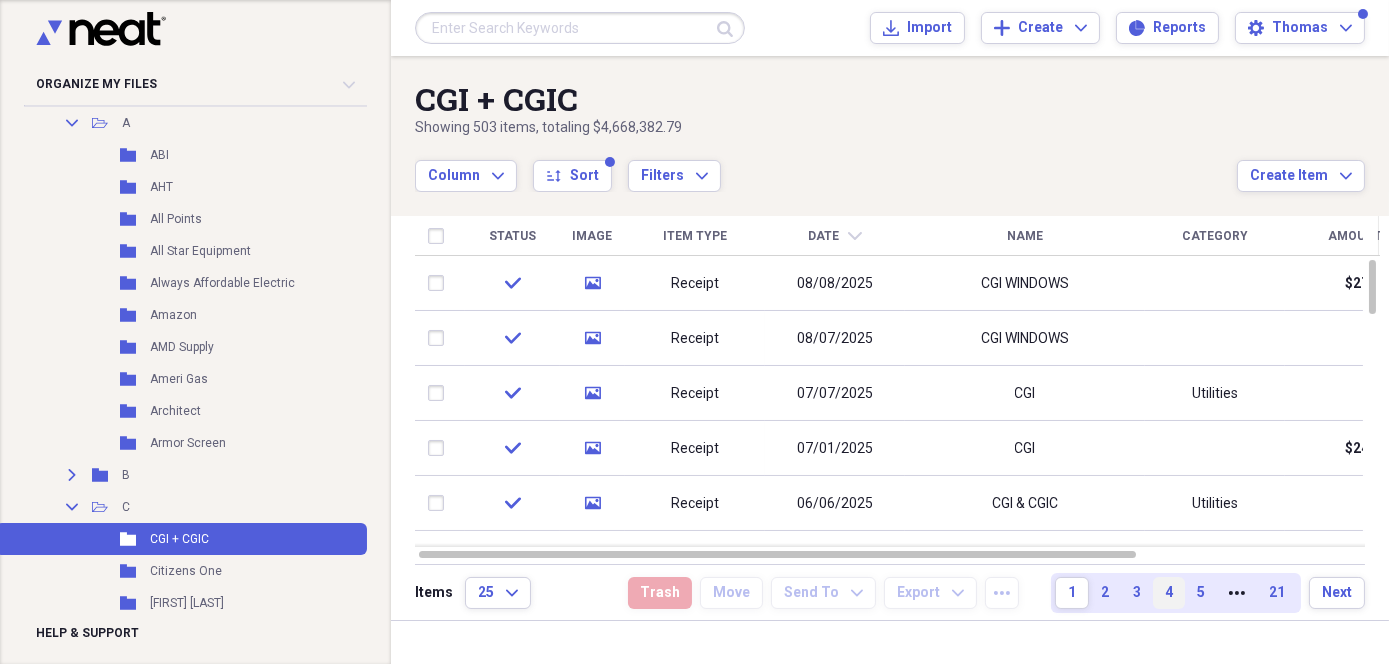 click on "4" at bounding box center [1169, 593] 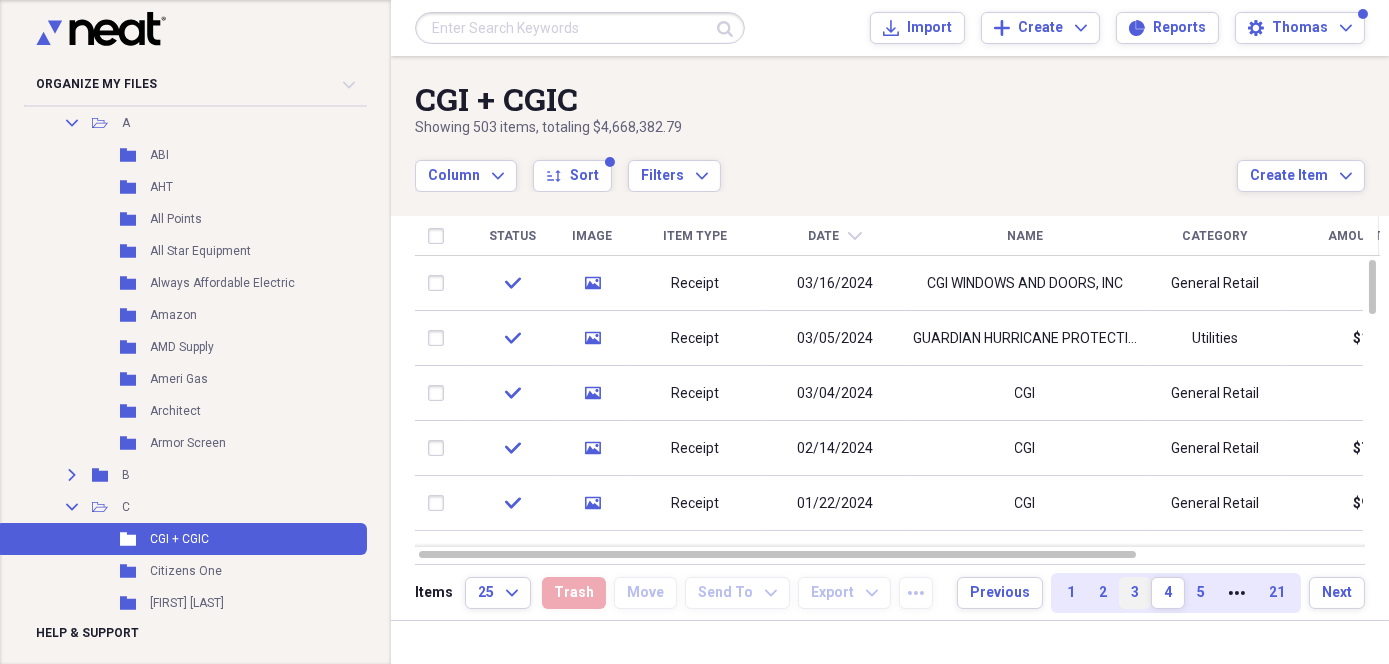 click on "3" at bounding box center [1135, 593] 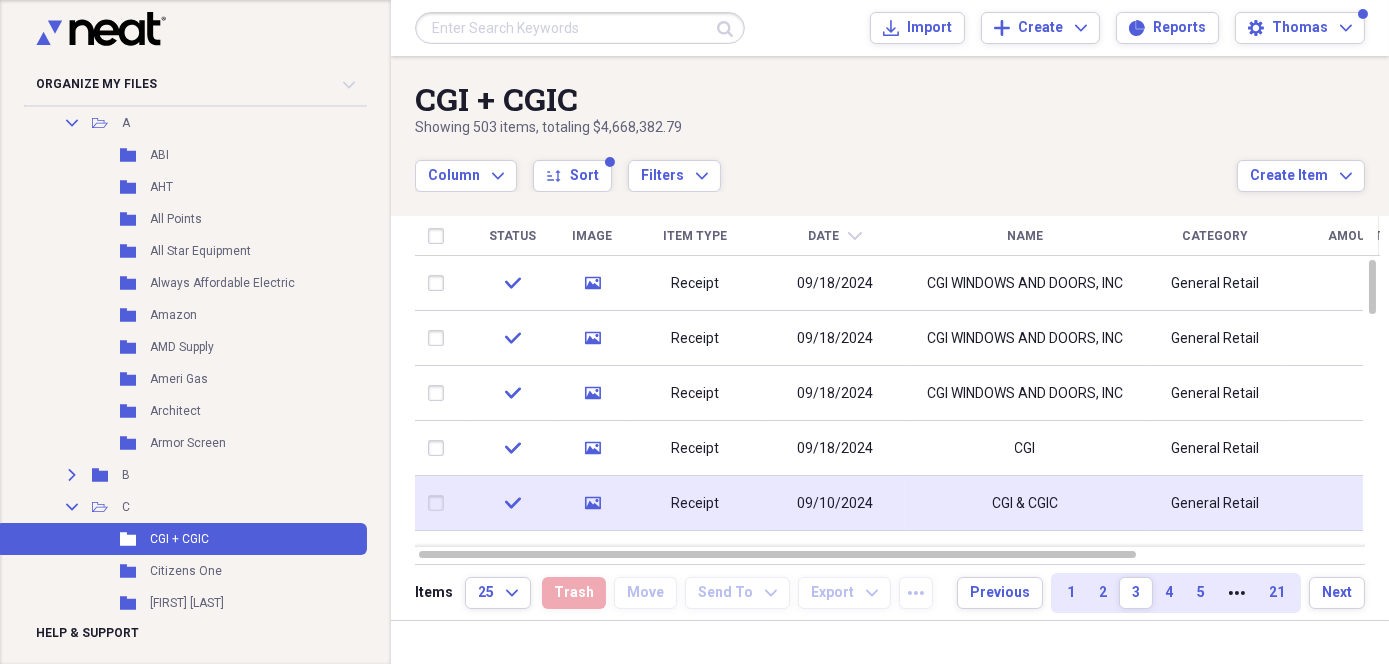 click on "09/10/2024" at bounding box center [835, 504] 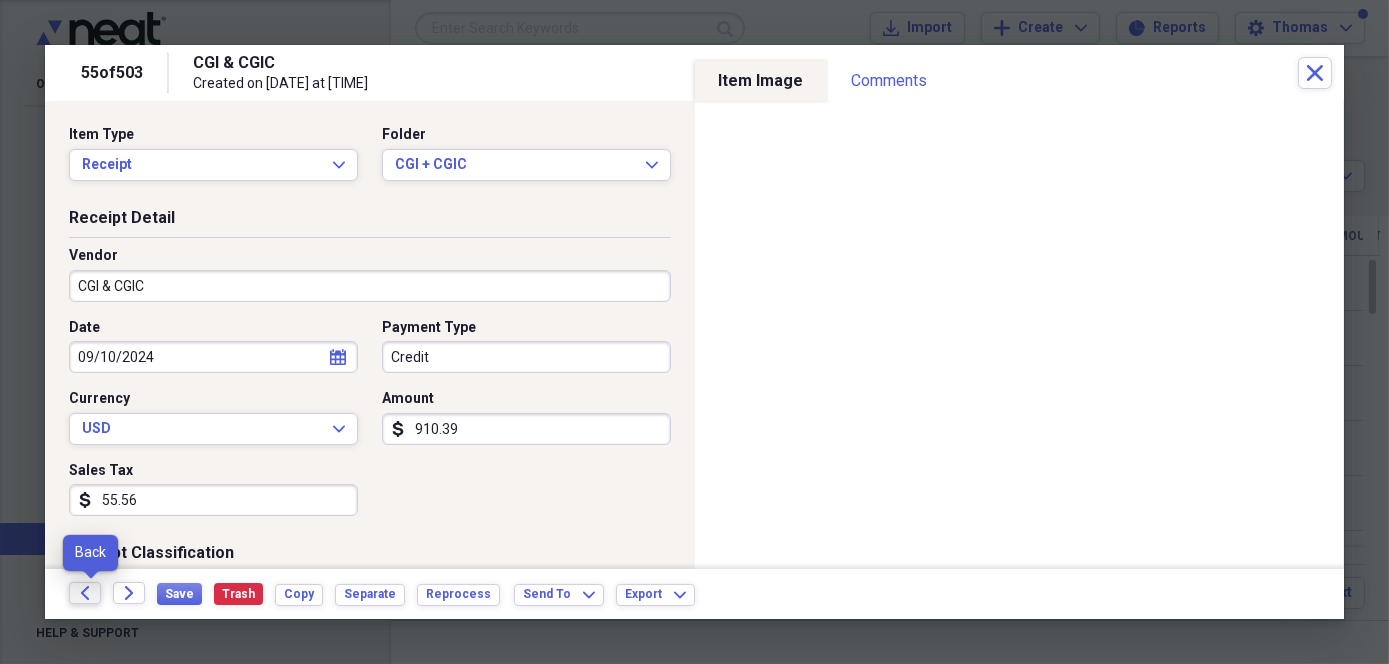 click on "Back" at bounding box center (85, 593) 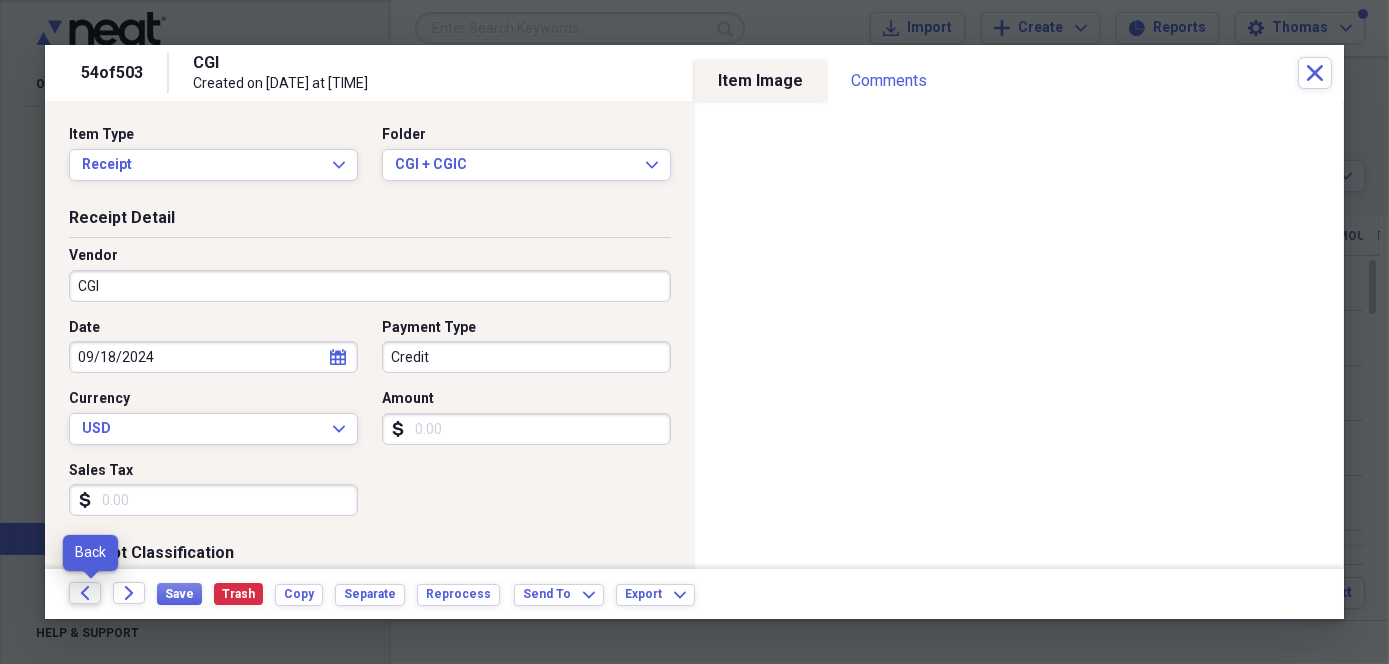click on "Back" 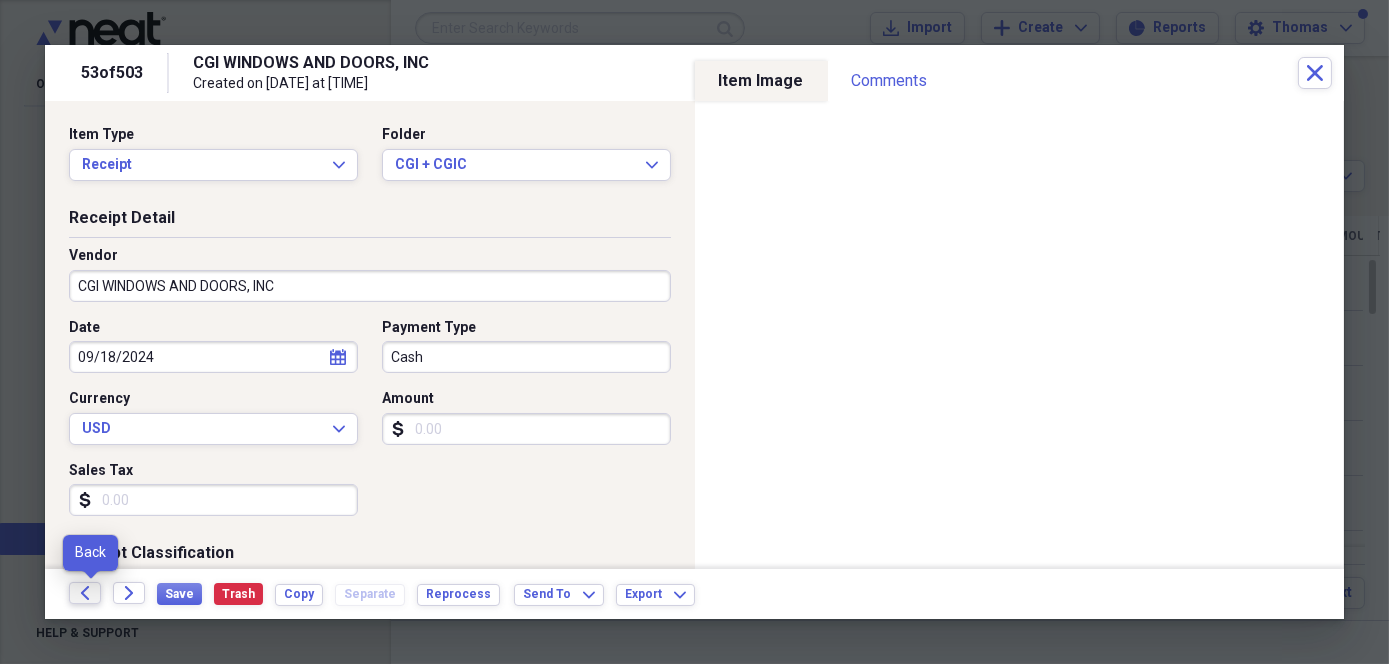 click 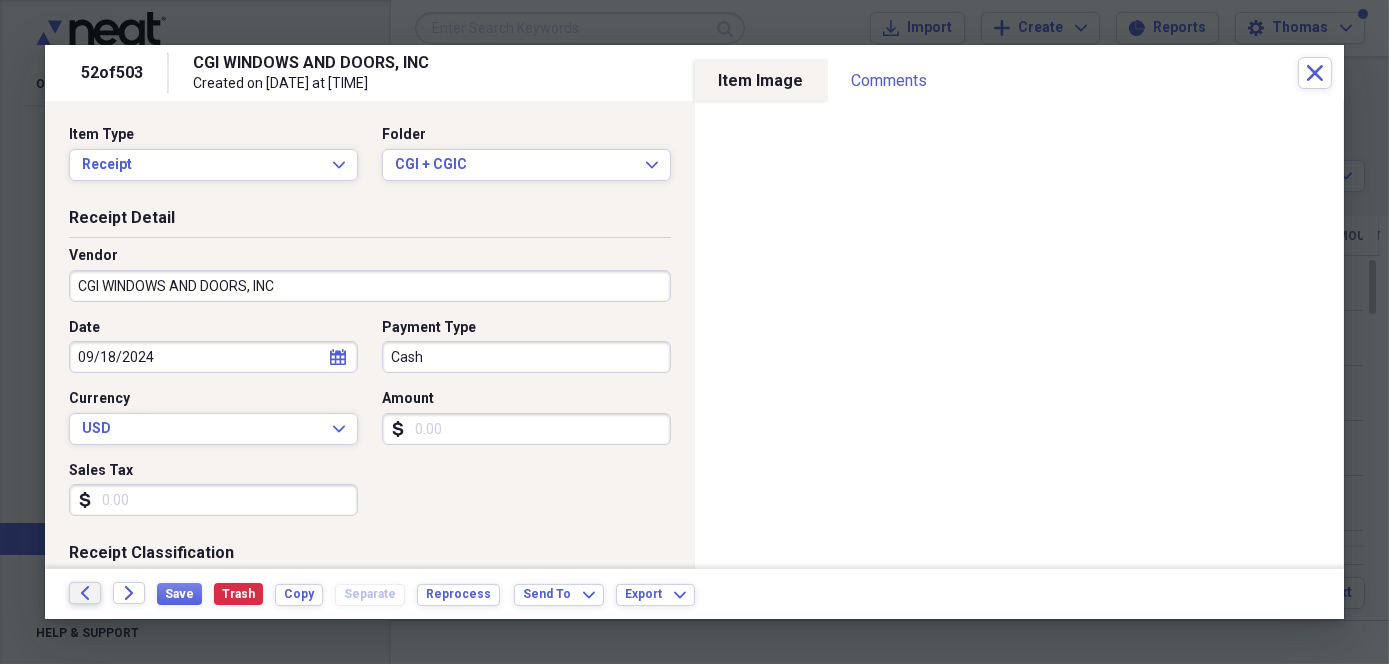 click on "Back" 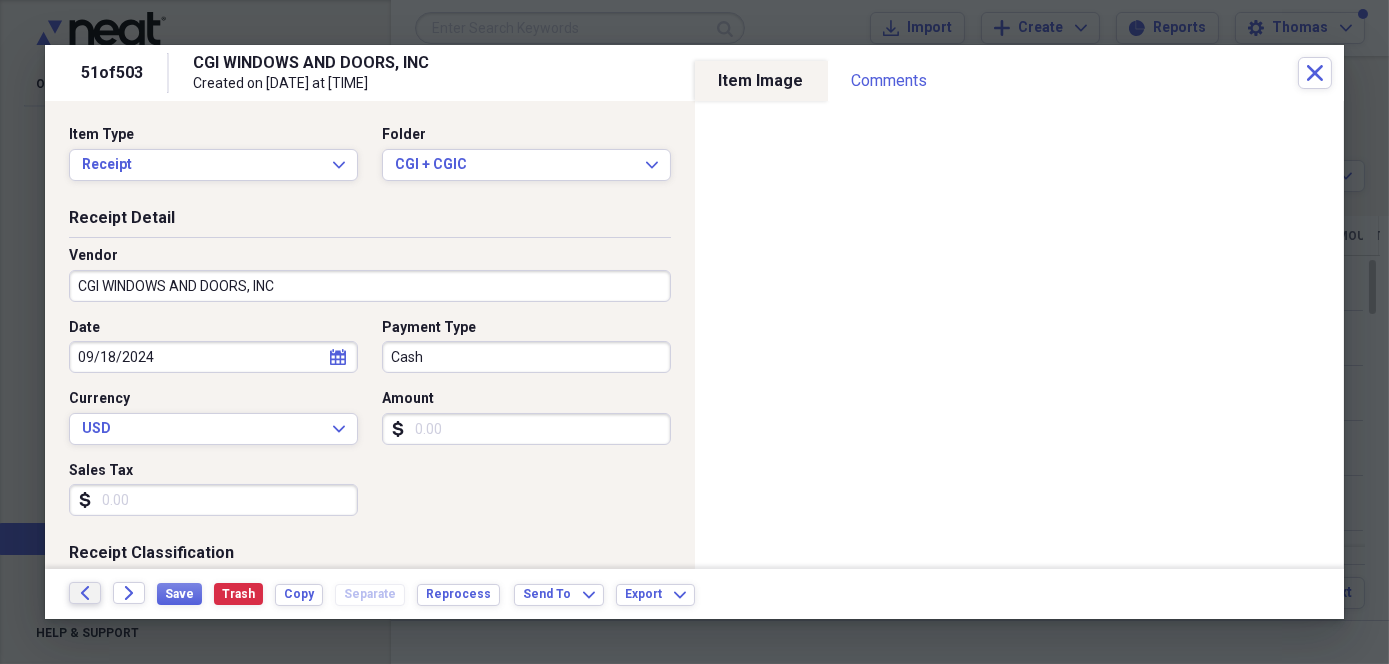 click on "Back" at bounding box center [85, 593] 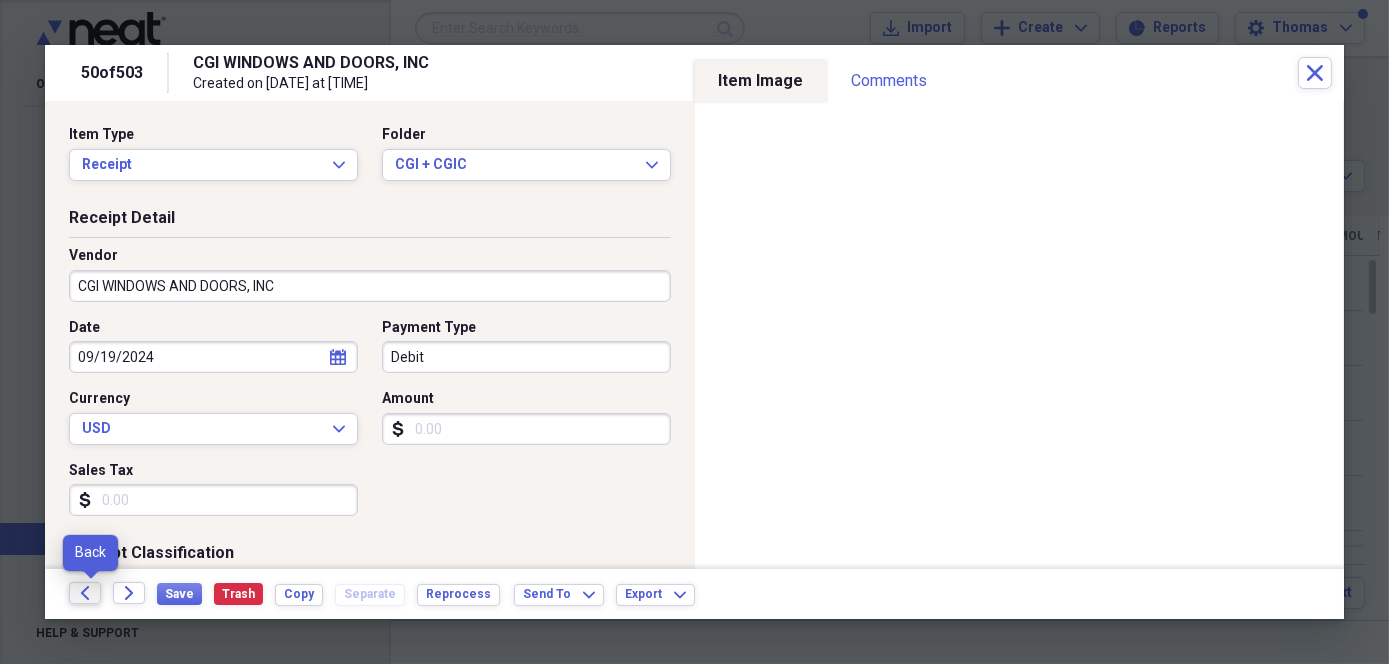 click on "Back" 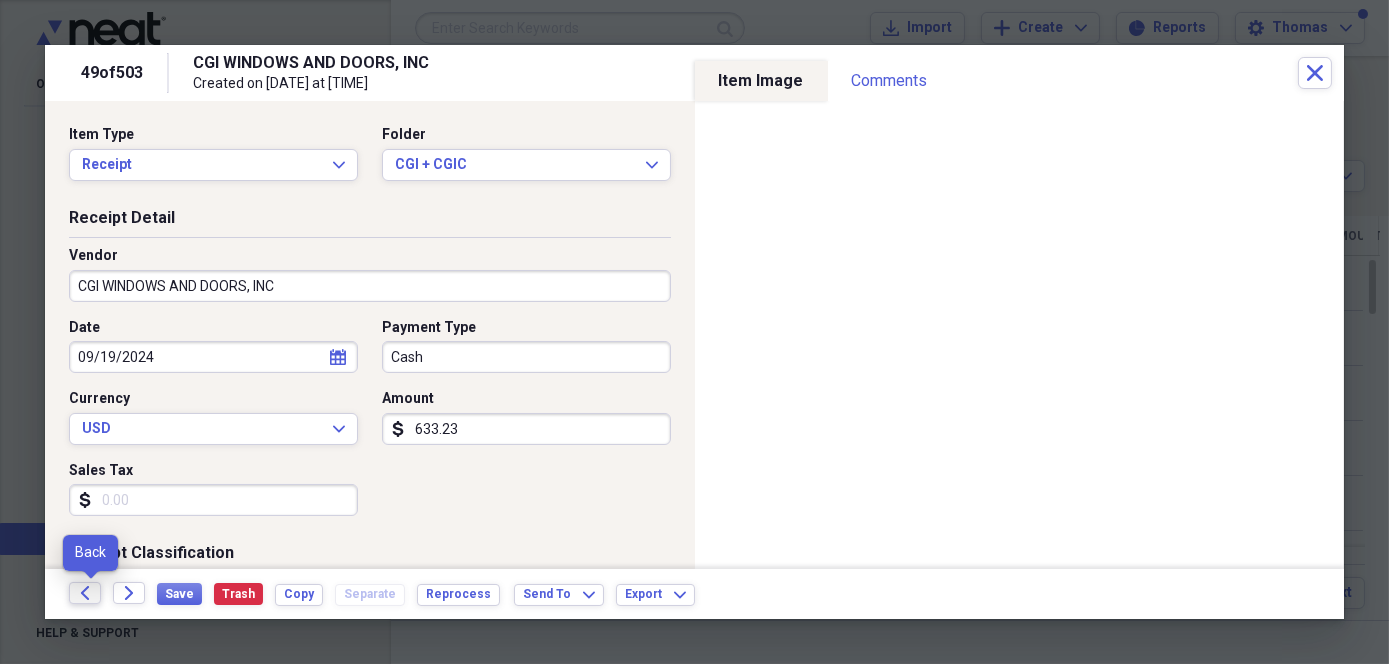 click on "Back" 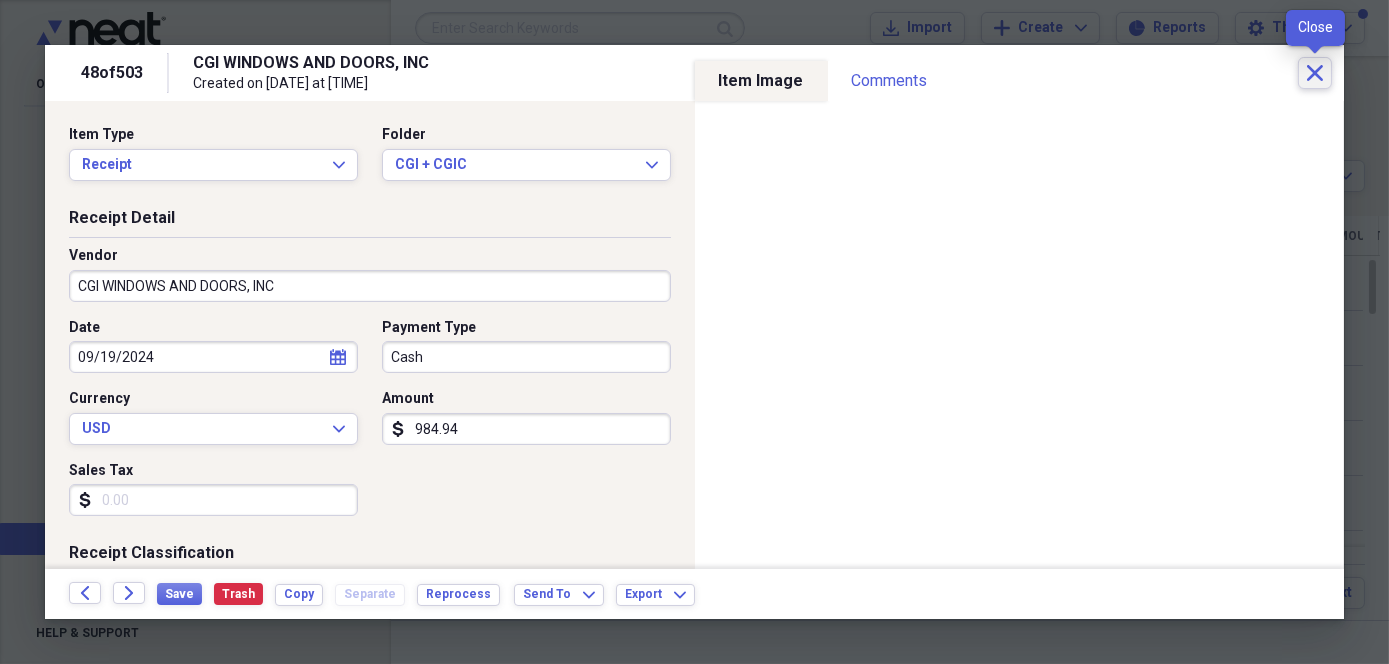 click on "Close" at bounding box center [1315, 73] 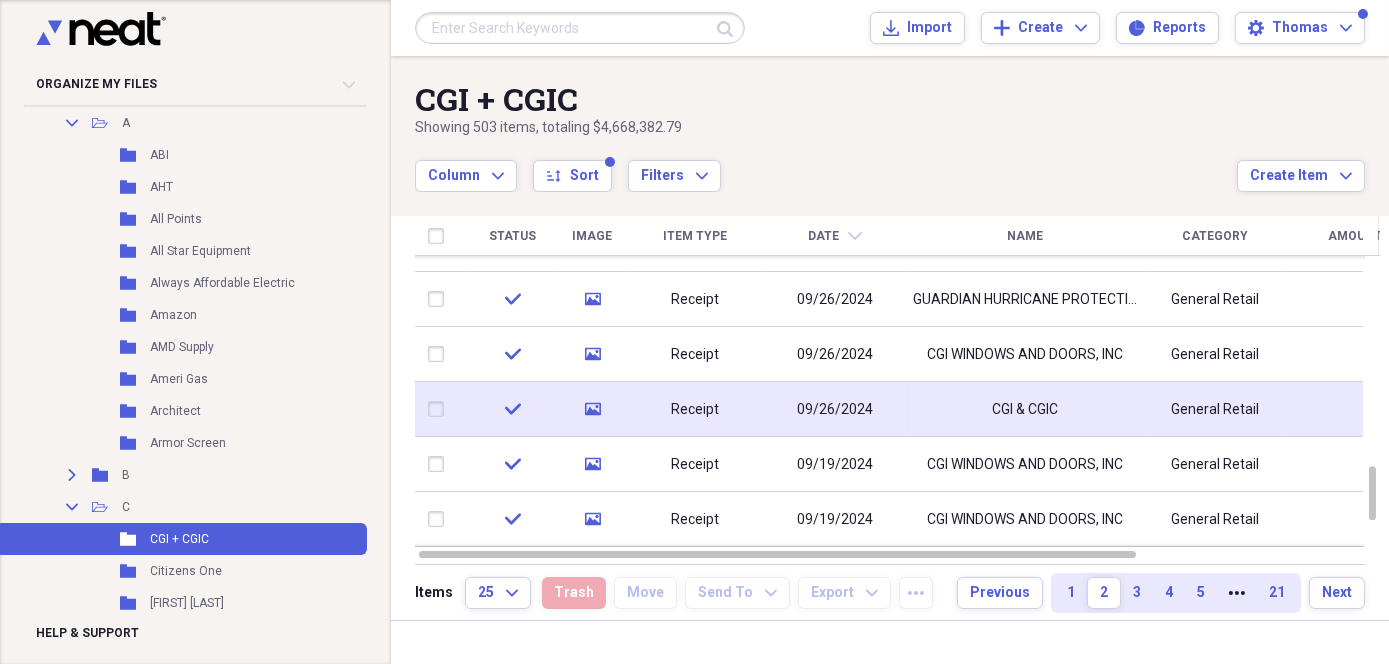 click on "09/26/2024" at bounding box center (835, 410) 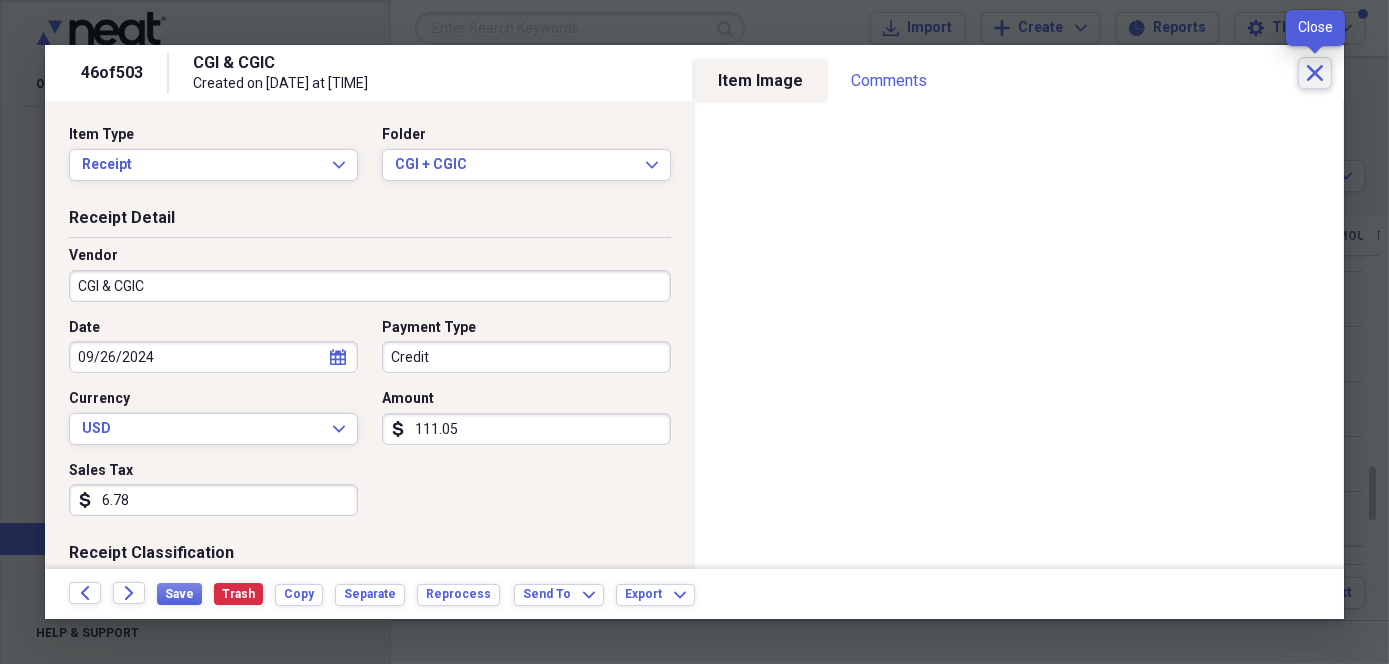 click on "Close" at bounding box center [1315, 73] 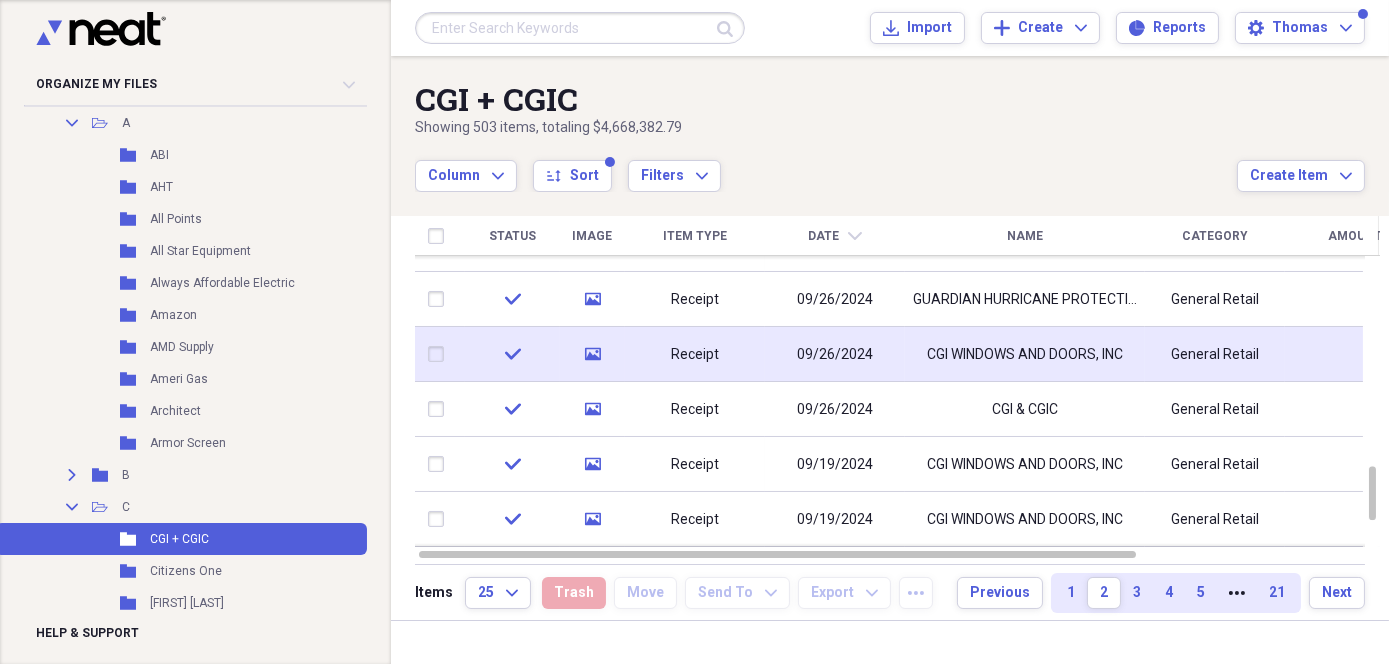 click on "09/26/2024" at bounding box center [835, 354] 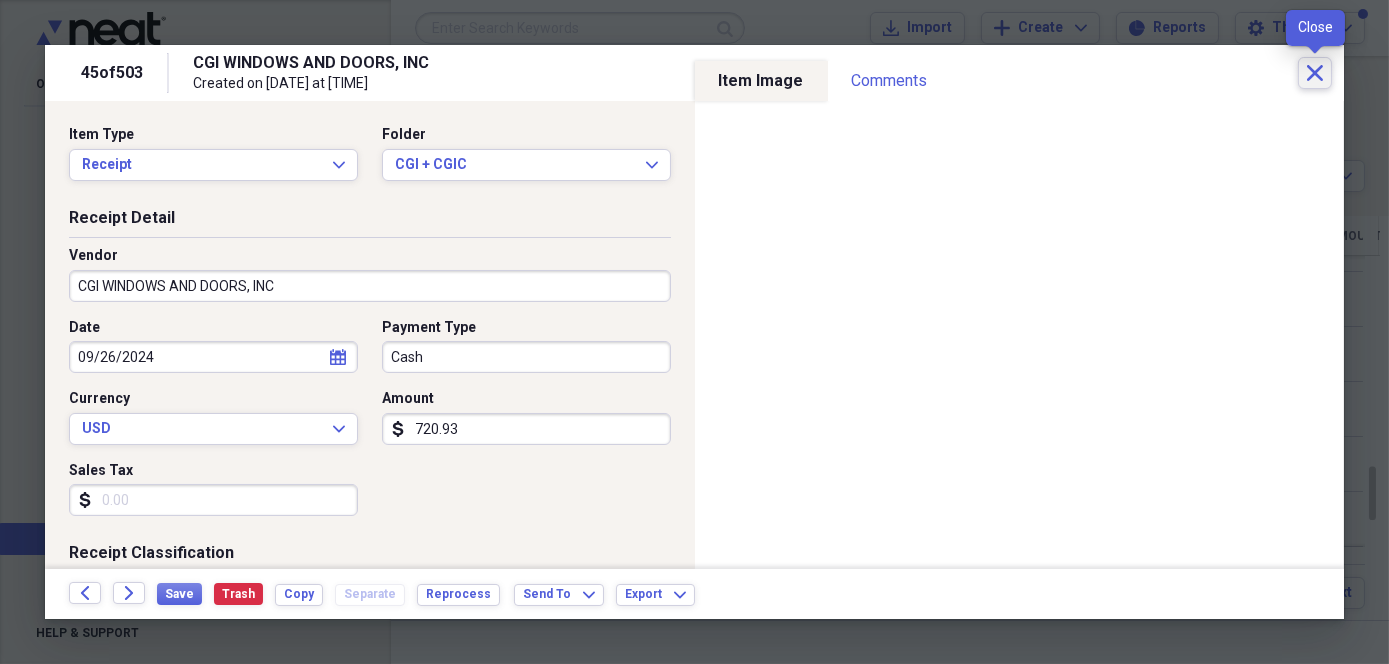 click 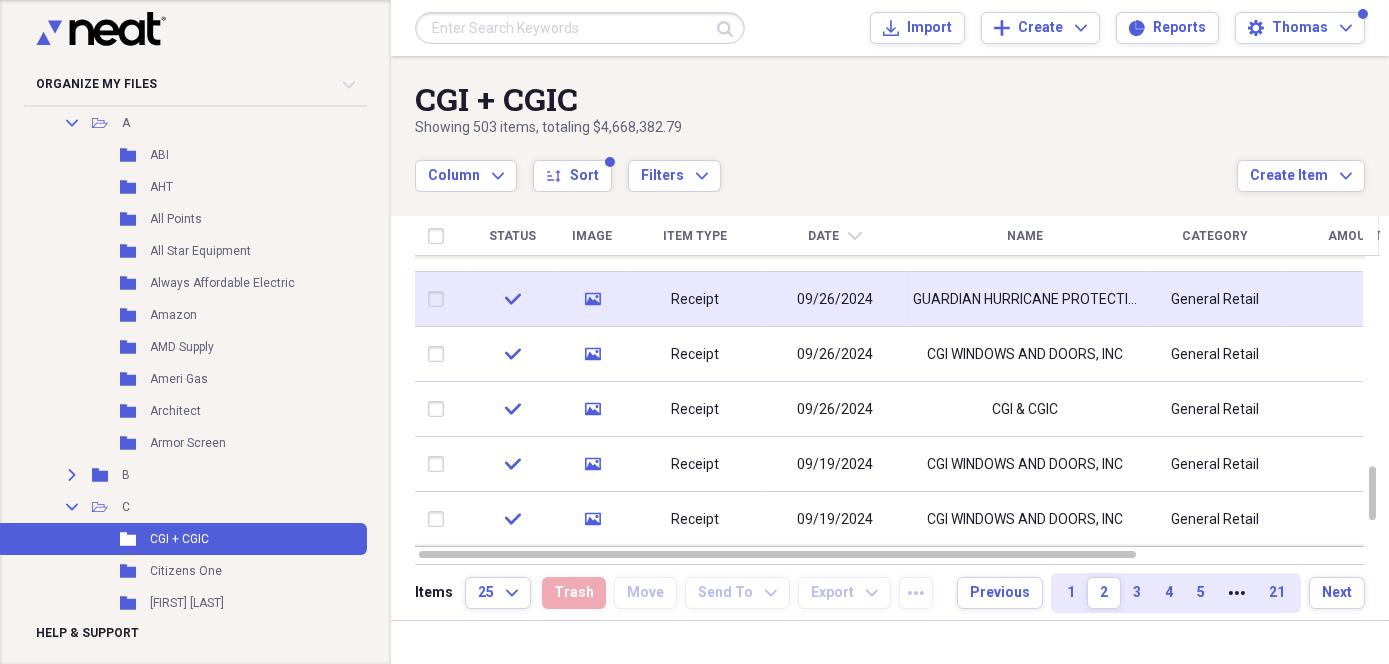 click on "GUARDIAN HURRICANE PROTECTION INC" at bounding box center (1025, 300) 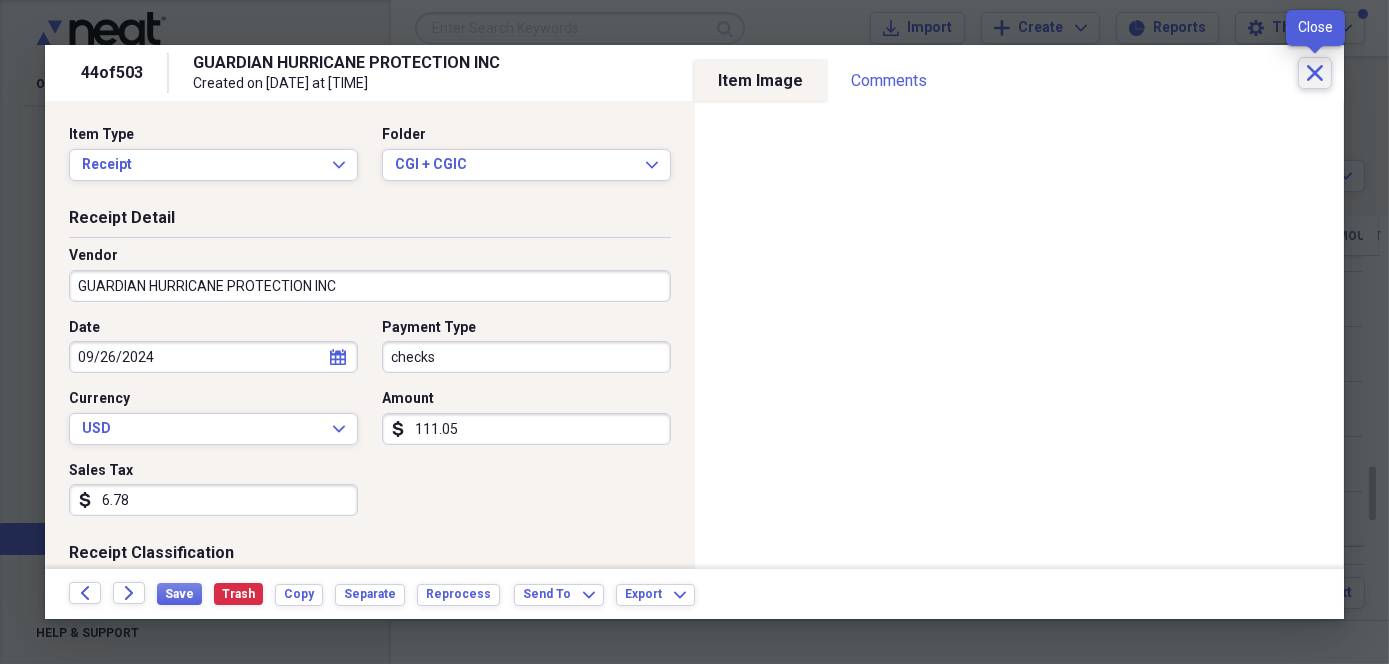 click 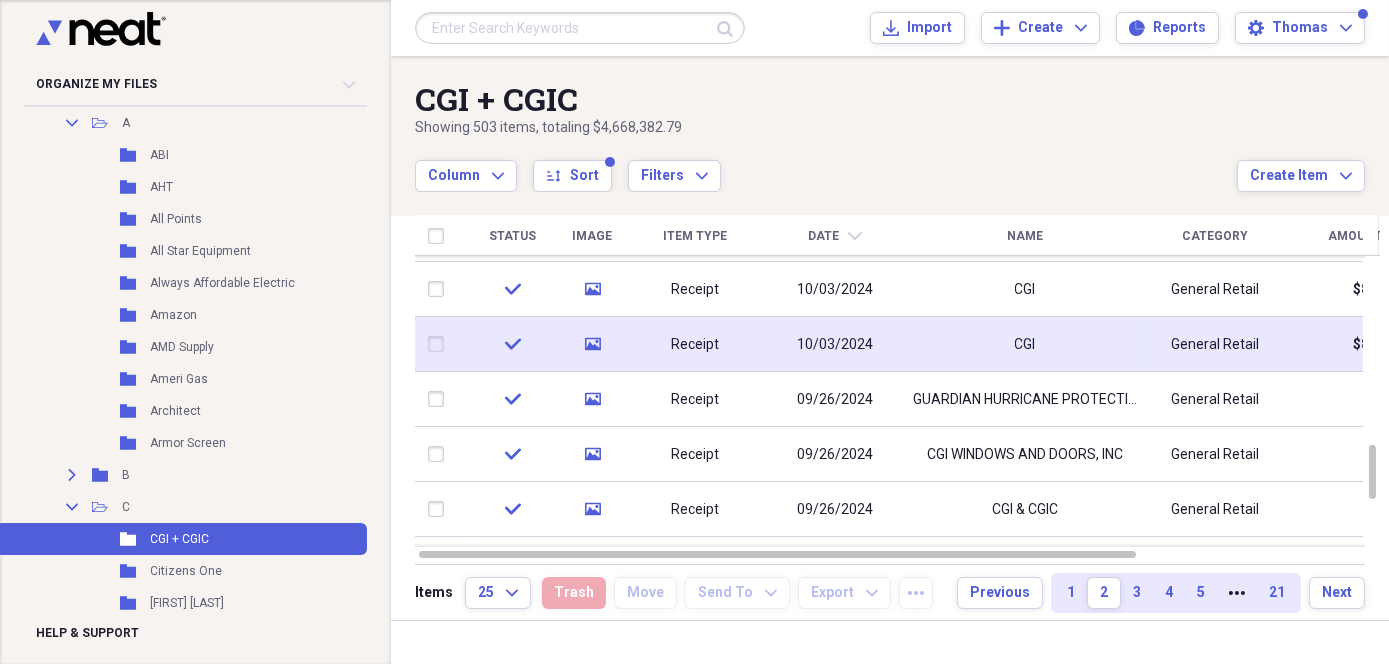 click on "CGI" at bounding box center [1025, 344] 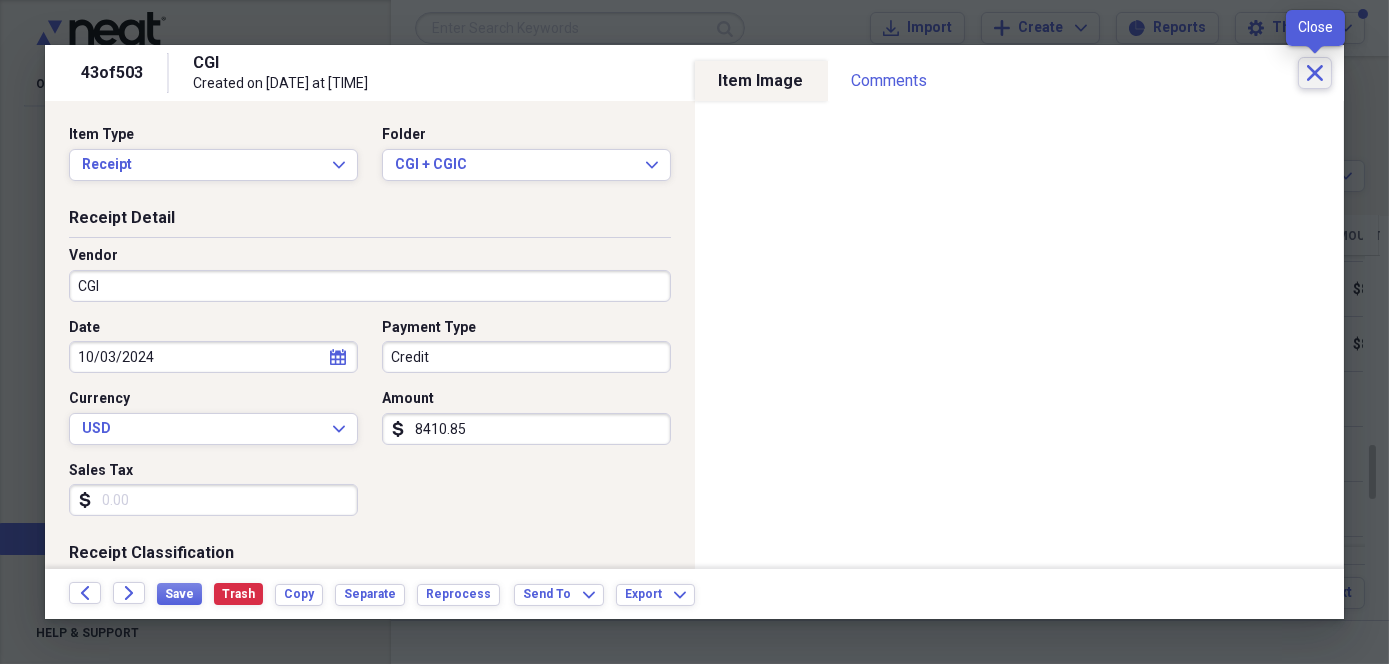 click on "Close" at bounding box center [1315, 73] 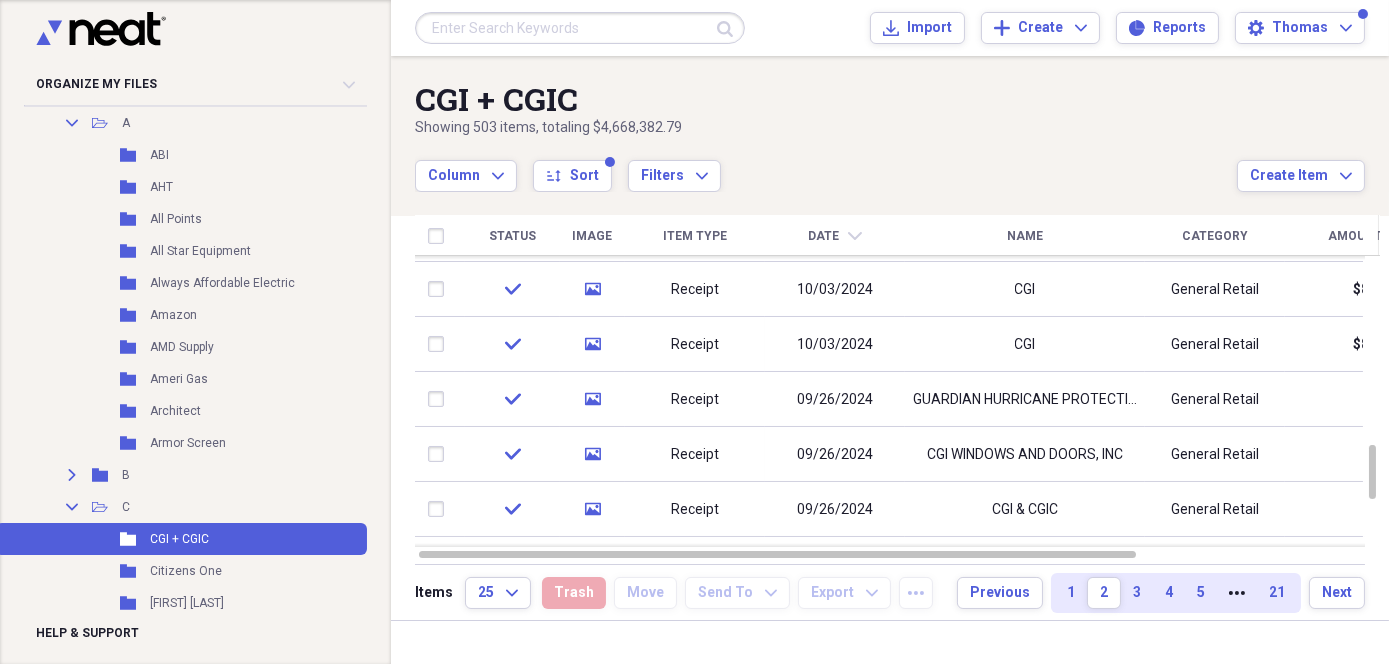 click at bounding box center (580, 28) 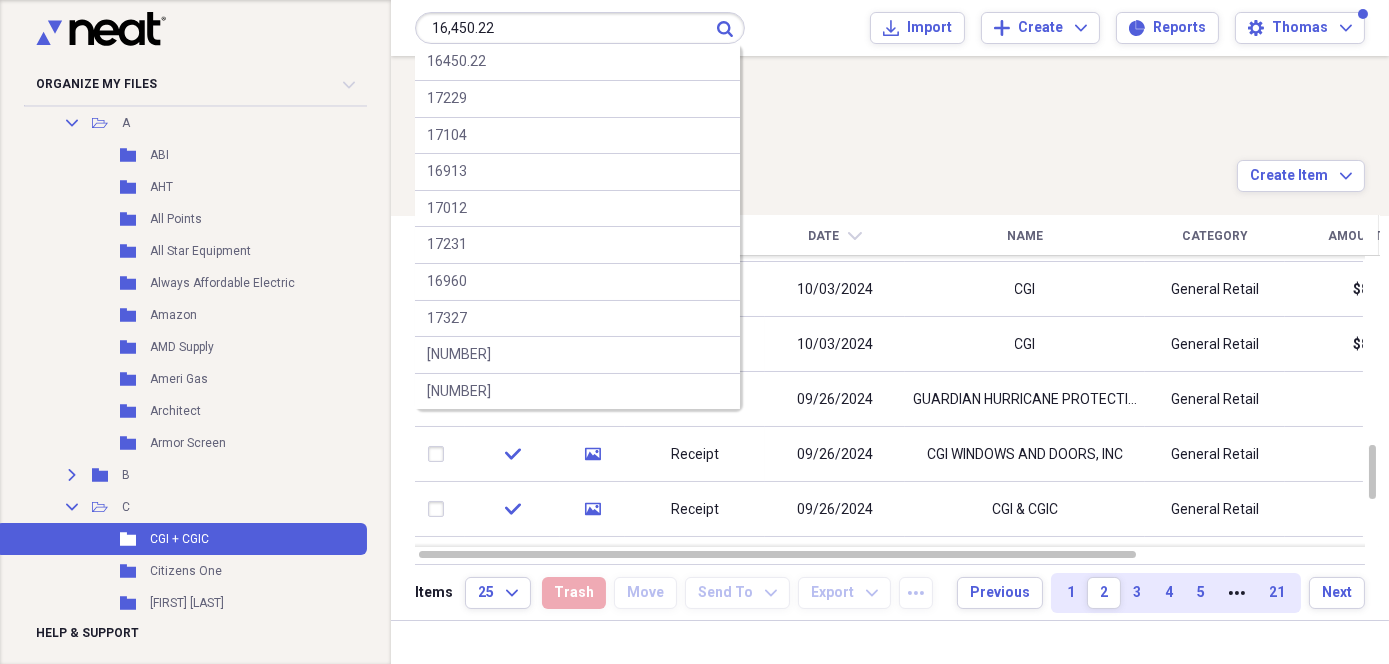 type on "16,450.22" 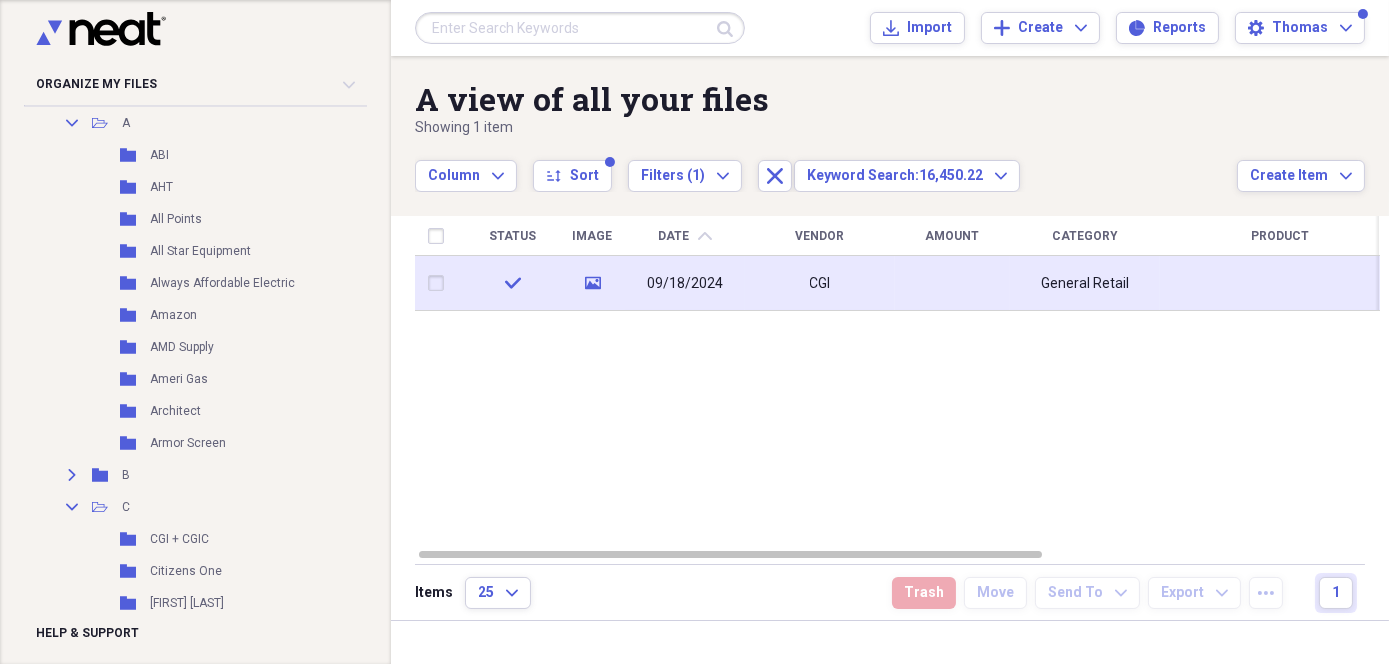 click at bounding box center (952, 283) 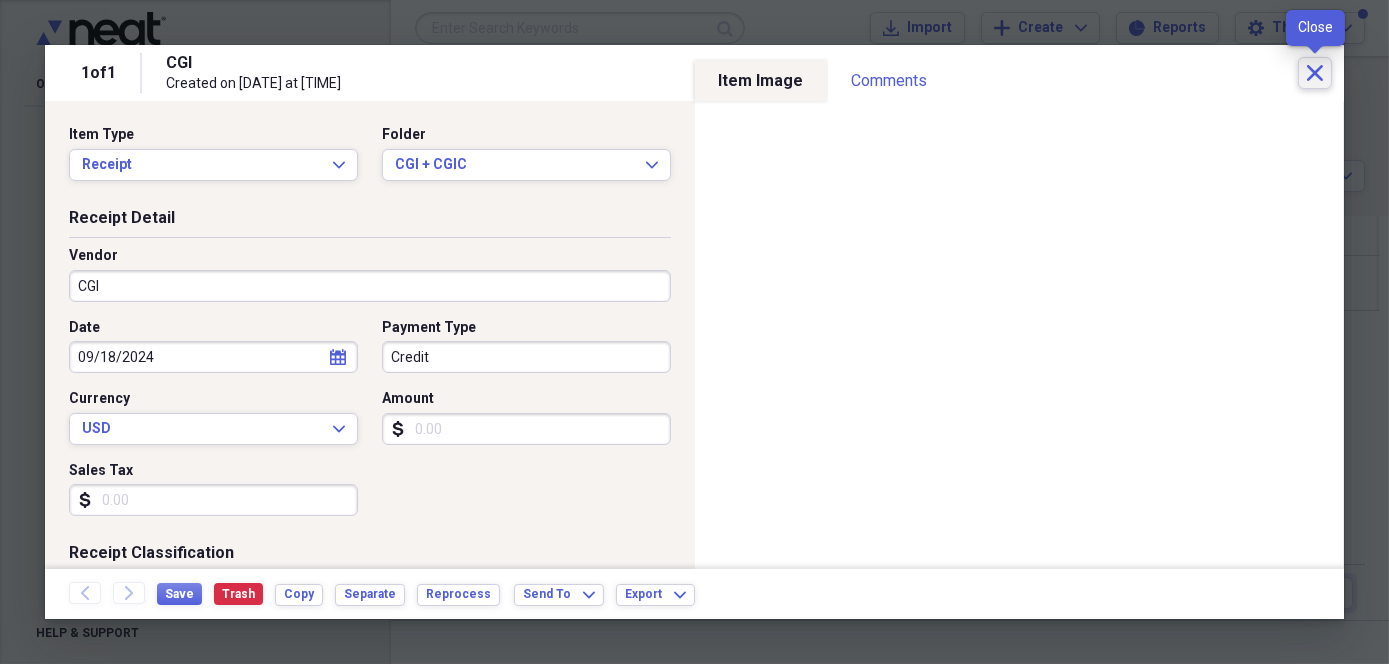 click on "Close" at bounding box center [1315, 73] 